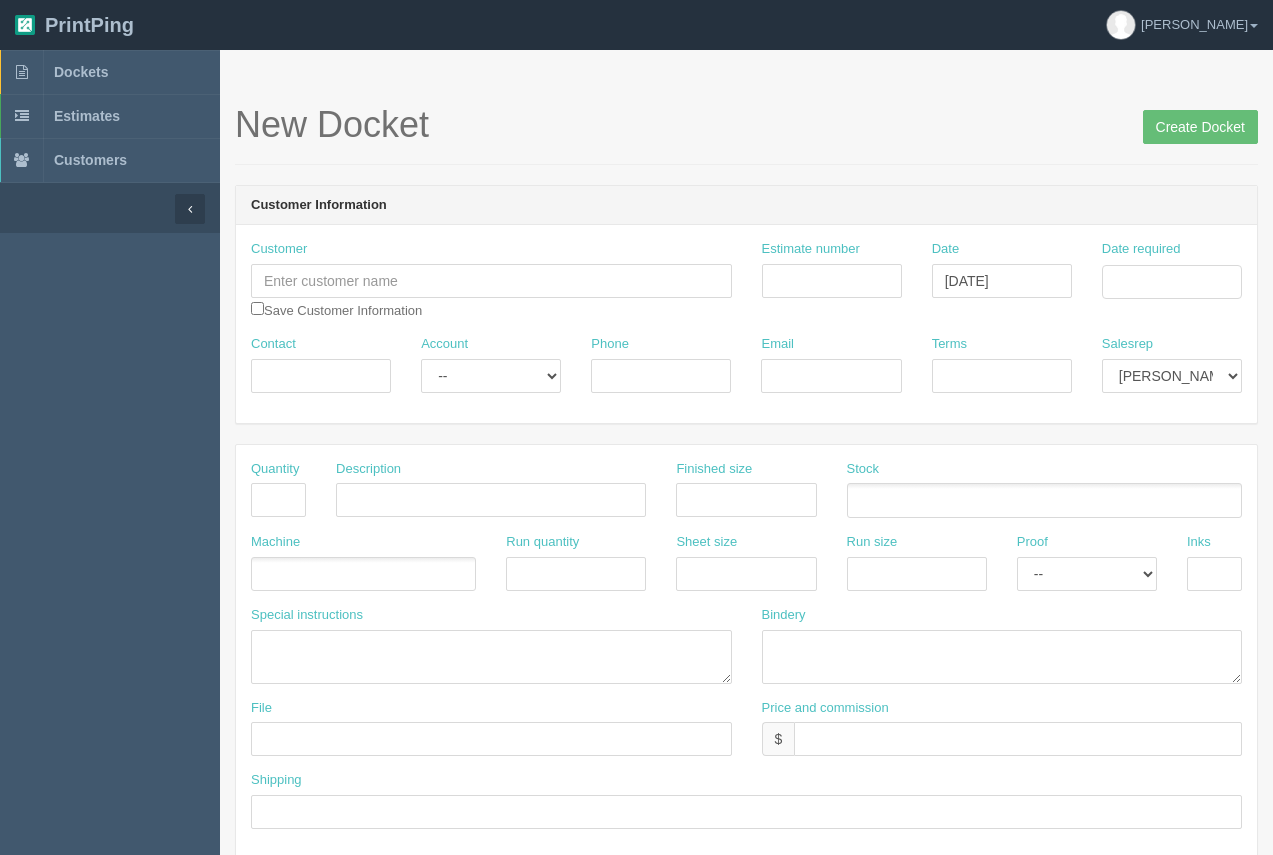 scroll, scrollTop: 0, scrollLeft: 0, axis: both 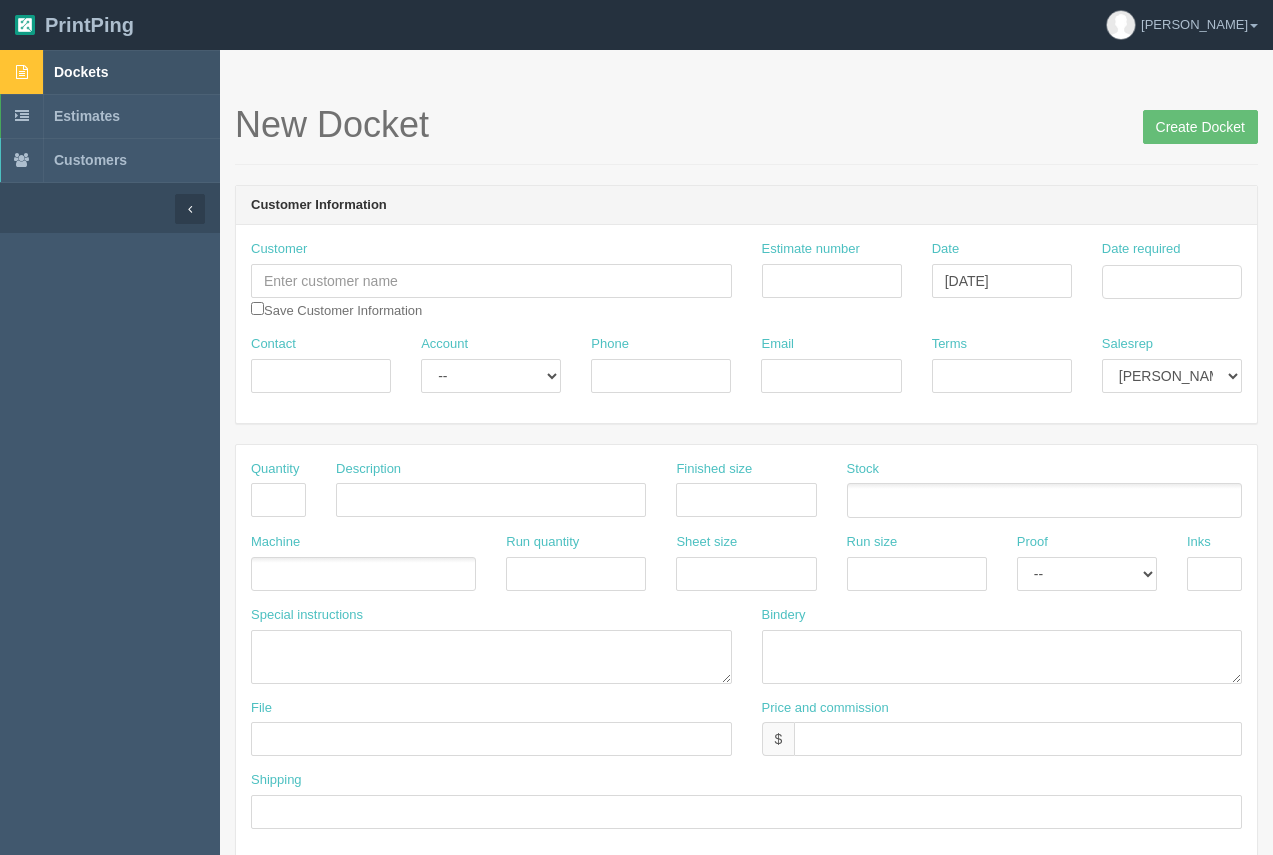 click on "Dockets" at bounding box center (110, 72) 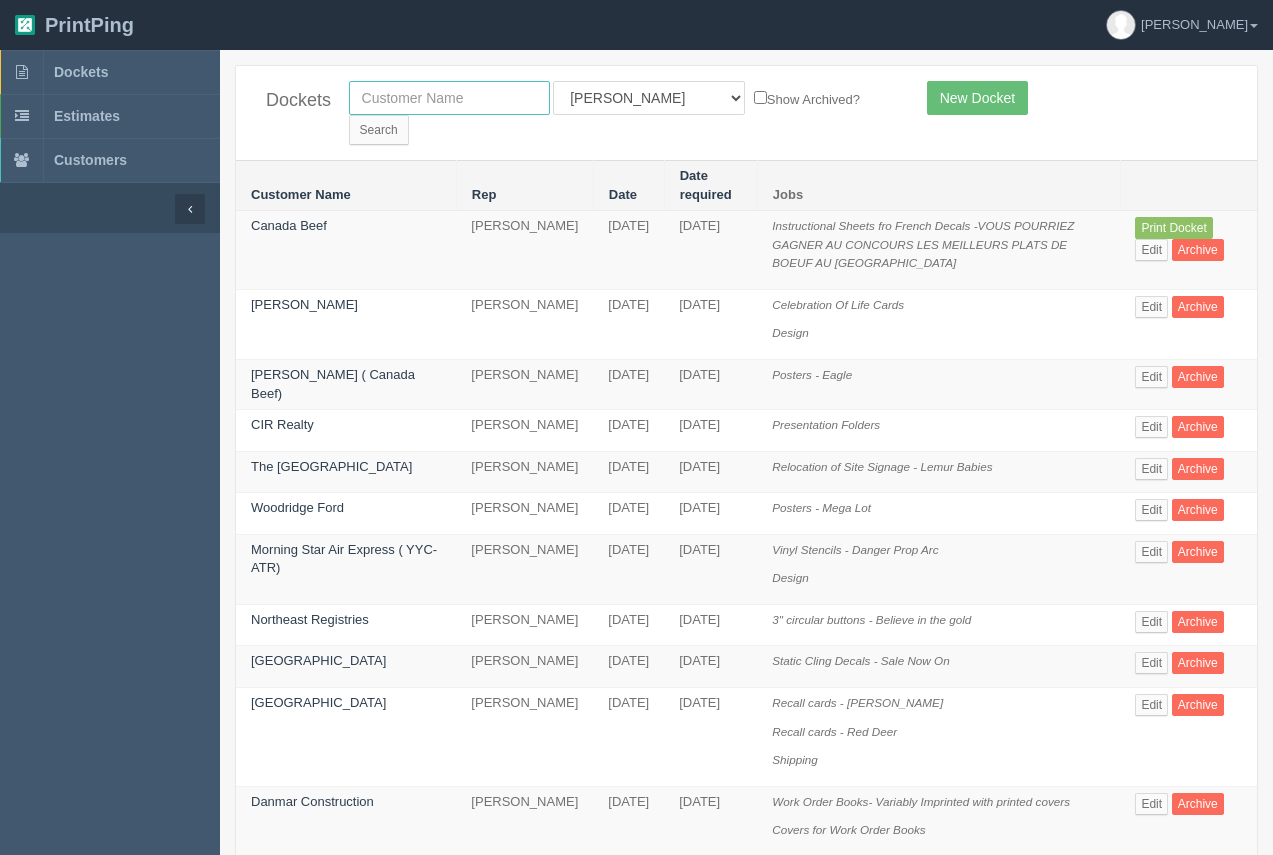 click at bounding box center (449, 98) 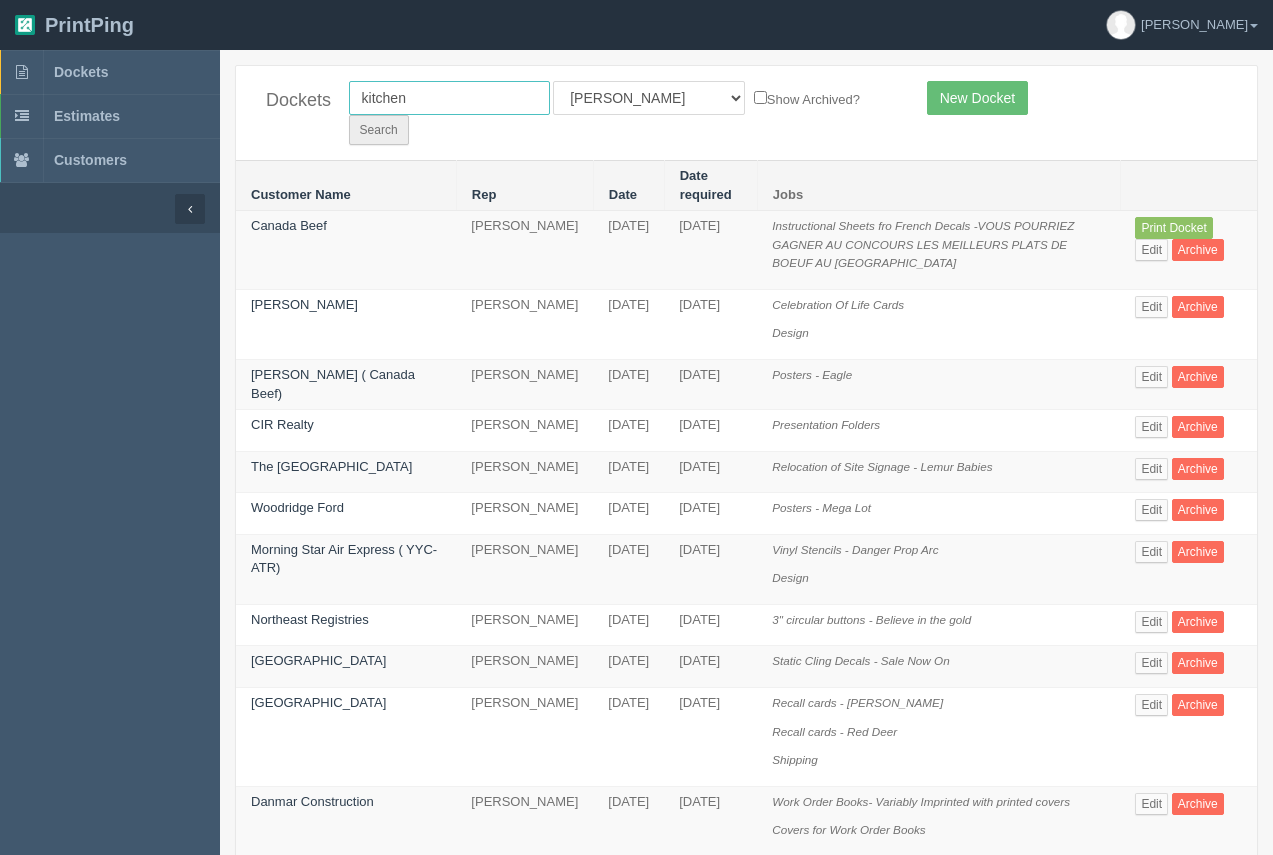 type on "kitchen" 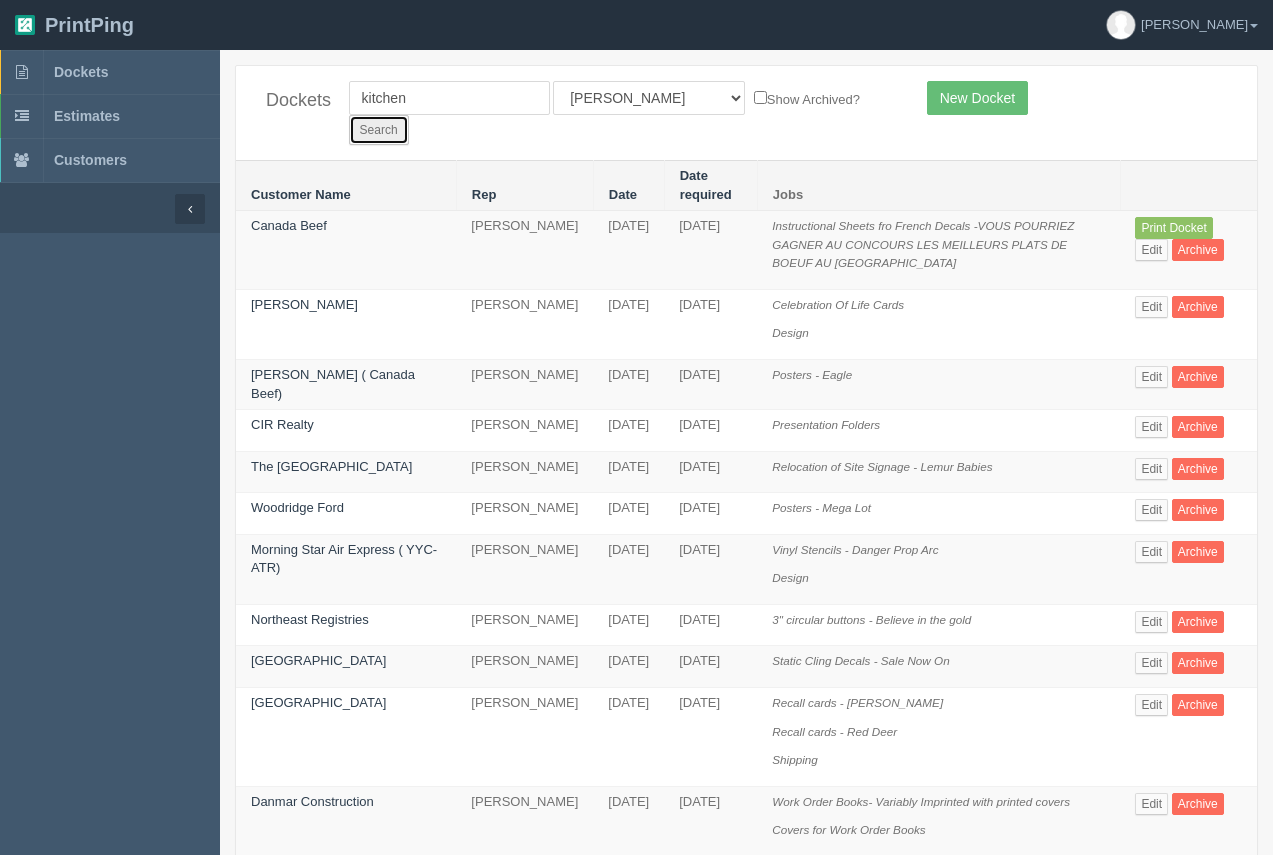 click on "Search" at bounding box center (379, 130) 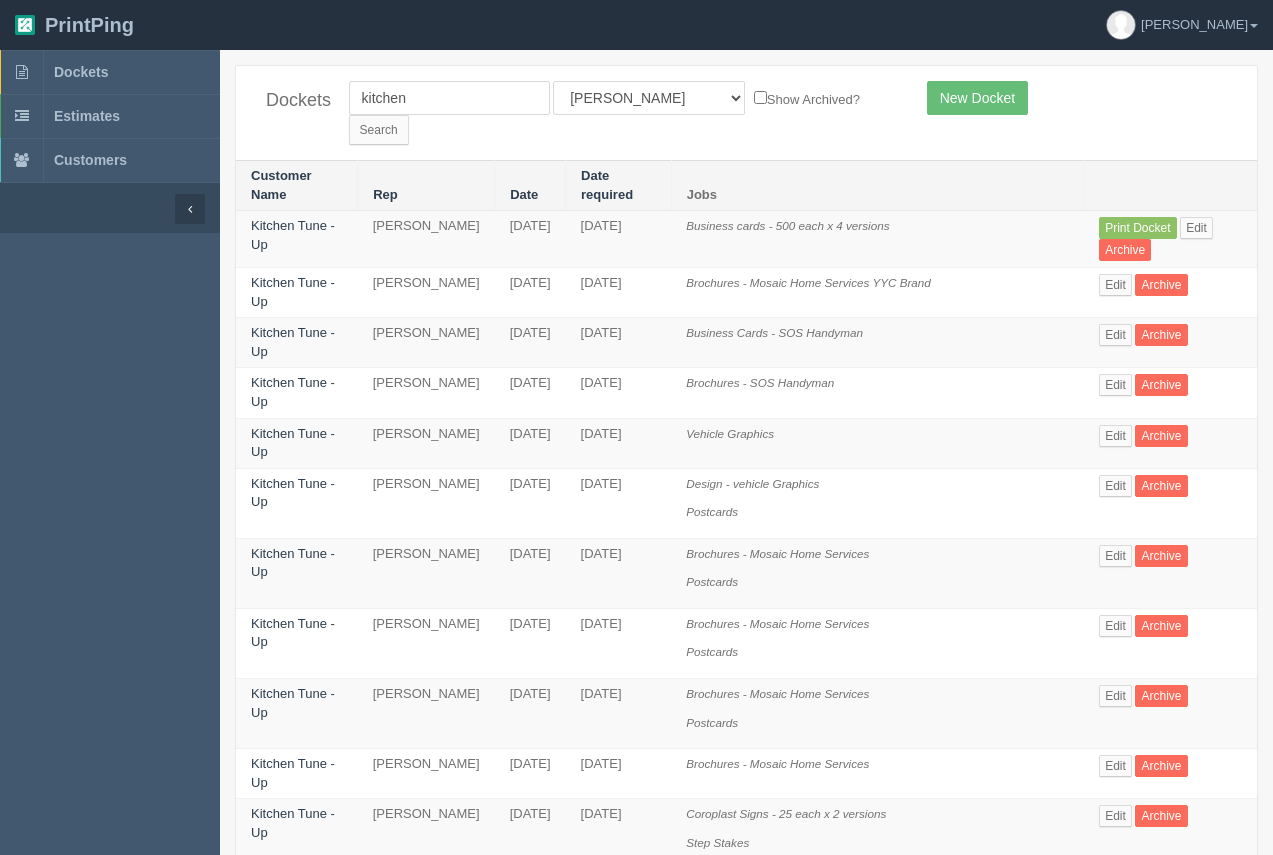 scroll, scrollTop: 0, scrollLeft: 0, axis: both 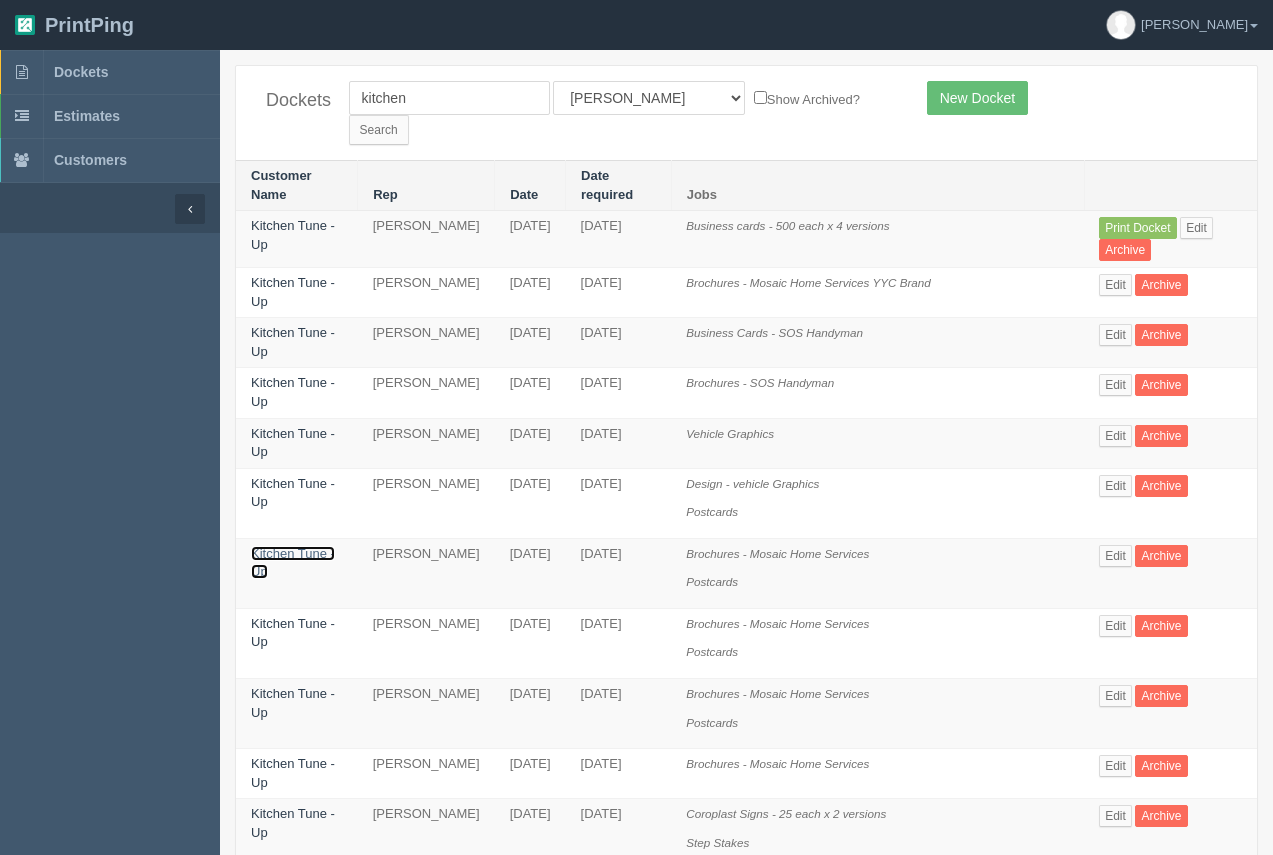 click on "Kitchen Tune - Up" at bounding box center (293, 563) 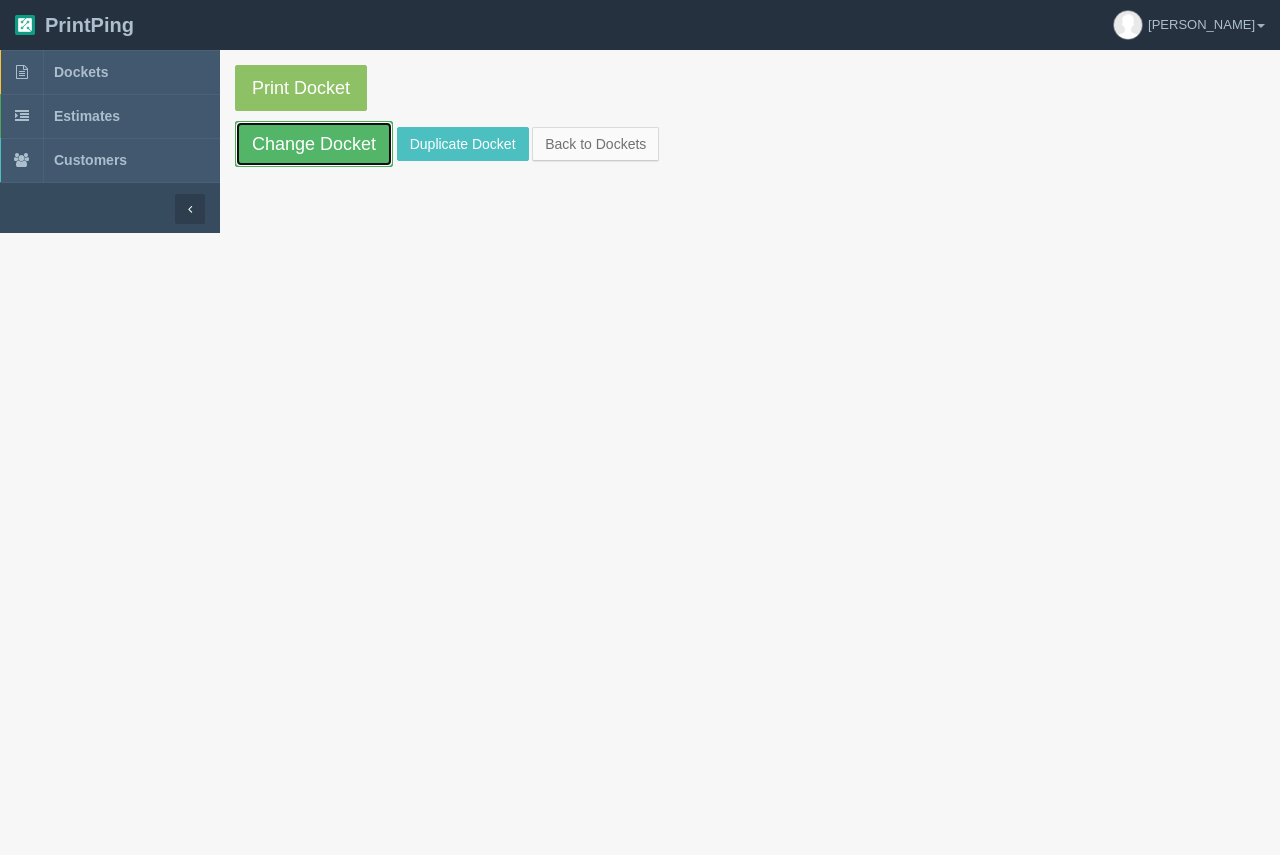click on "Change Docket" at bounding box center (314, 144) 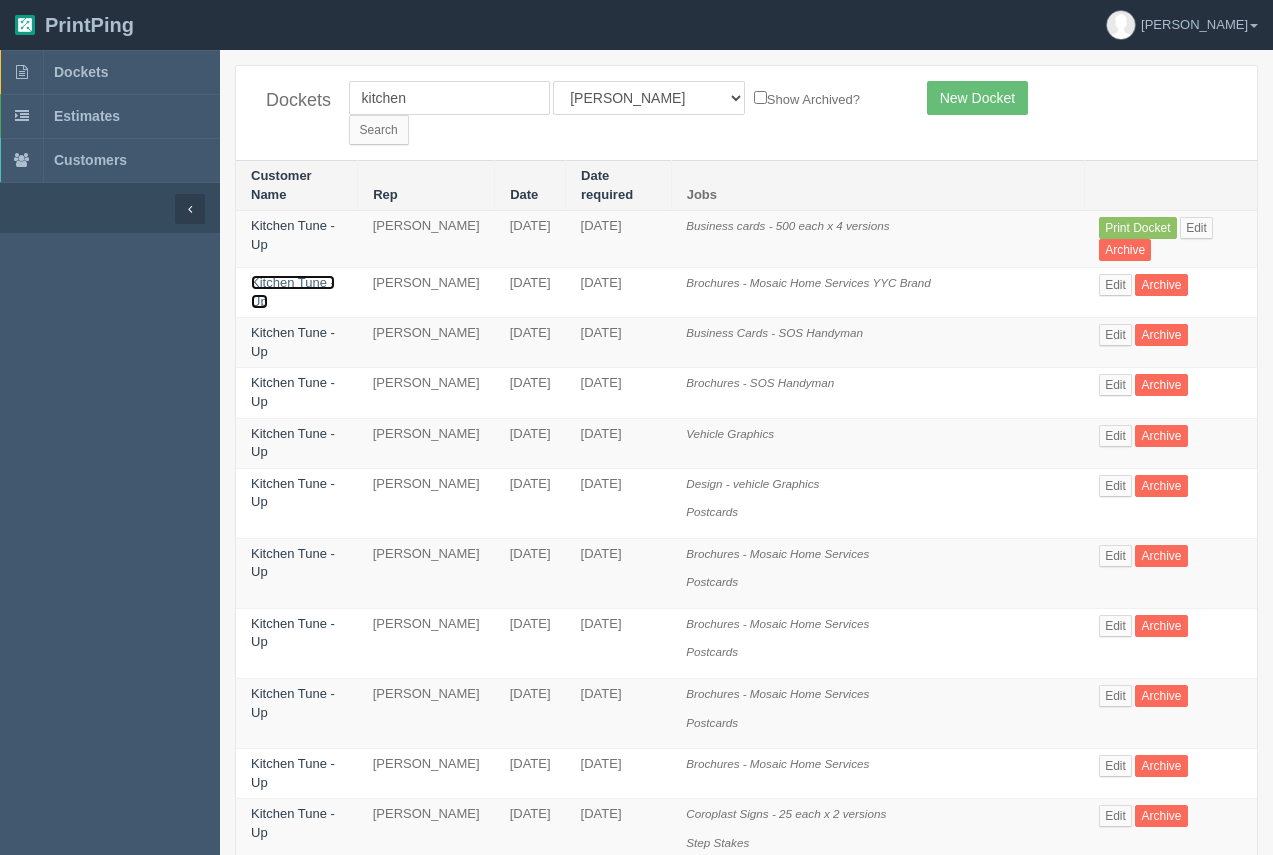 click on "Kitchen Tune - Up" at bounding box center (293, 292) 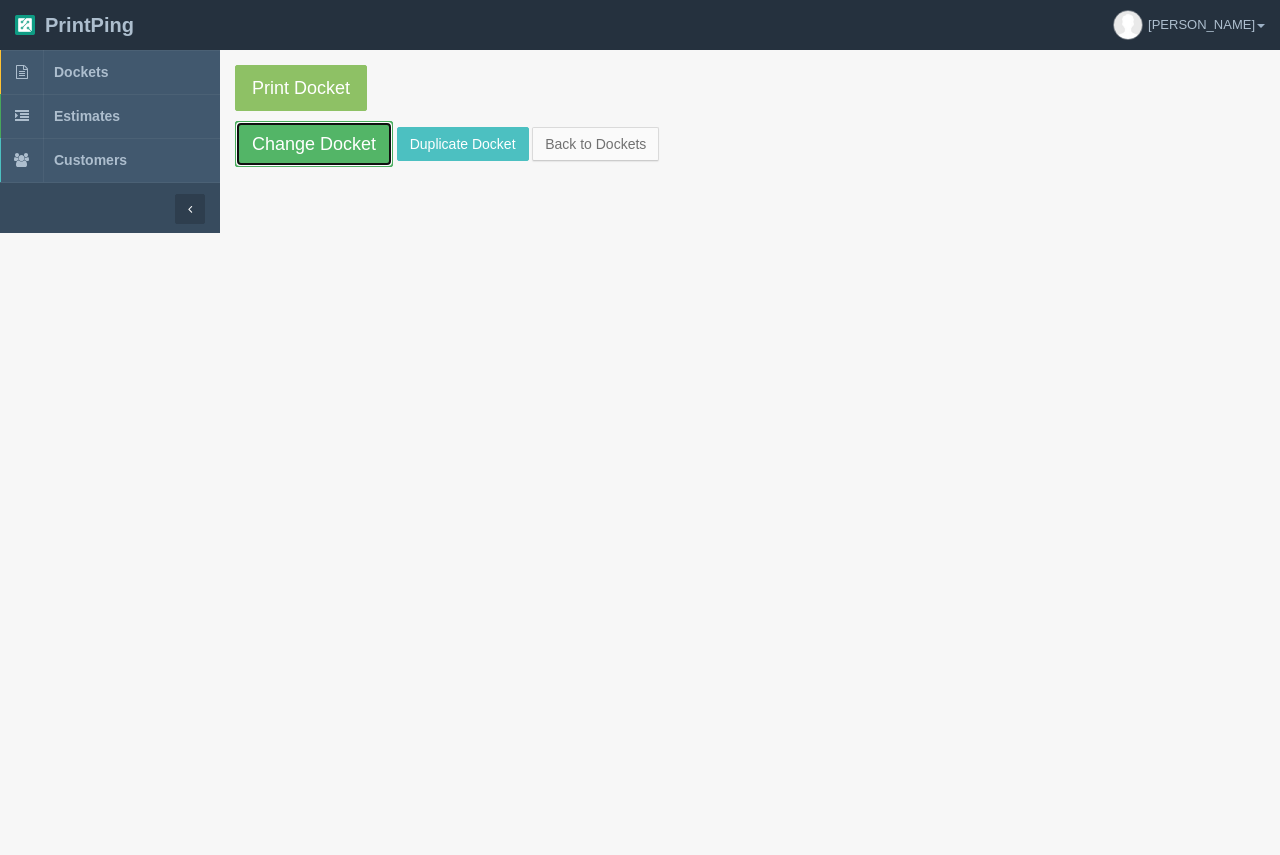 click on "Change Docket" at bounding box center (314, 144) 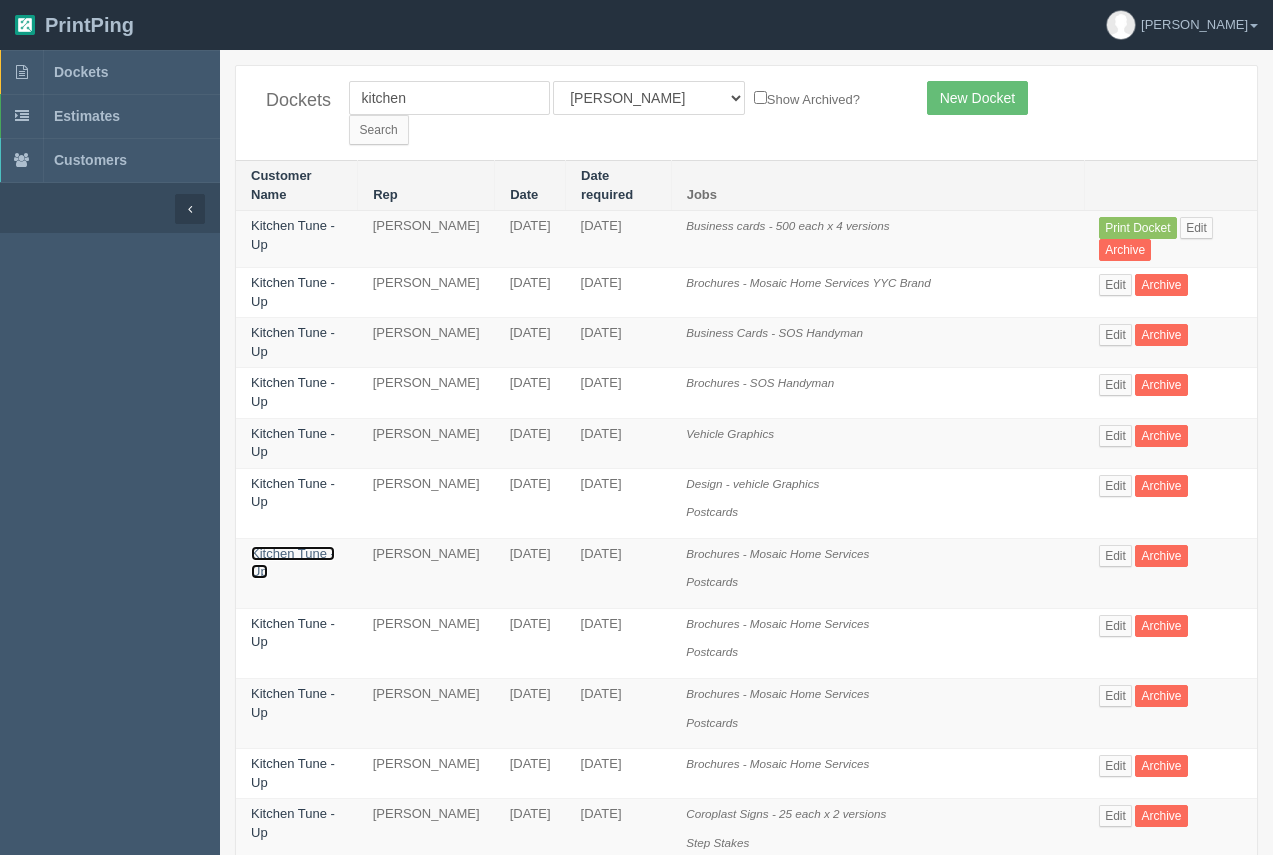 click on "Kitchen Tune - Up" at bounding box center (293, 563) 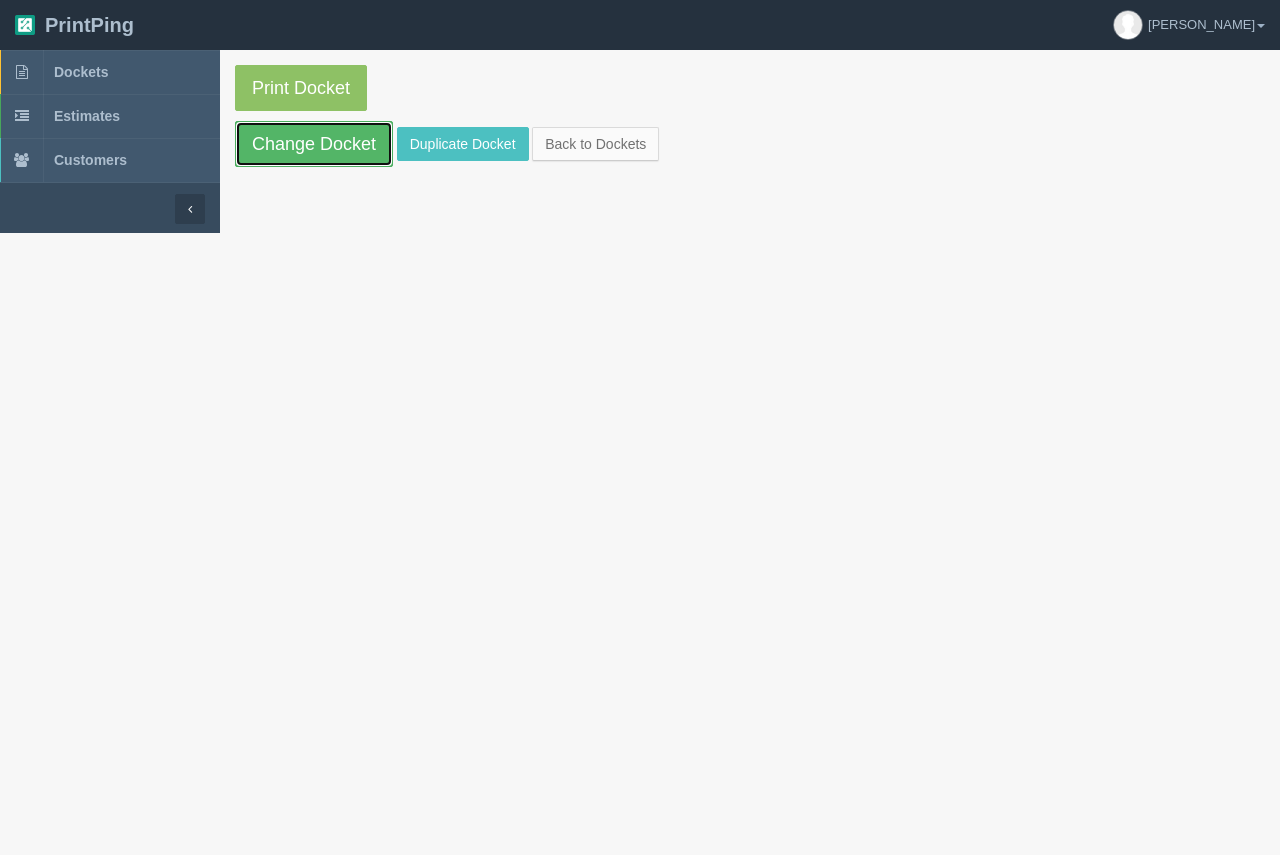 click on "Change Docket" at bounding box center [314, 144] 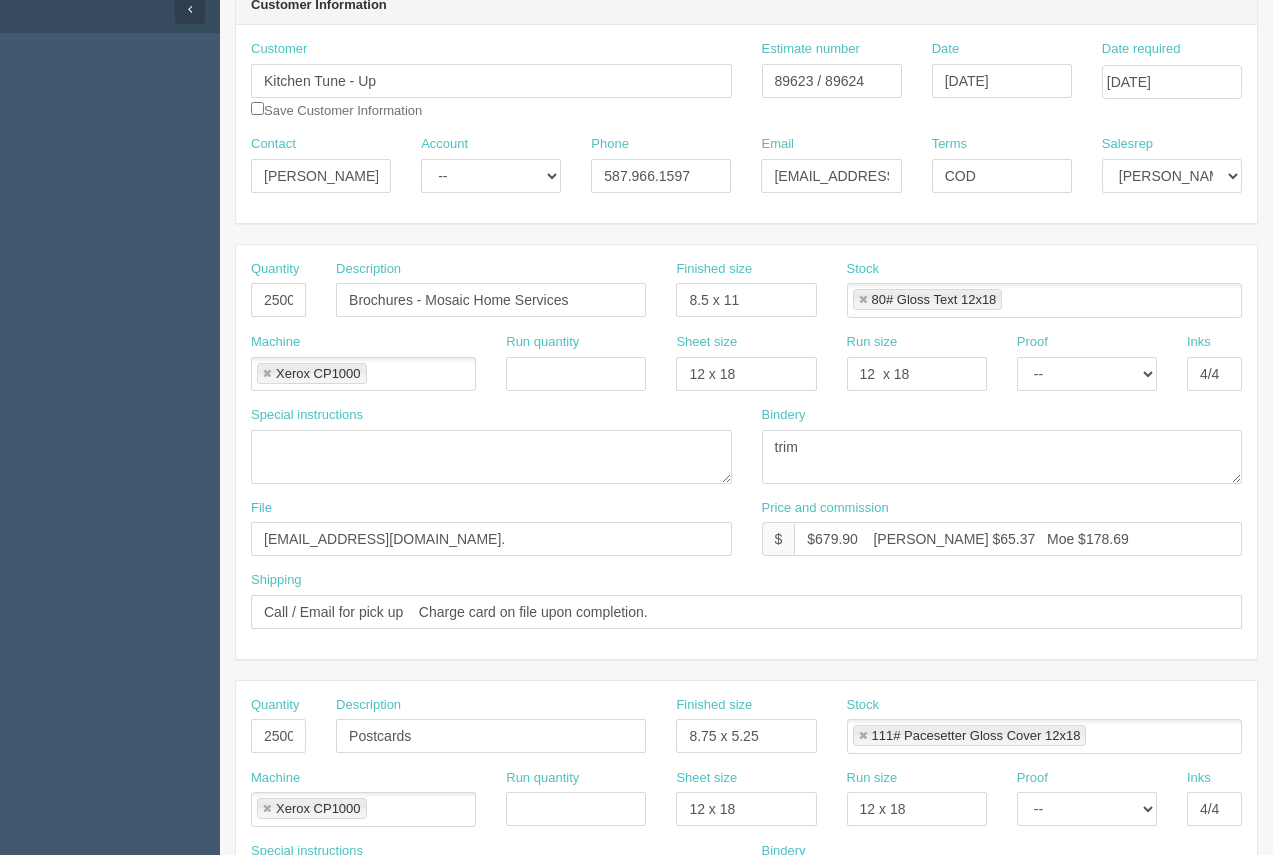 scroll, scrollTop: 204, scrollLeft: 0, axis: vertical 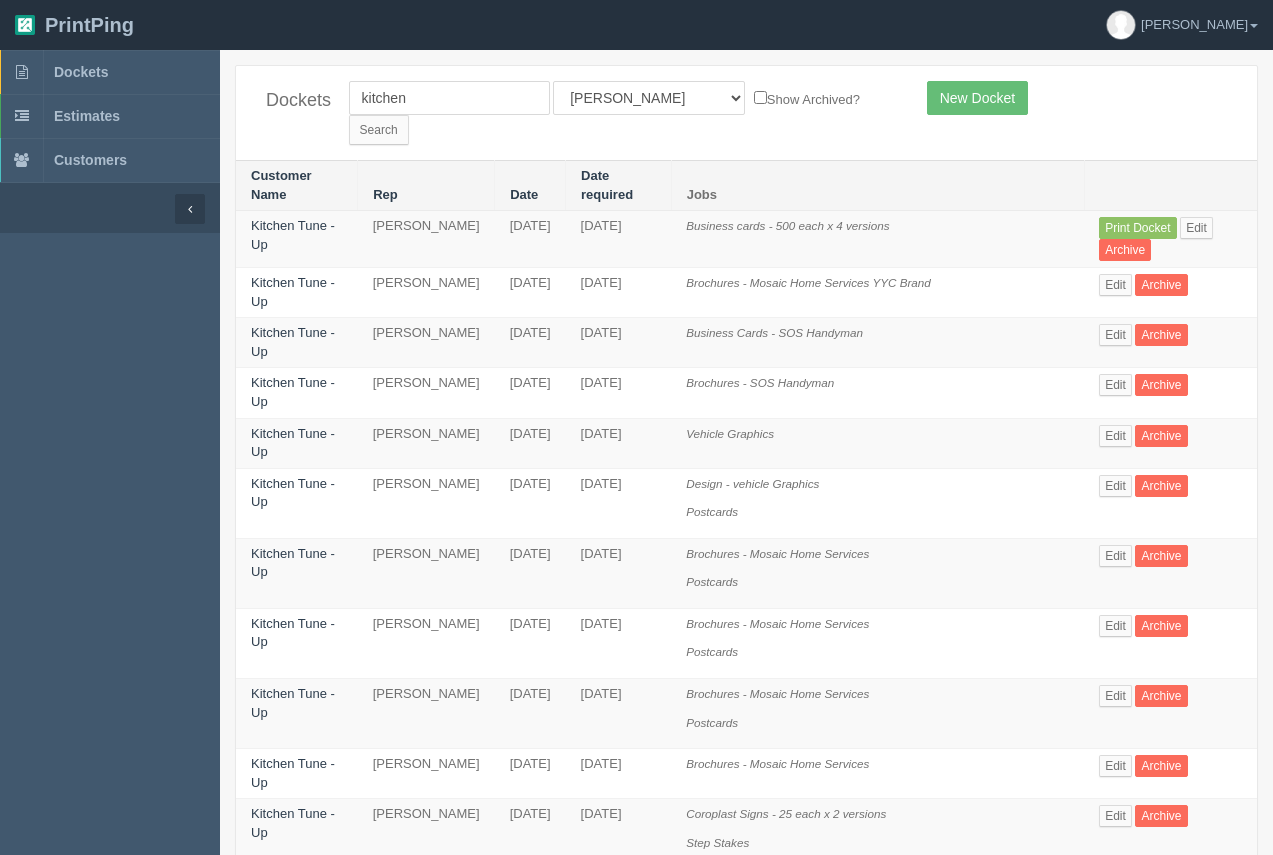 drag, startPoint x: 422, startPoint y: 116, endPoint x: 419, endPoint y: 100, distance: 16.27882 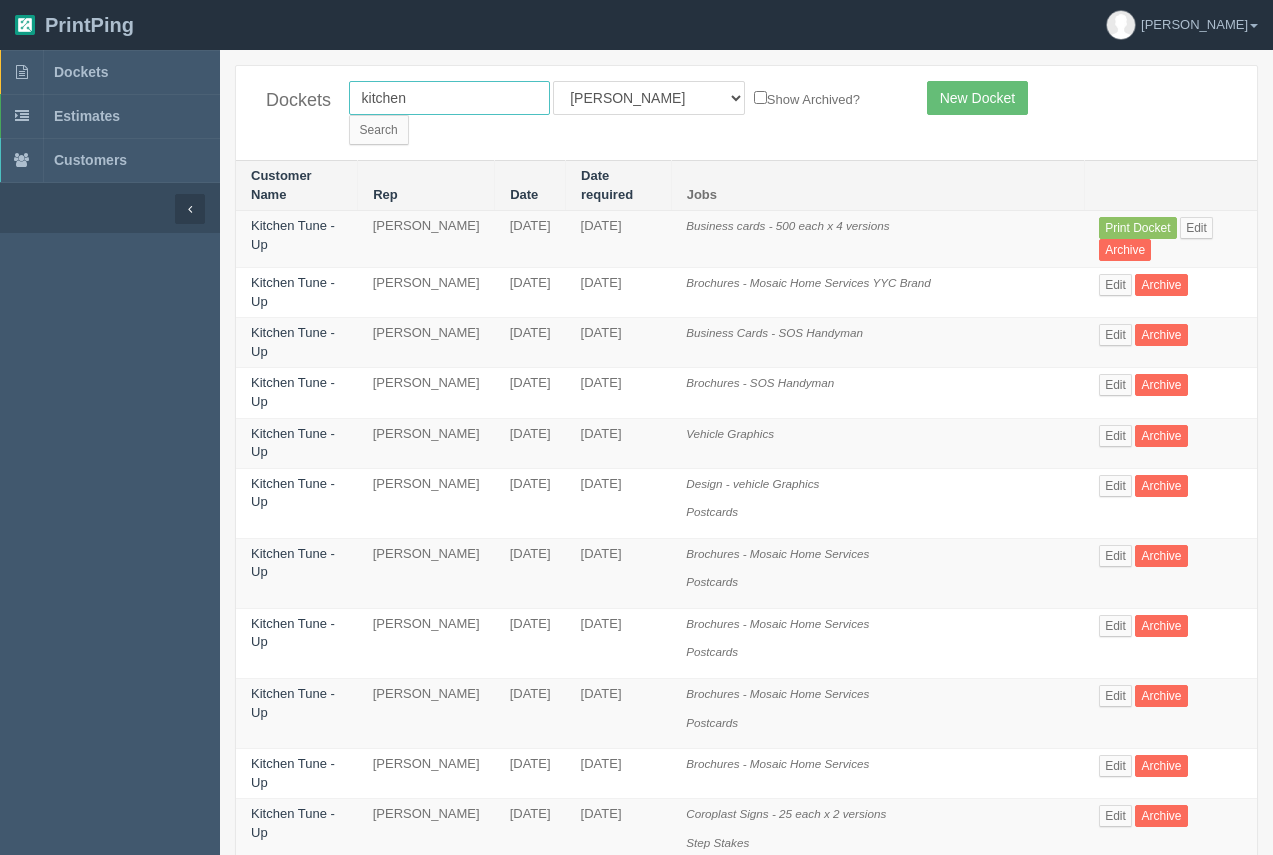 drag, startPoint x: 419, startPoint y: 100, endPoint x: 253, endPoint y: 97, distance: 166.0271 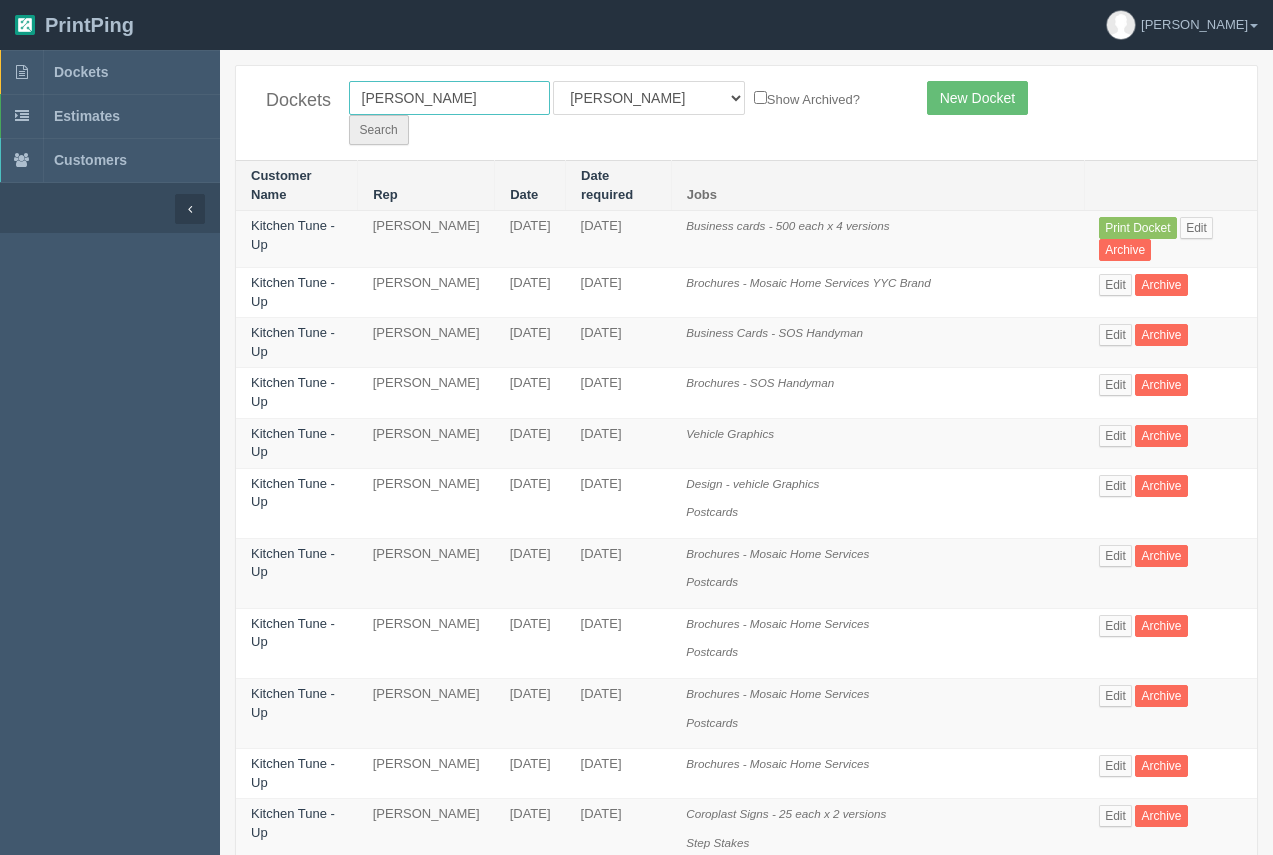 type on "karl brown" 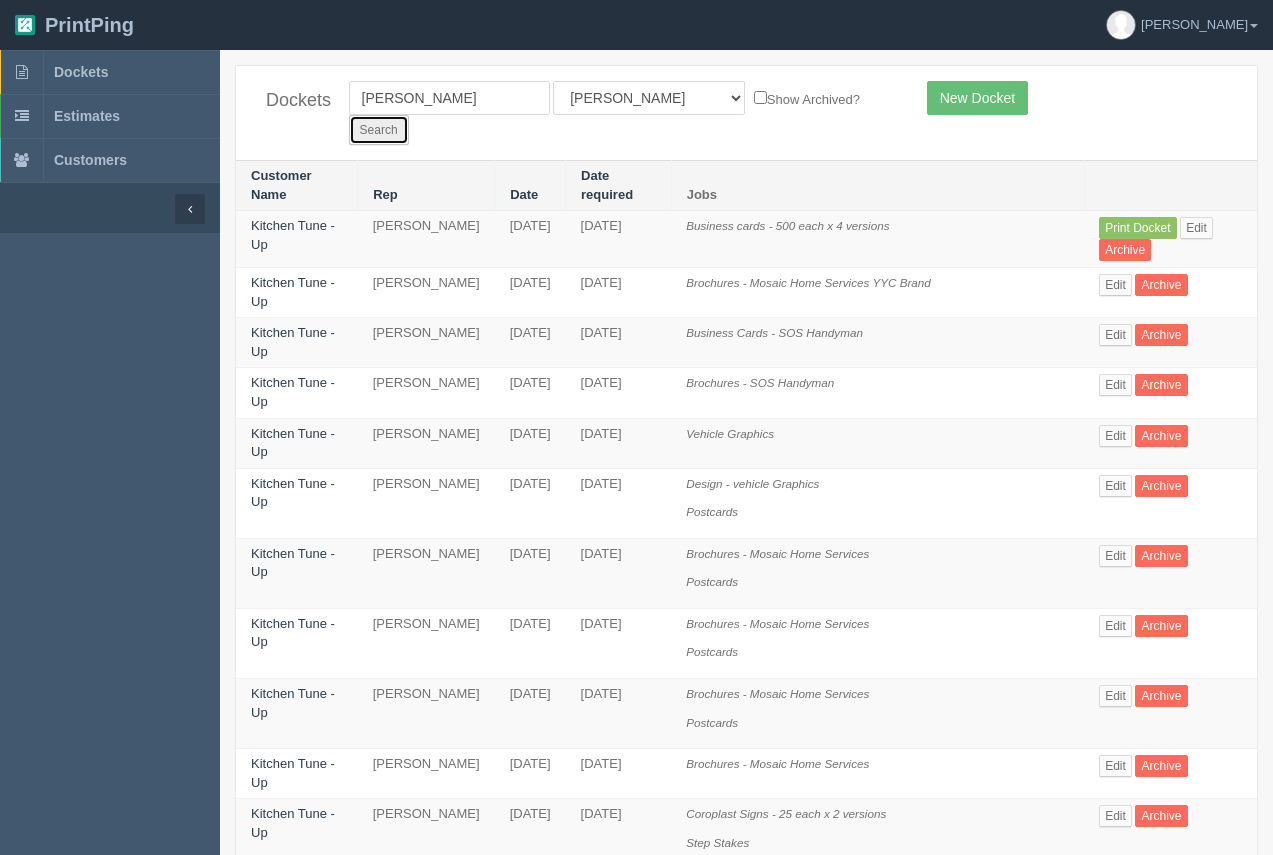click on "Search" at bounding box center (379, 130) 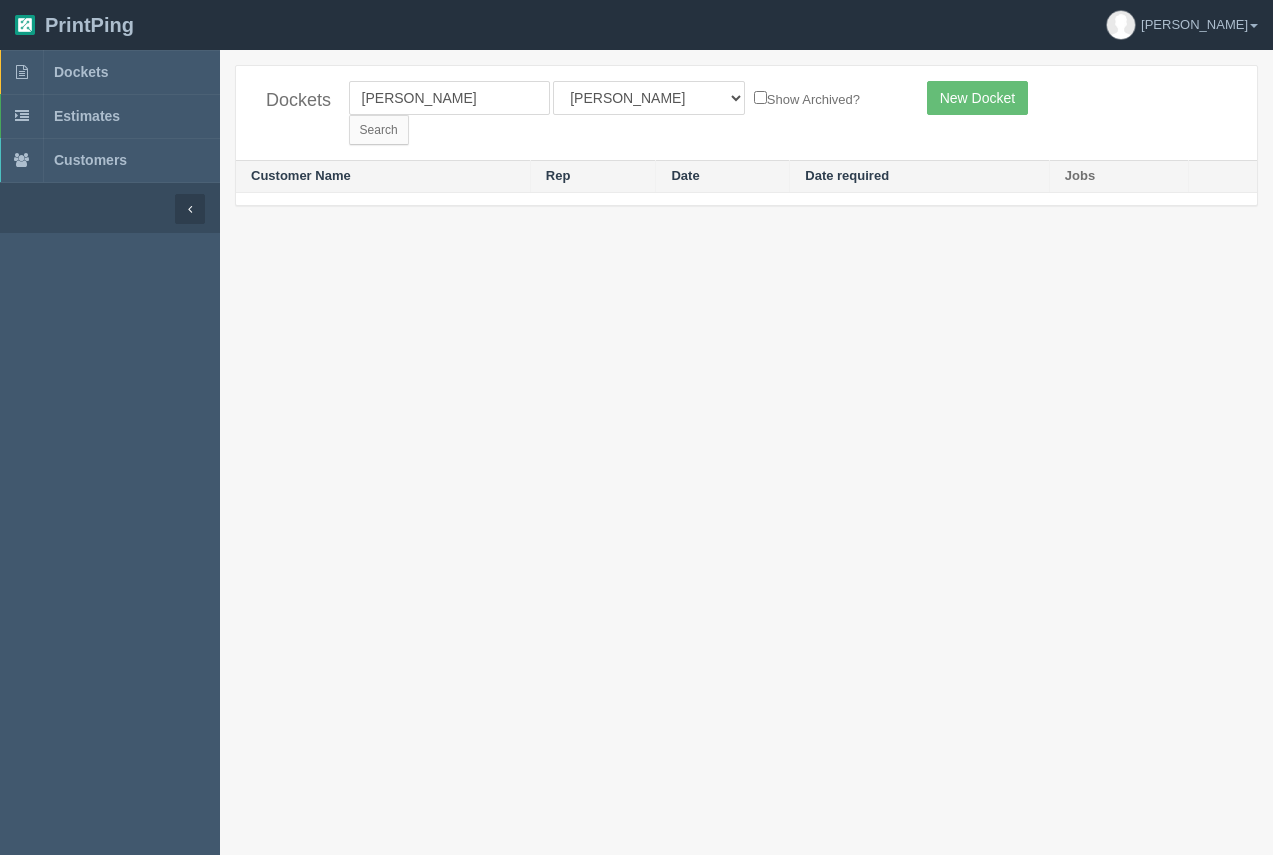 scroll, scrollTop: 0, scrollLeft: 0, axis: both 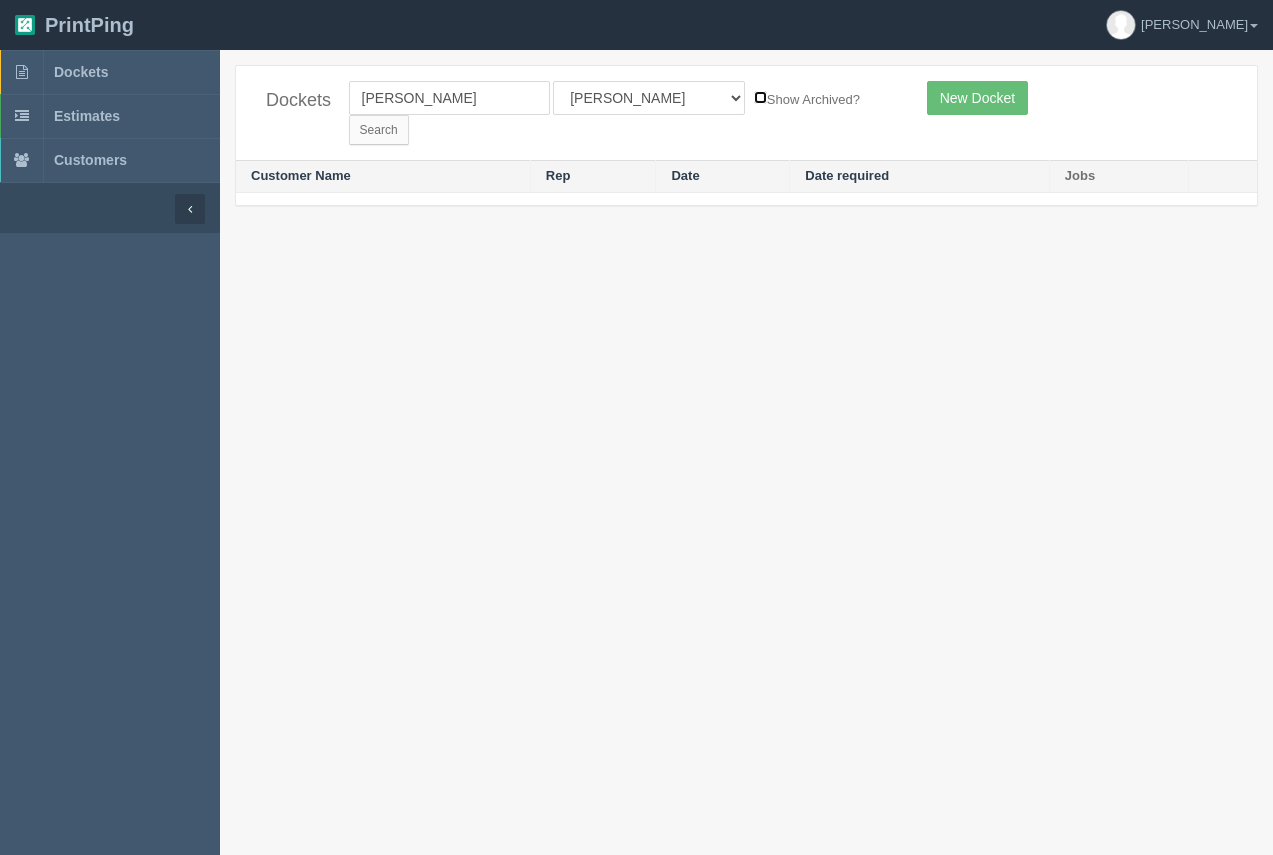 click on "Show Archived?" at bounding box center (760, 97) 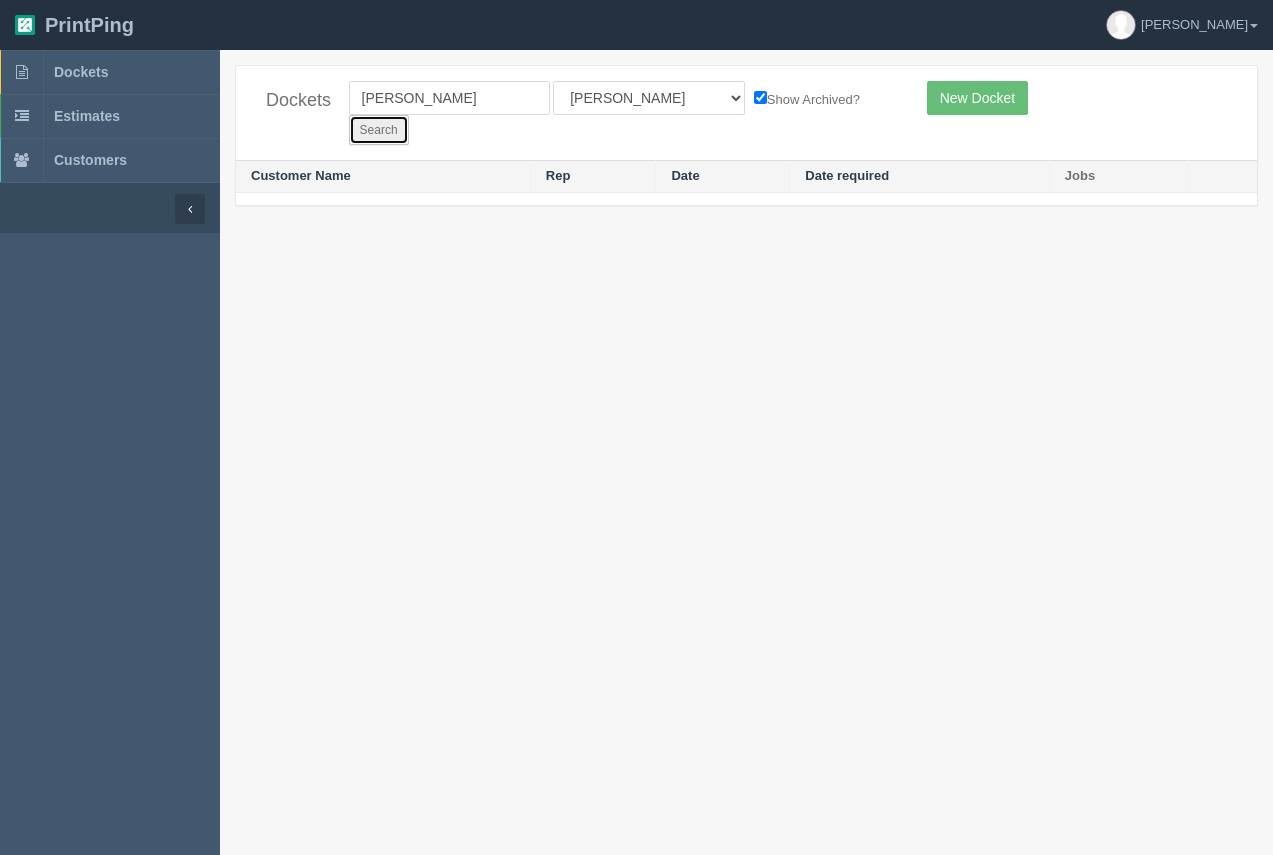 click on "Search" at bounding box center (379, 130) 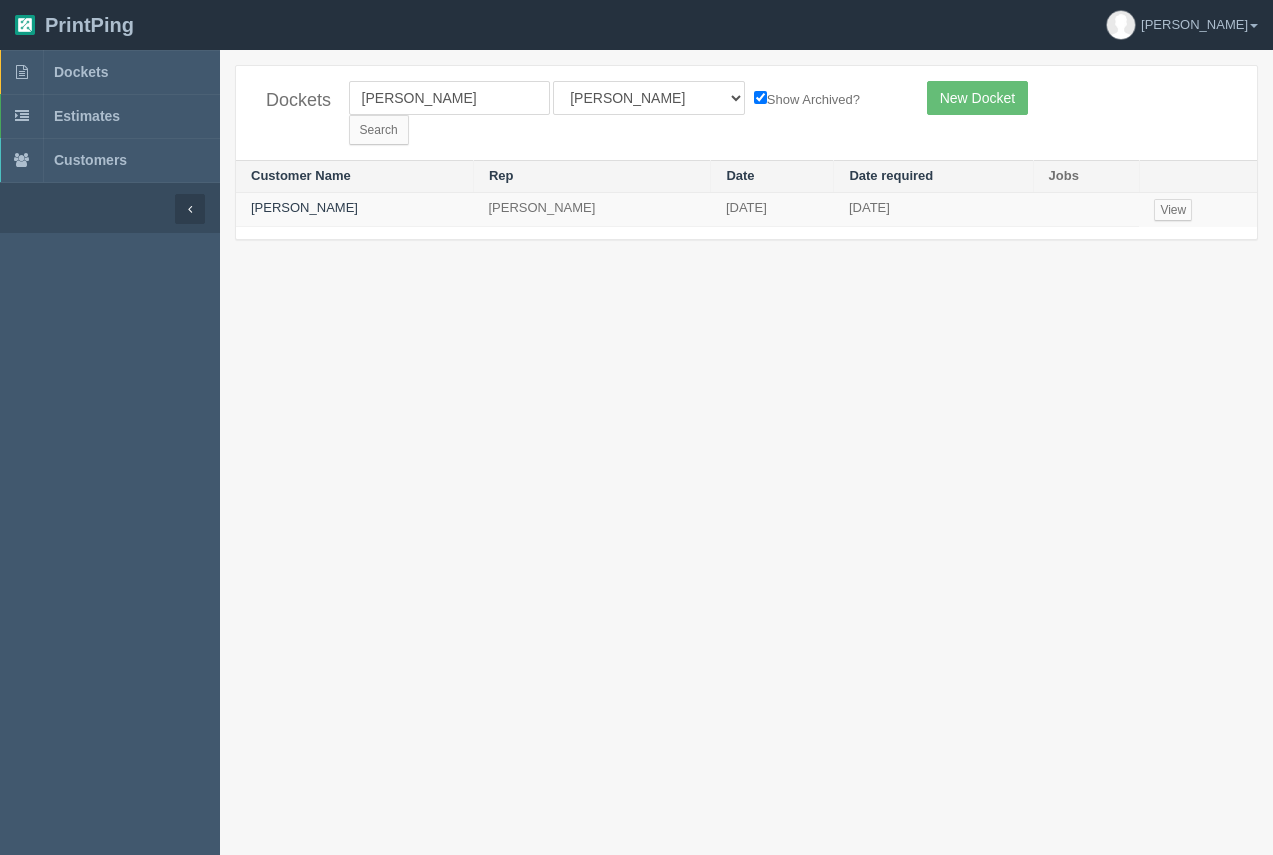 scroll, scrollTop: 0, scrollLeft: 0, axis: both 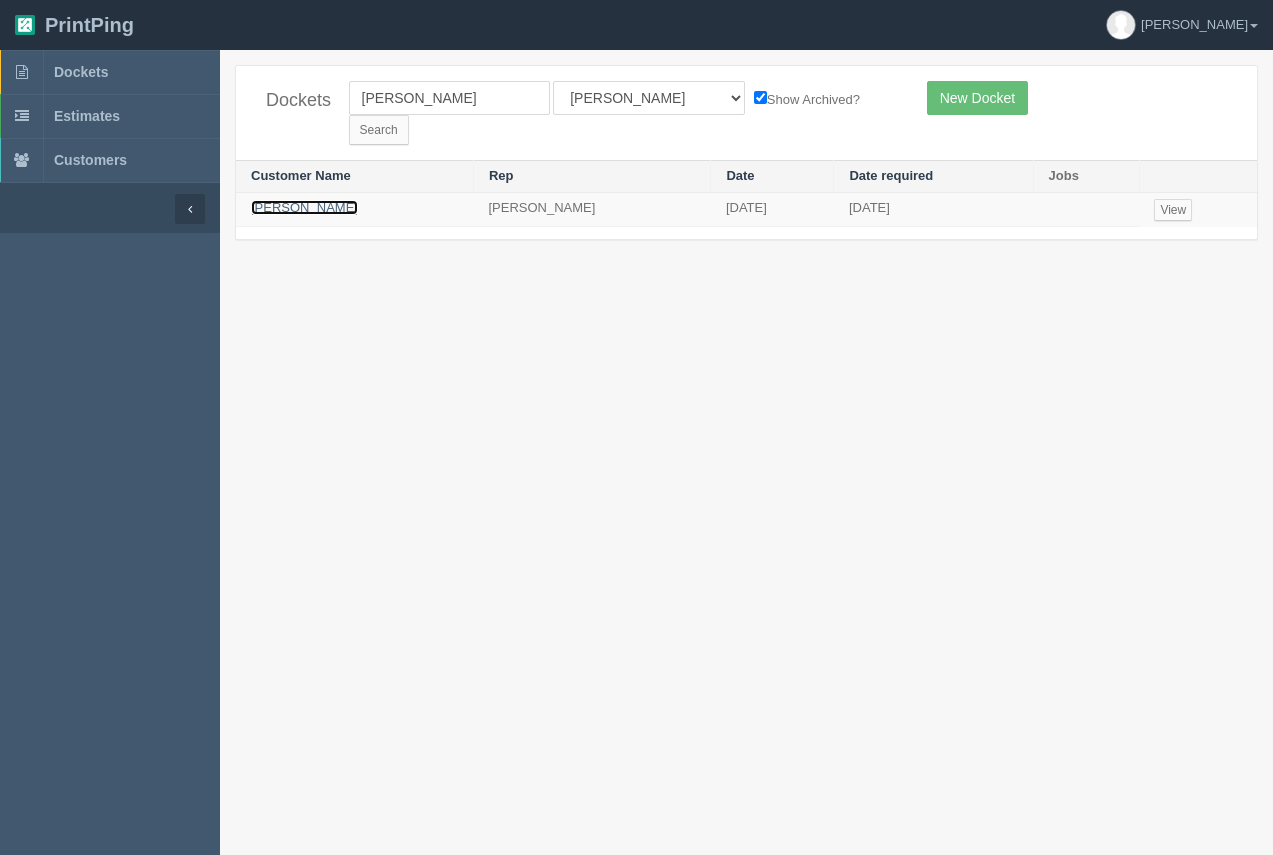 click on "Karl Brown" at bounding box center (304, 207) 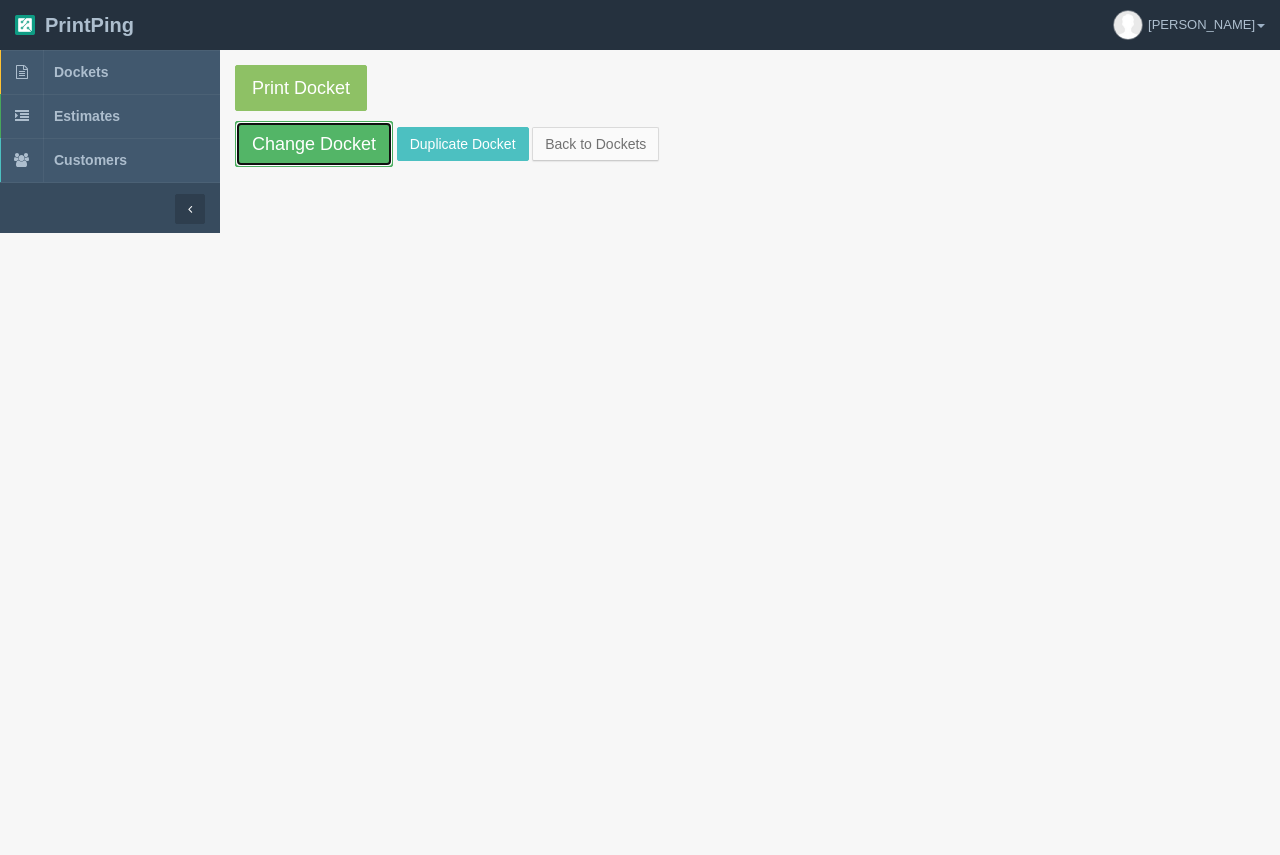 click on "Change Docket" at bounding box center [314, 144] 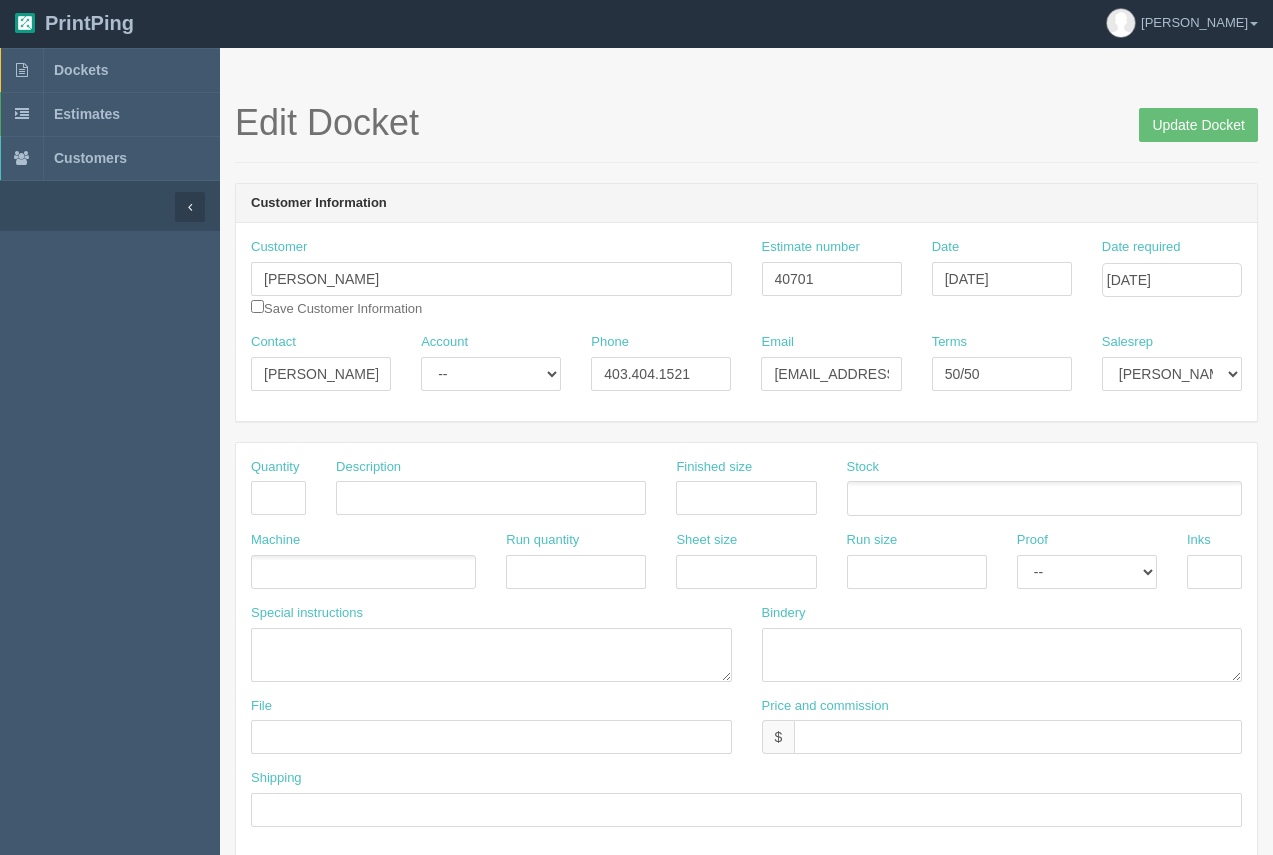 scroll, scrollTop: 0, scrollLeft: 0, axis: both 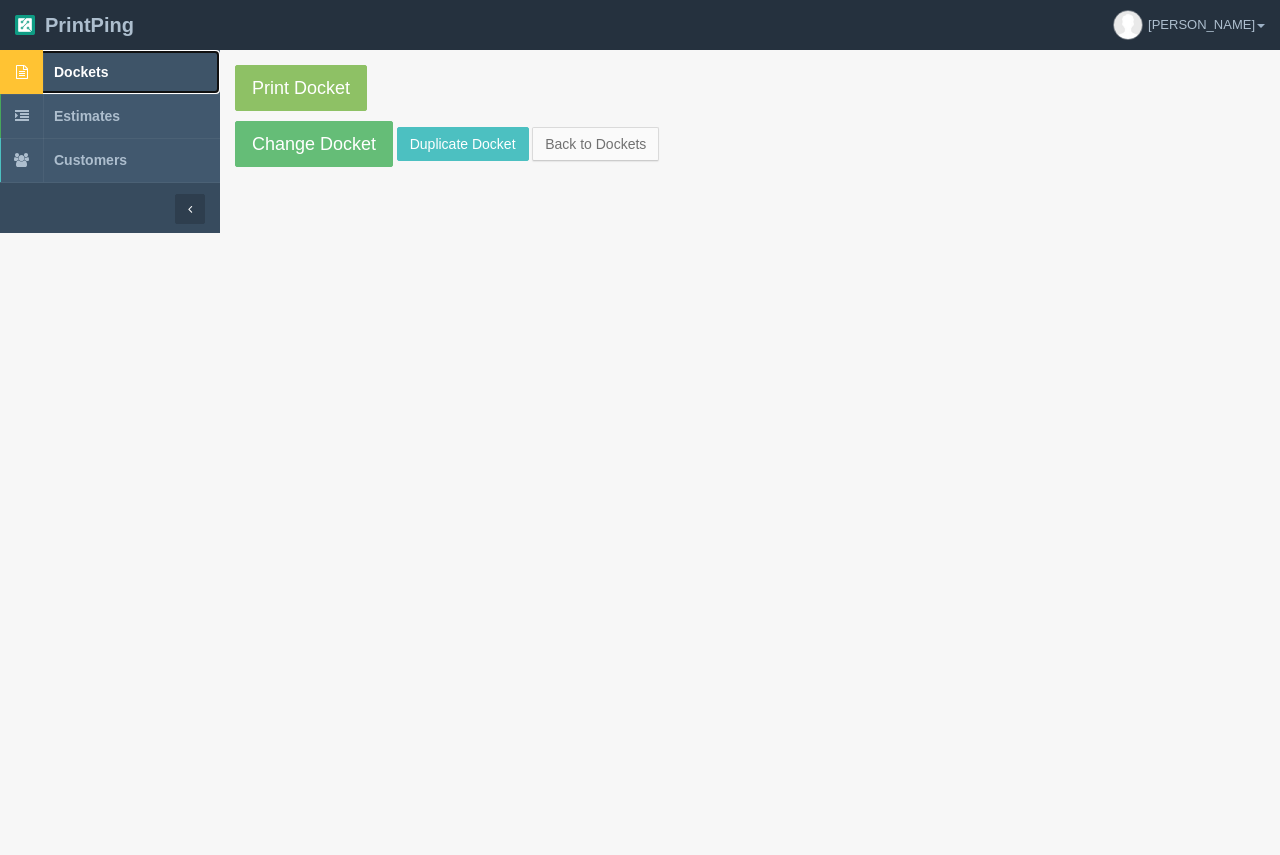 click on "Dockets" at bounding box center [81, 72] 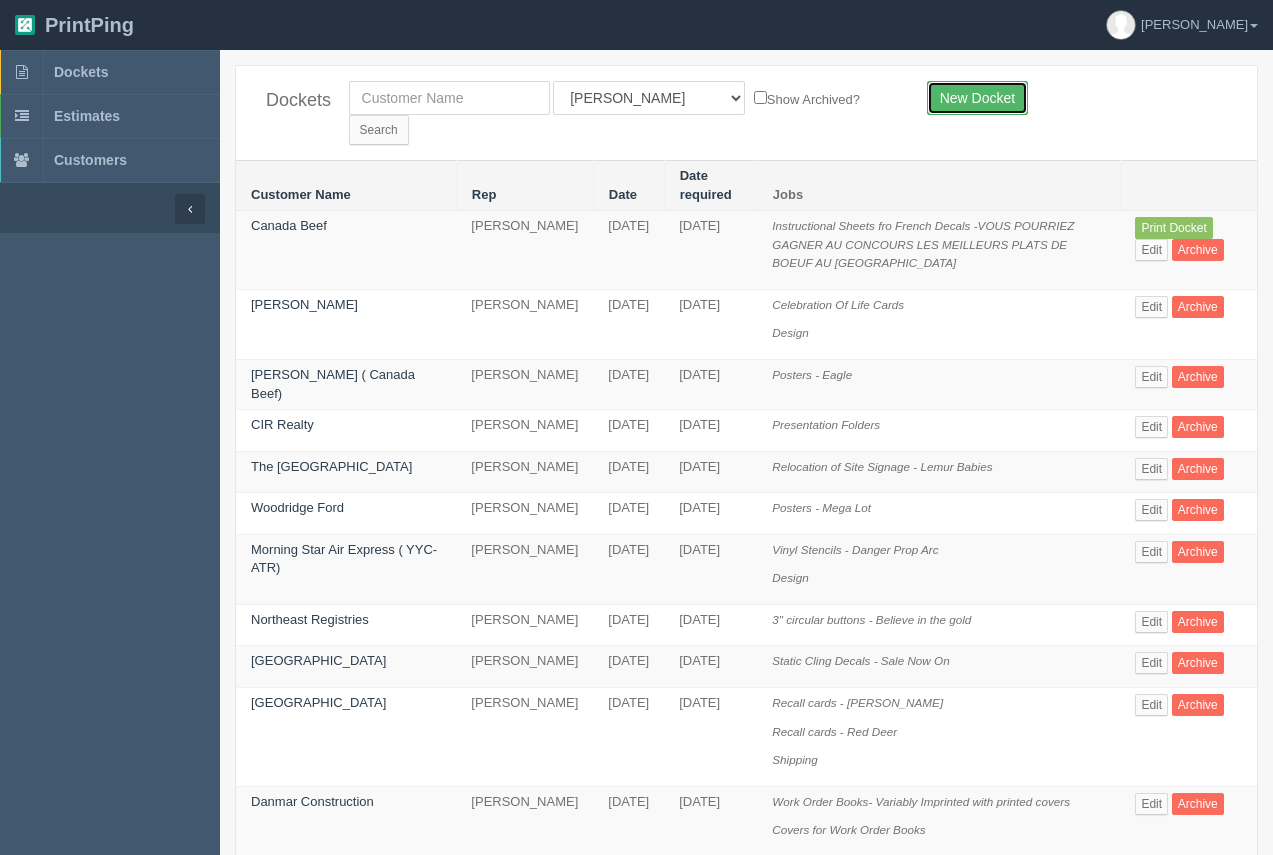 click on "New Docket" at bounding box center (977, 98) 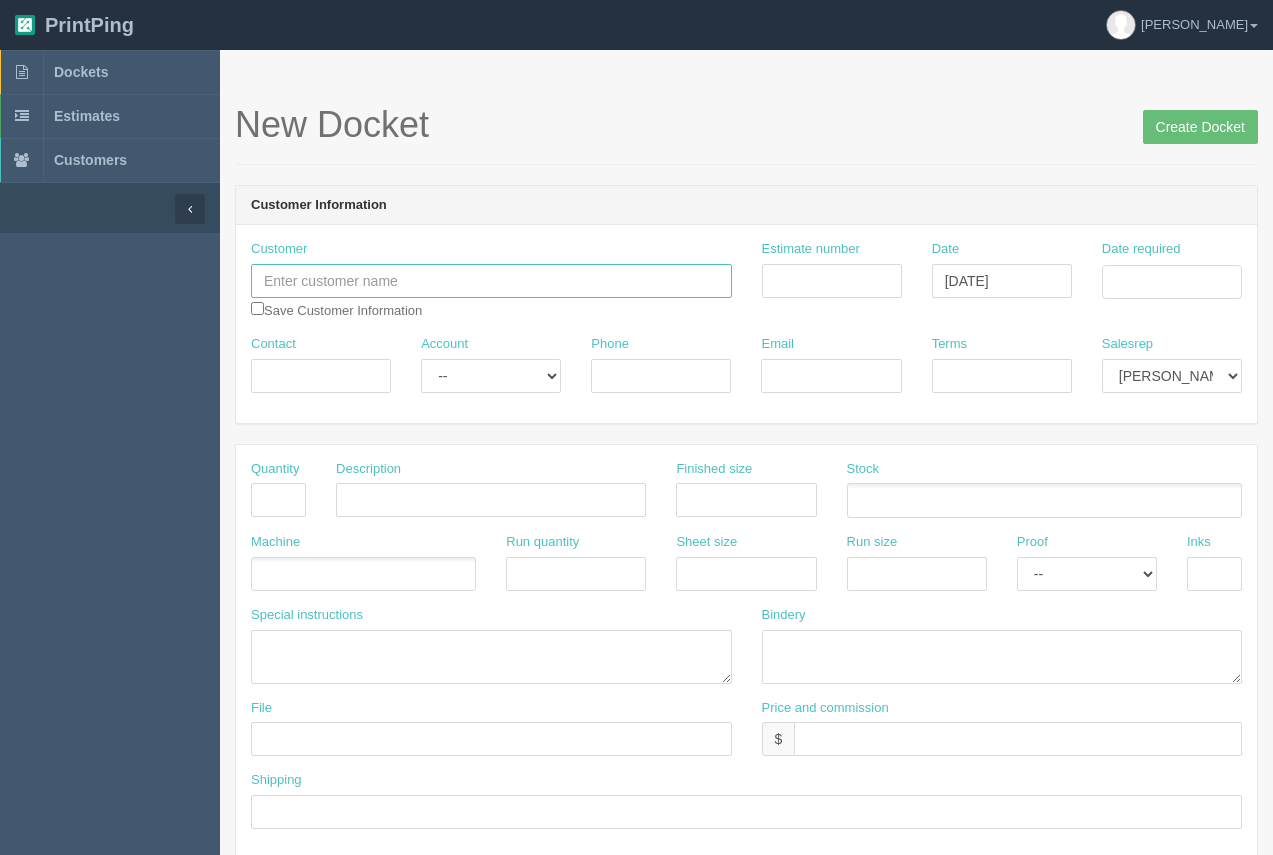 click at bounding box center [491, 281] 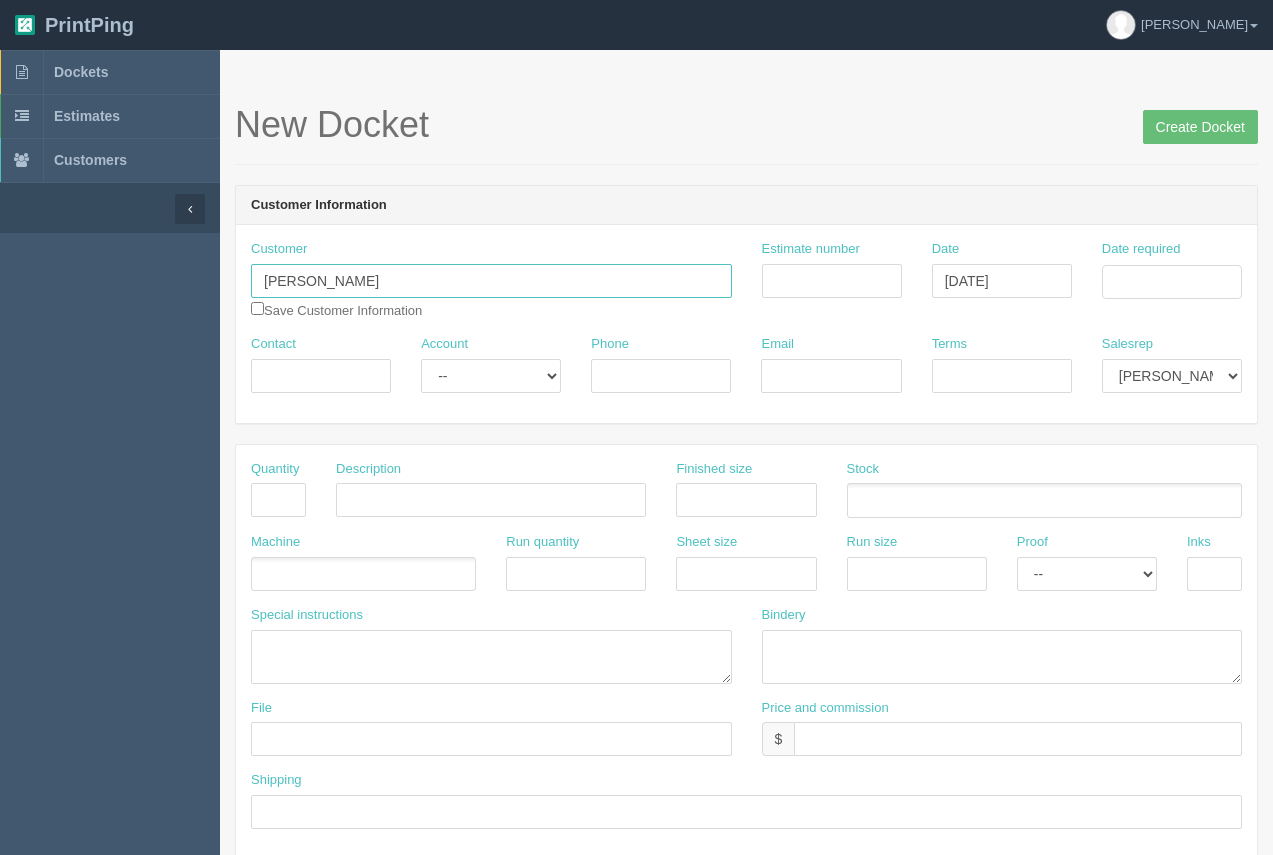 type on "Elena Taneva" 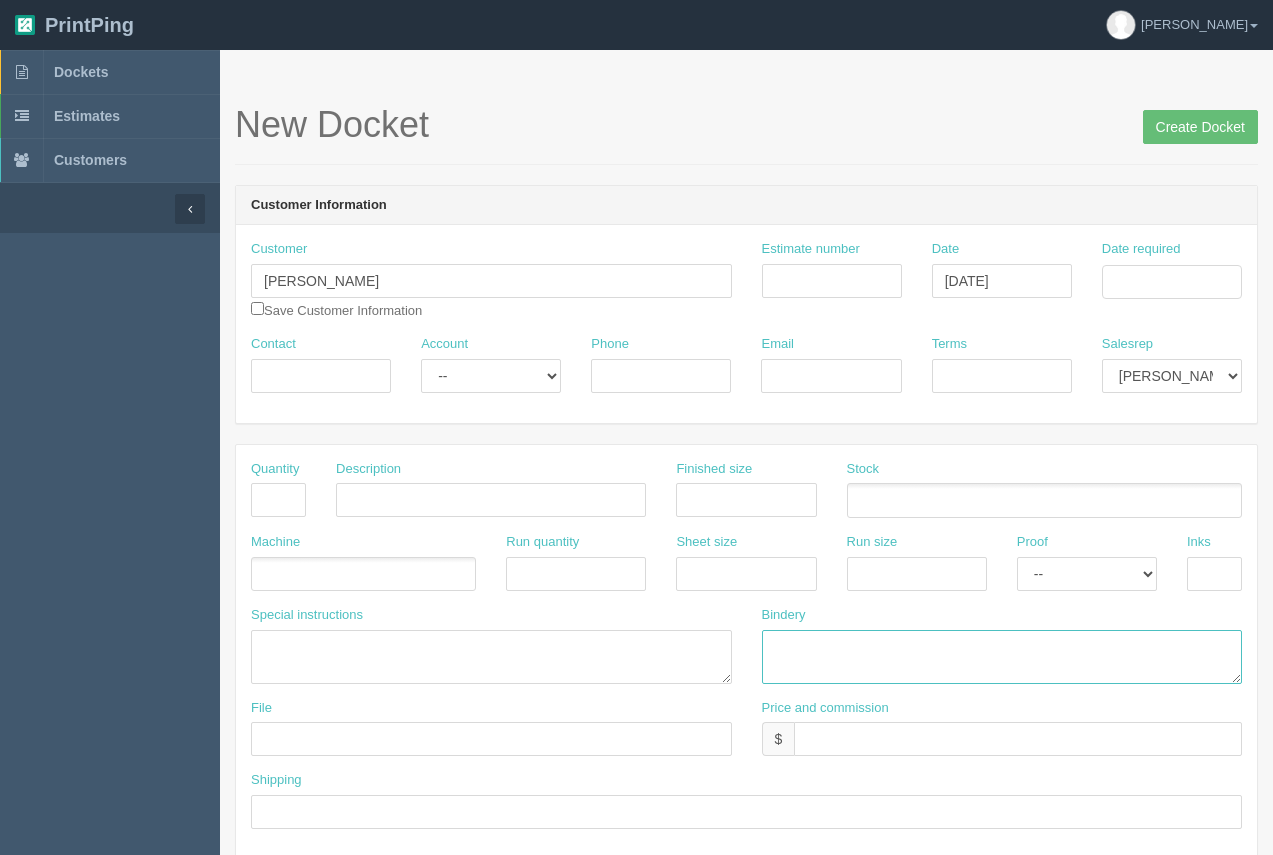click at bounding box center [1002, 657] 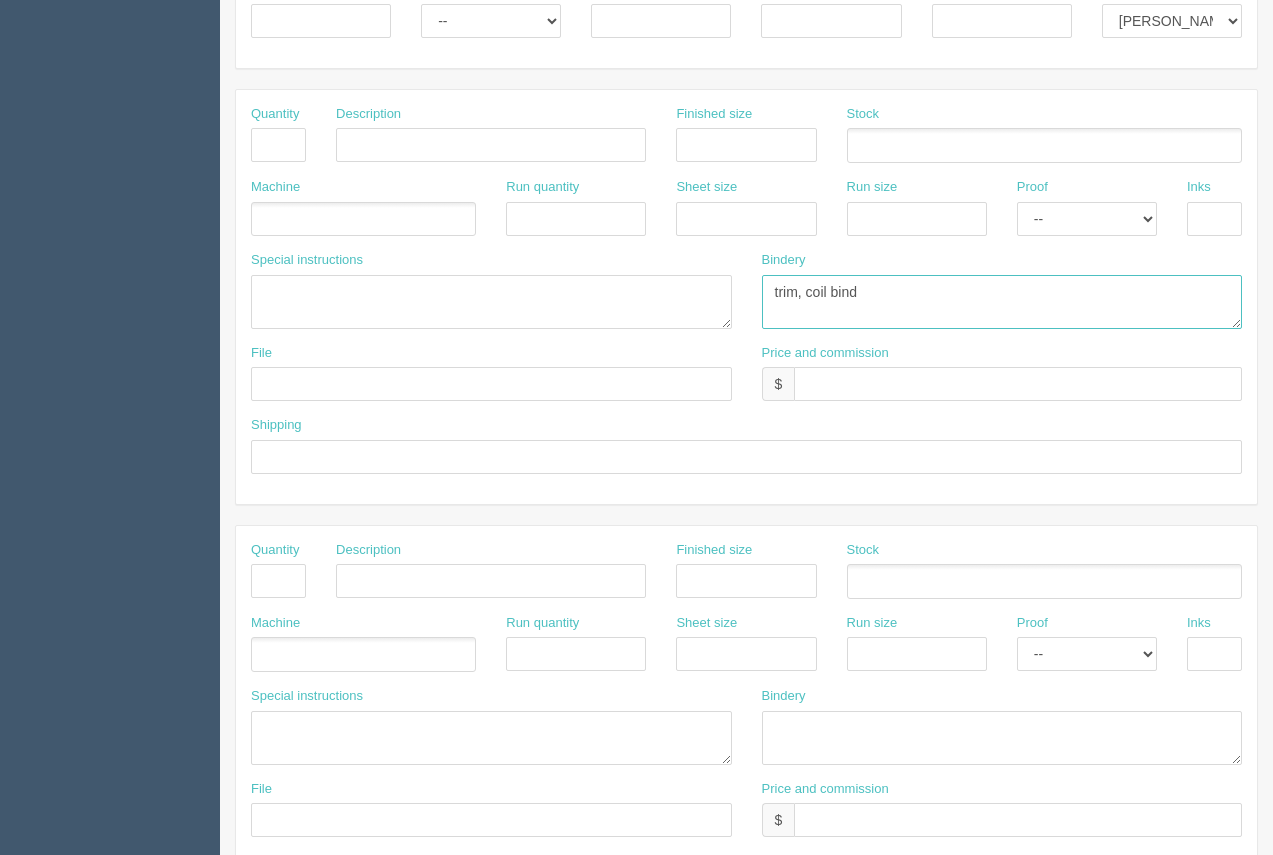 scroll, scrollTop: 377, scrollLeft: 0, axis: vertical 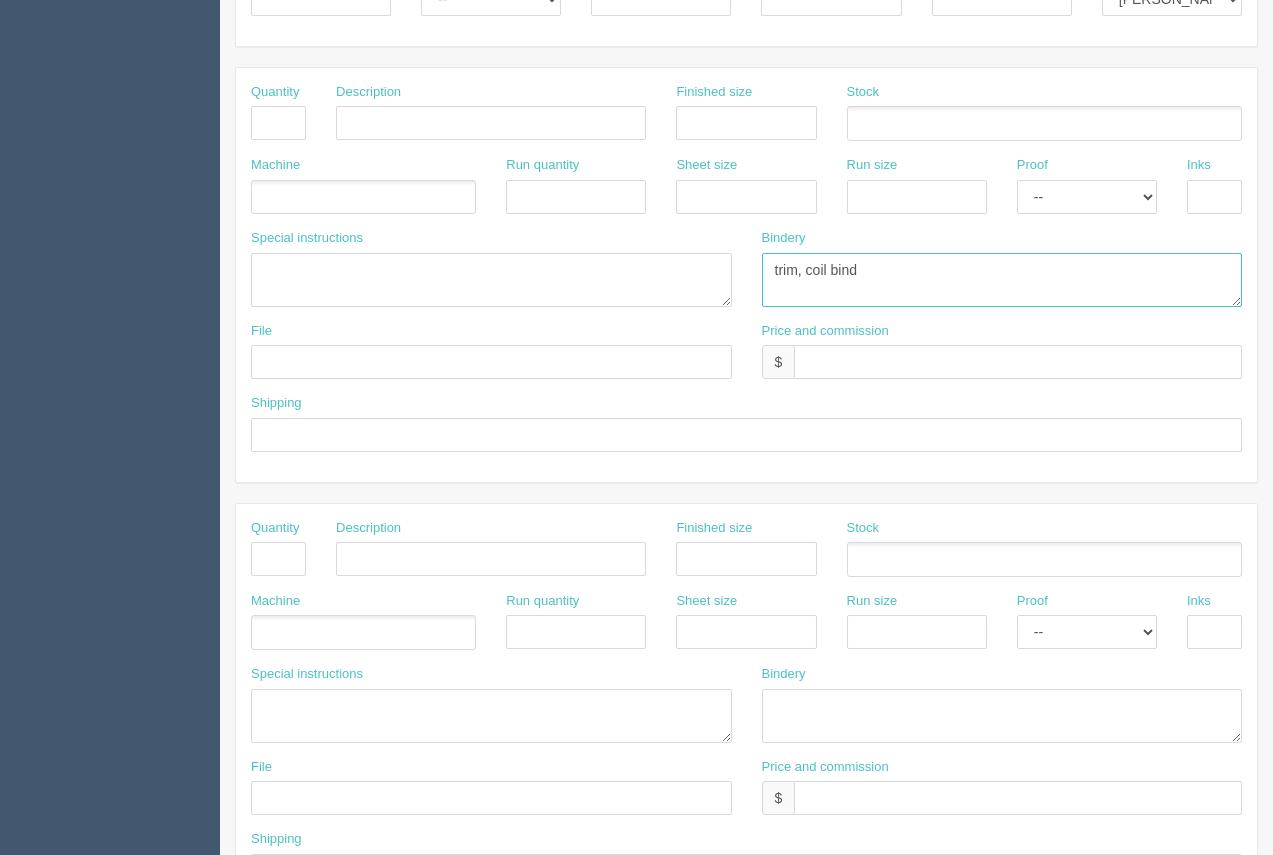 type on "trim, coil bind" 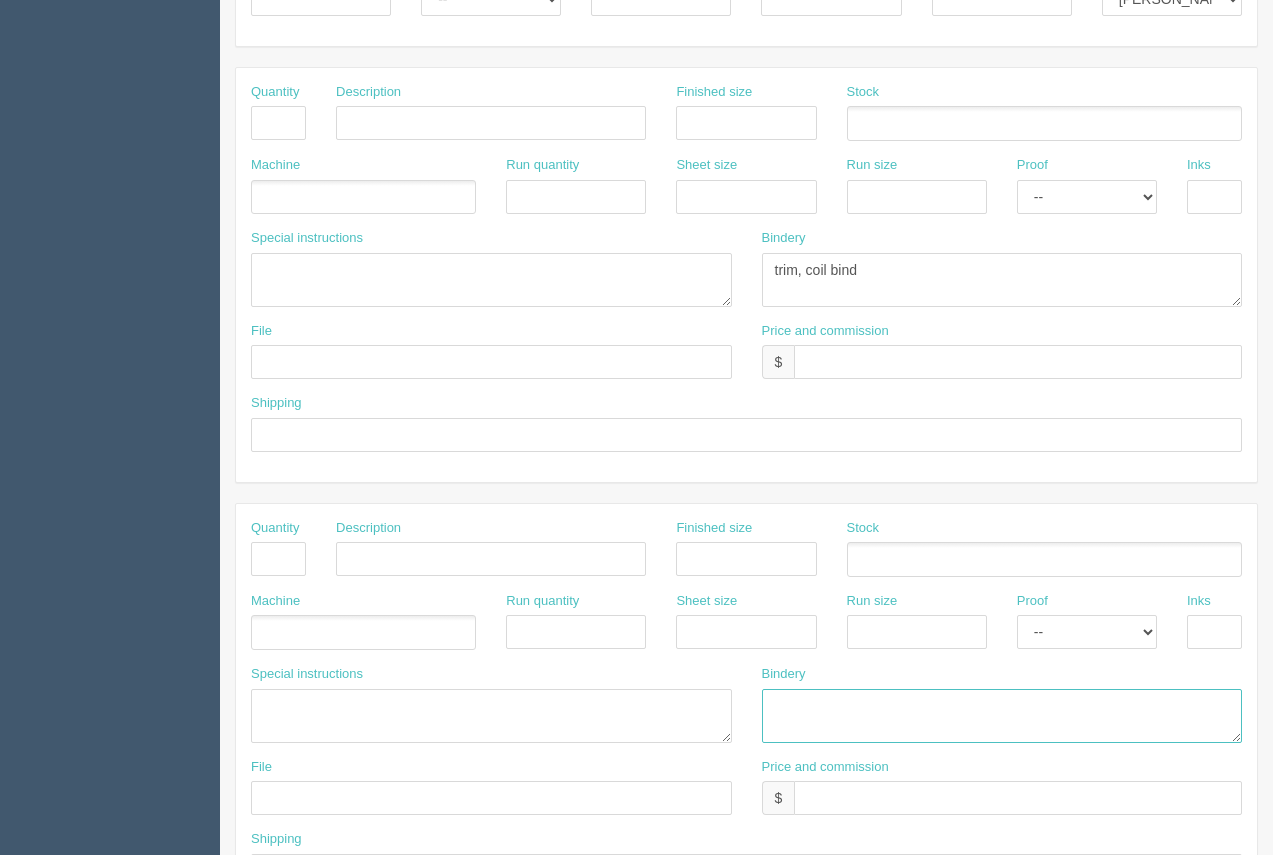 click at bounding box center (1002, 716) 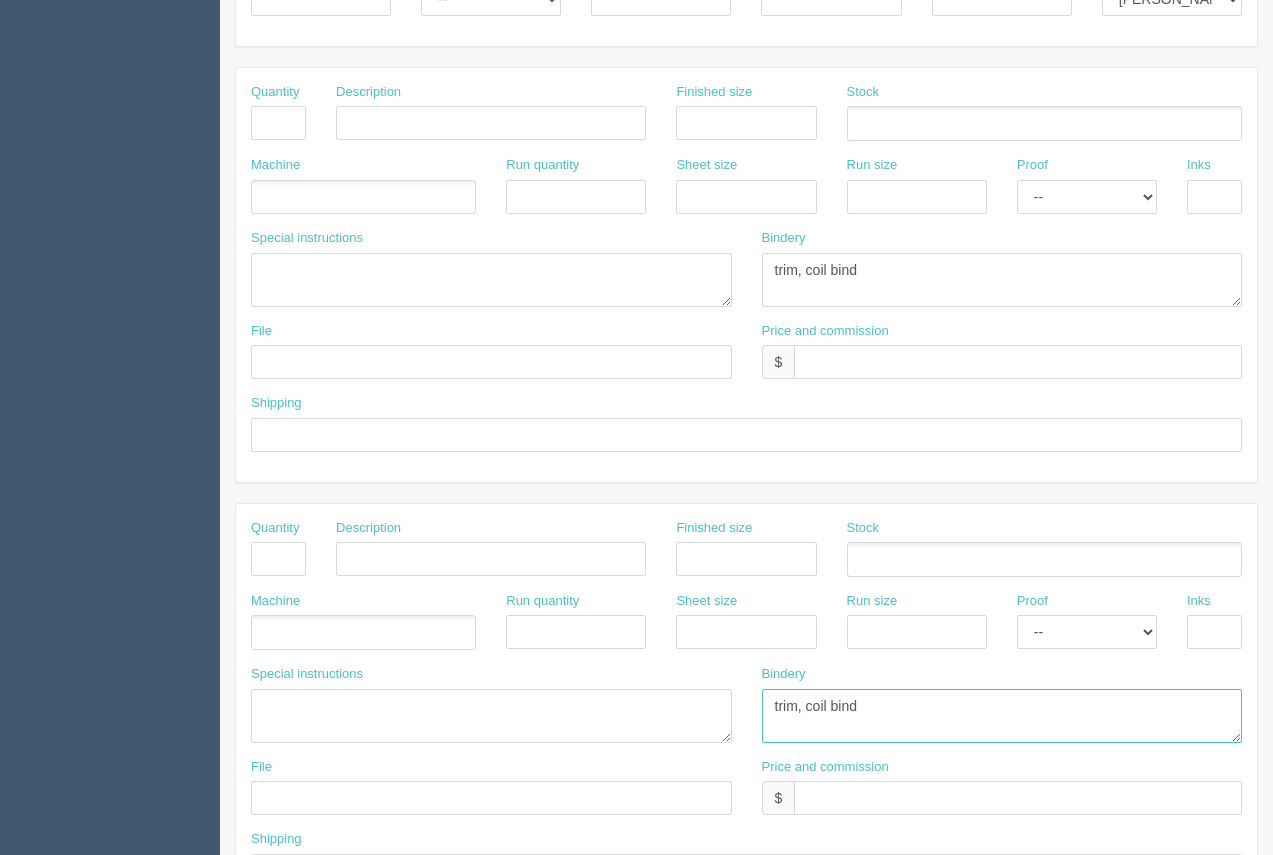 type on "trim, coil bind" 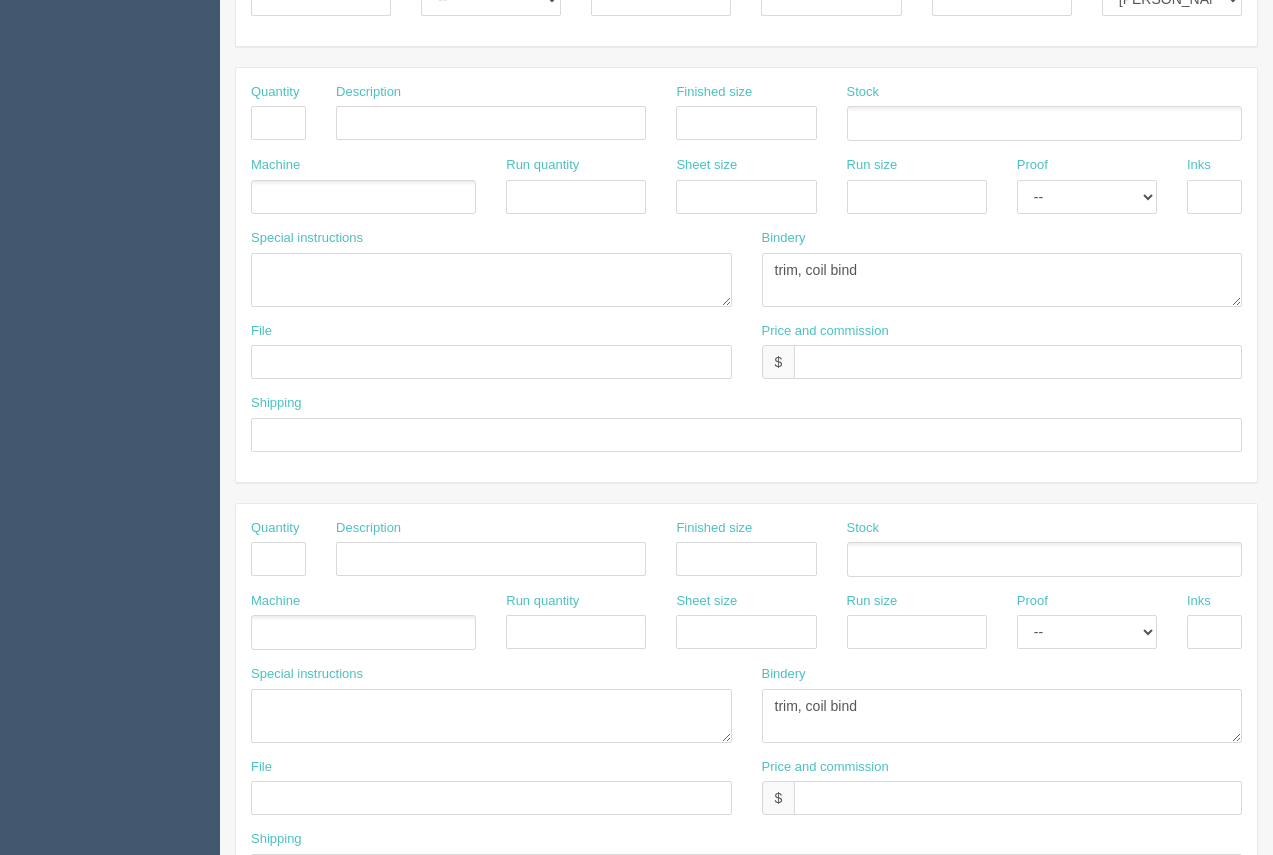 click at bounding box center (1044, 559) 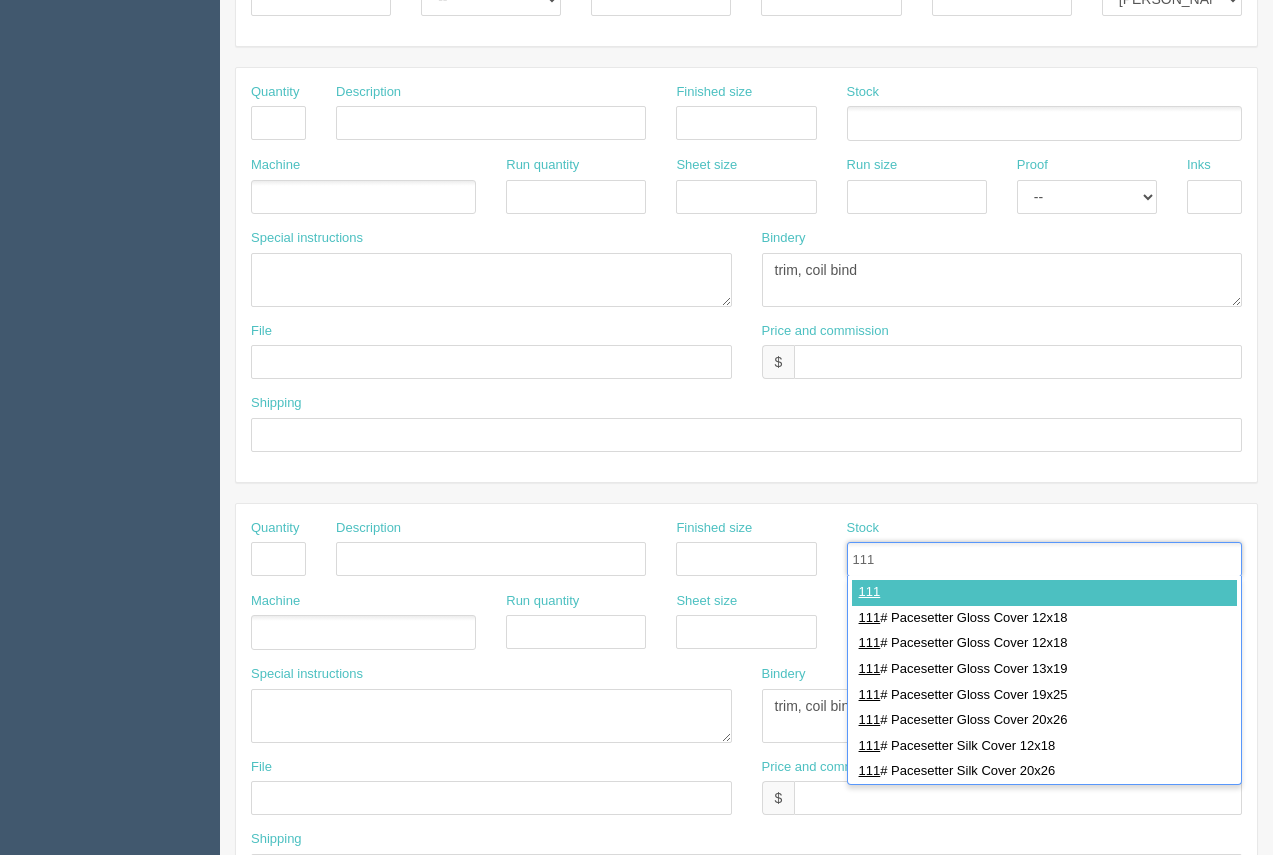 type on "111" 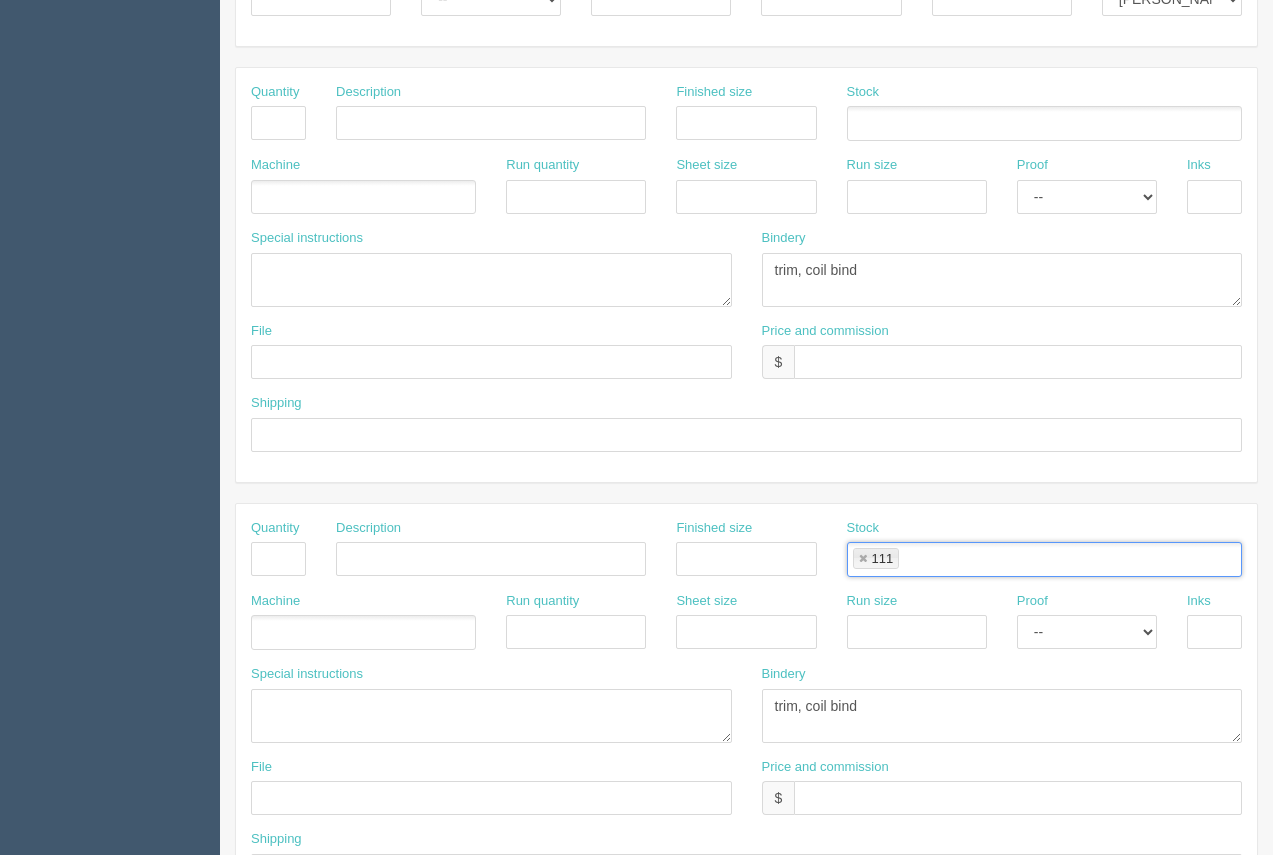 click on "111" at bounding box center (876, 558) 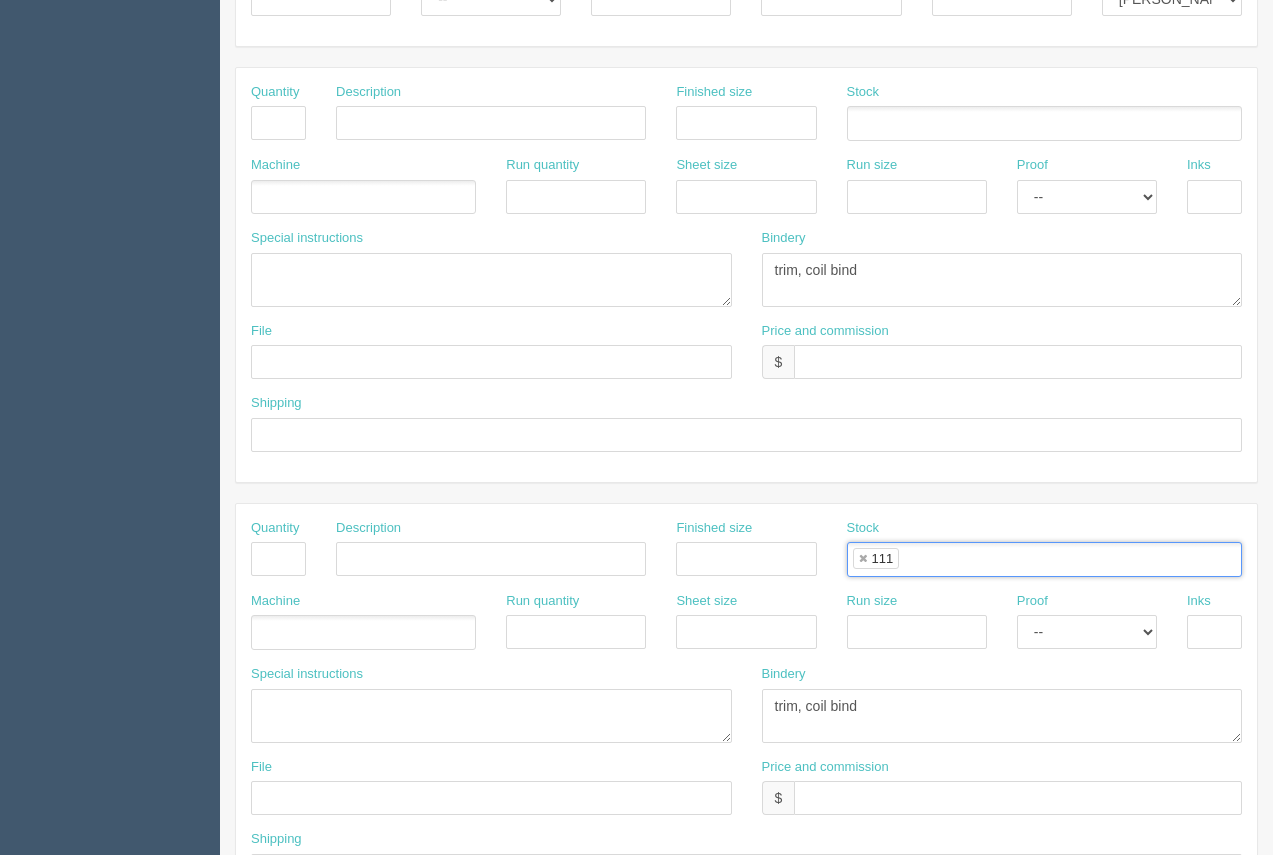 click at bounding box center (863, 559) 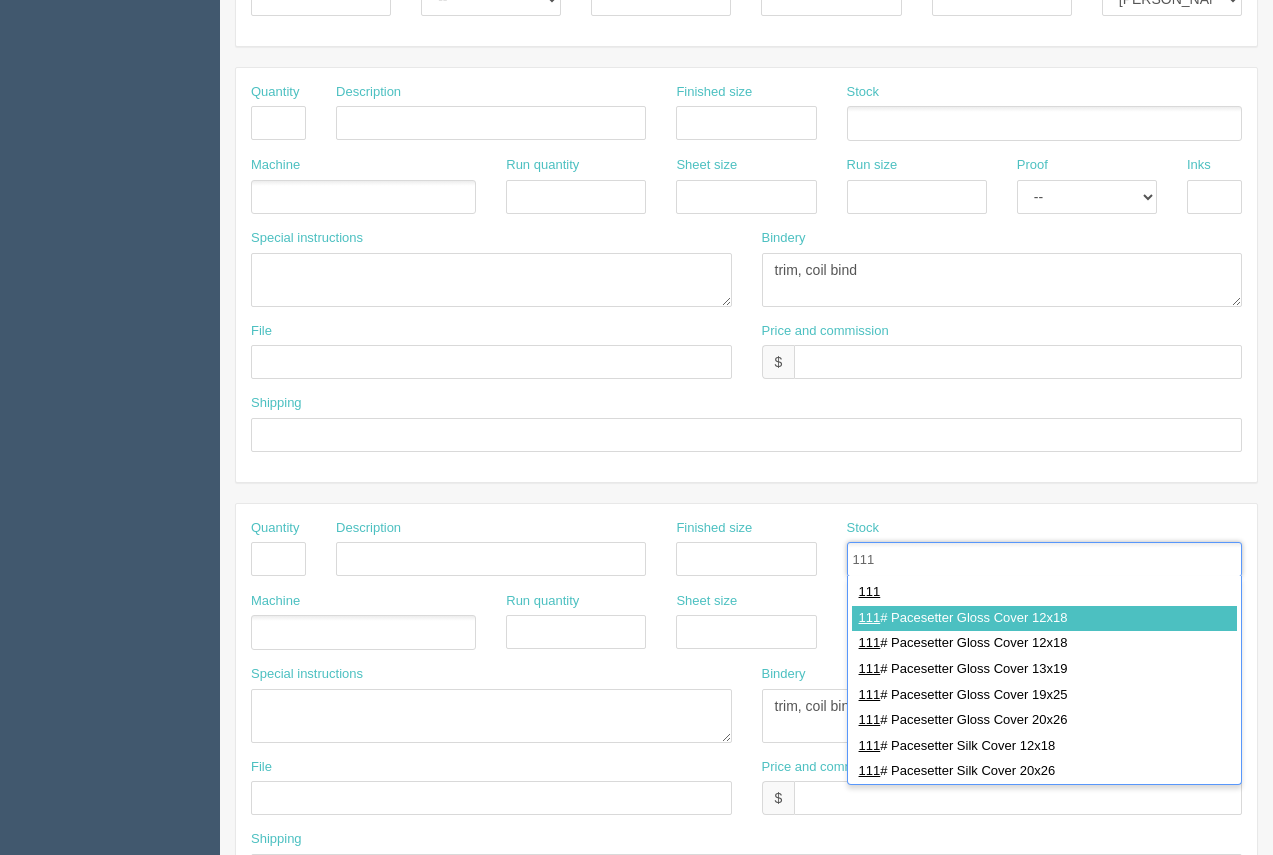 type on "111" 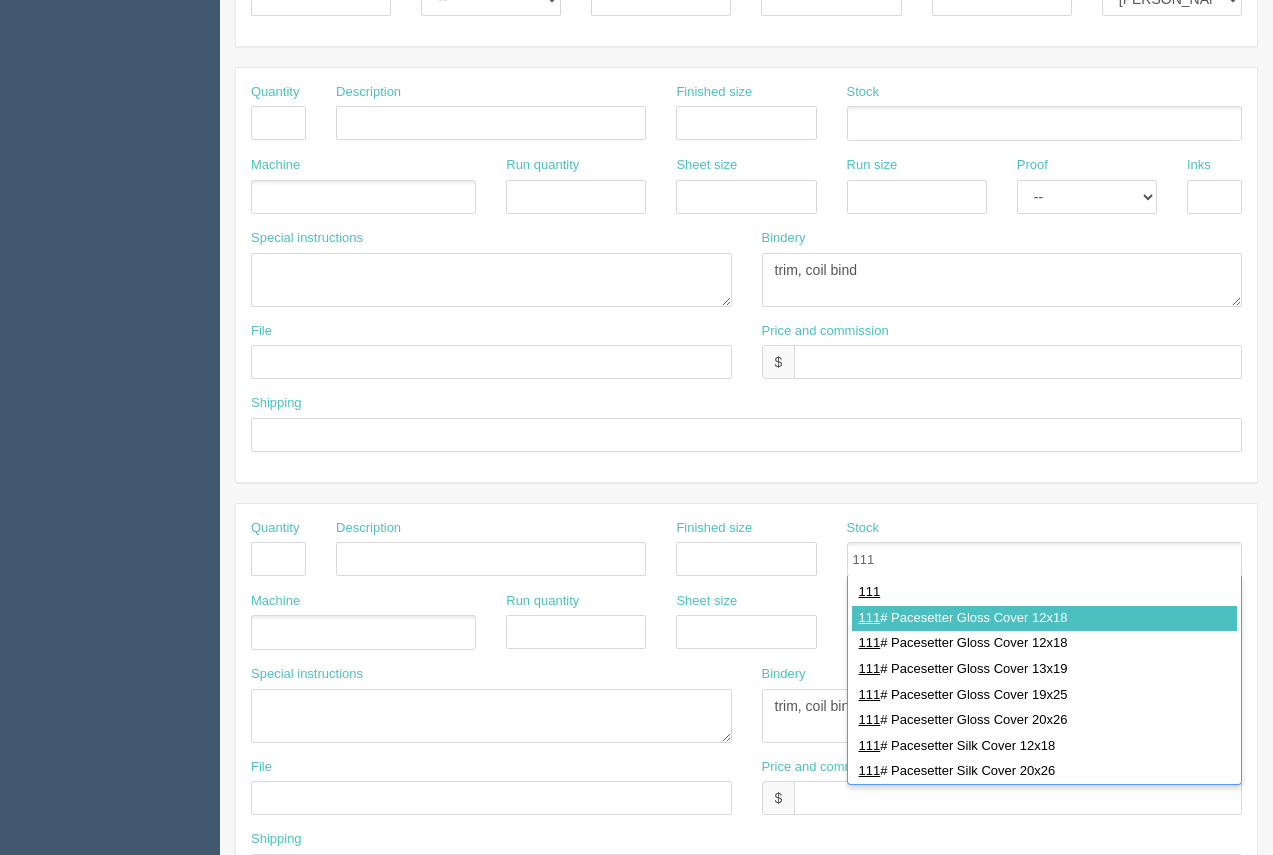 drag, startPoint x: 988, startPoint y: 620, endPoint x: 984, endPoint y: 589, distance: 31.257 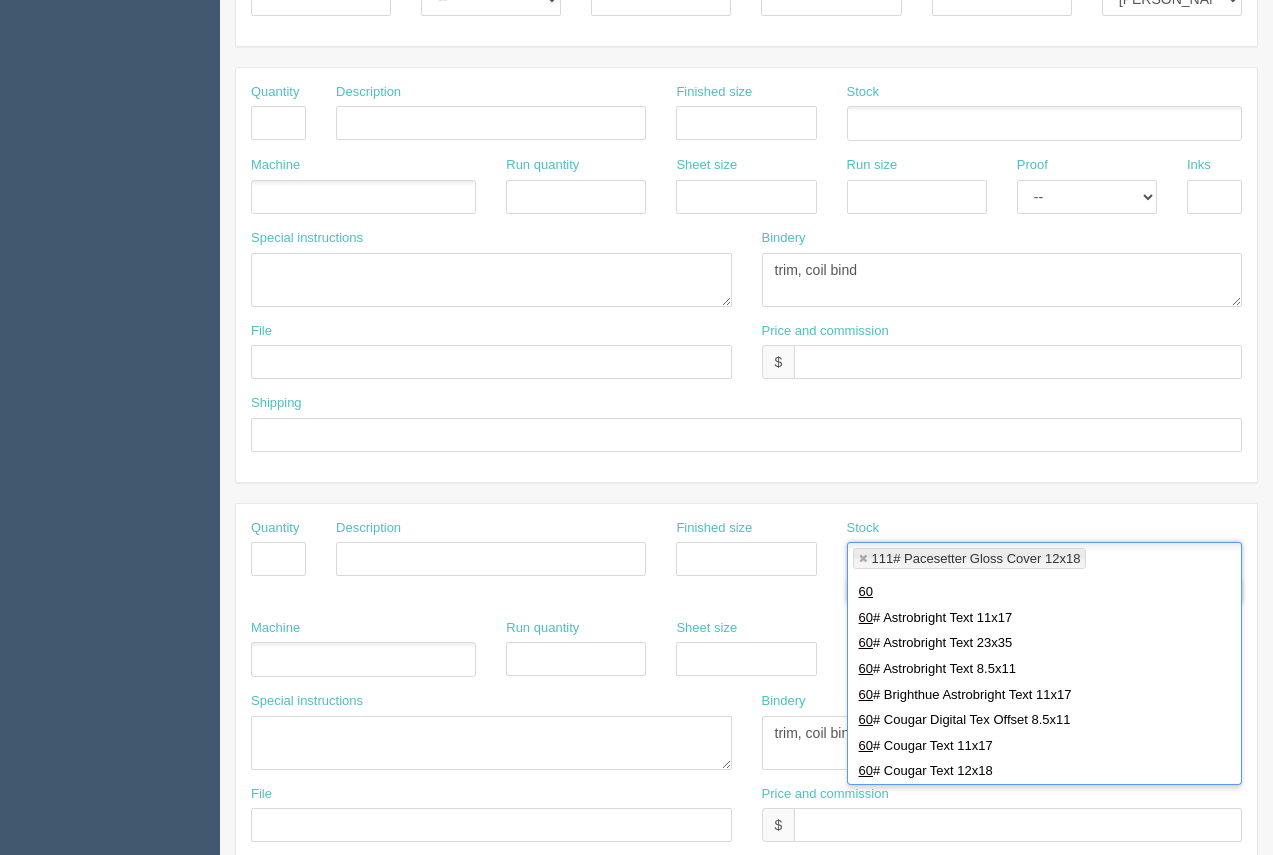 type on "60" 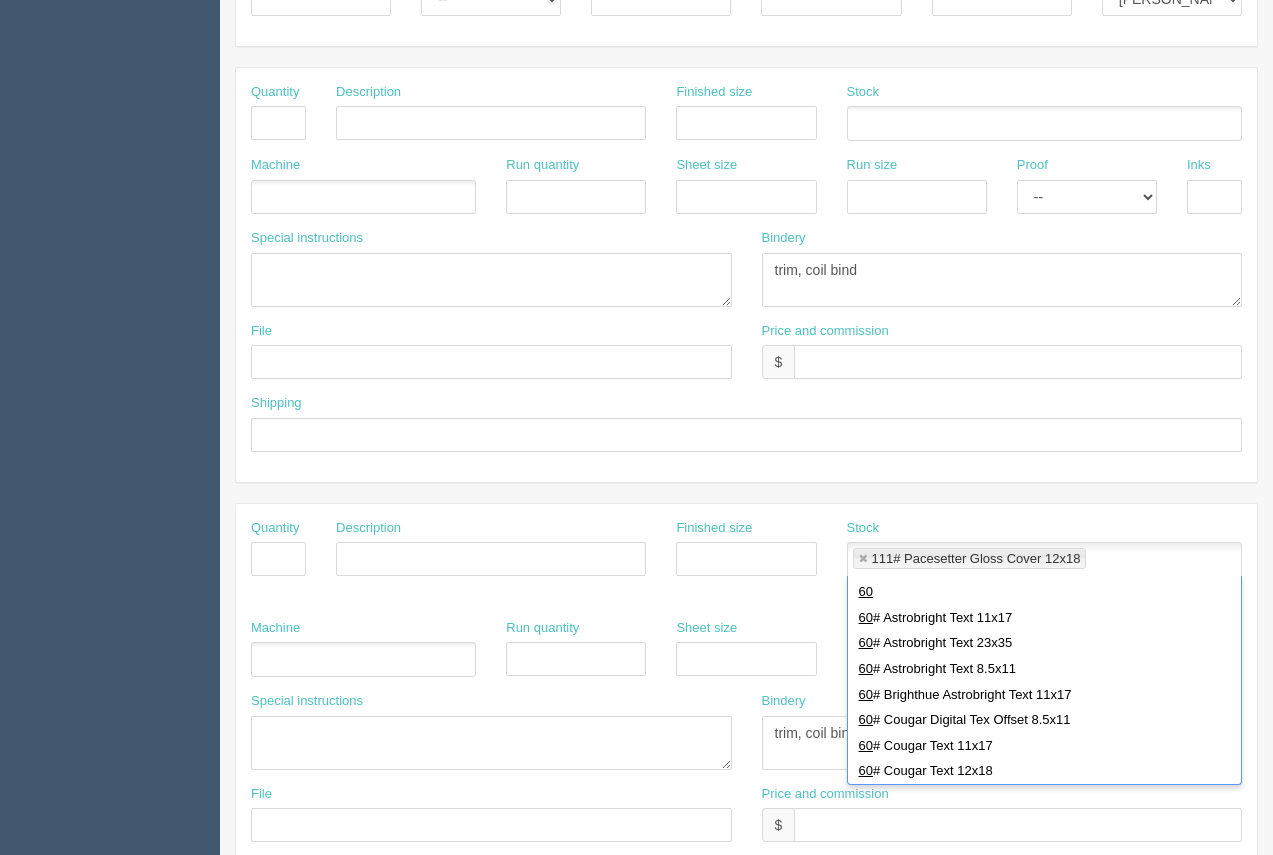 click on "60 60 # Astrobright Text 11x17  60 # Astrobright Text 23x35  60 # Astrobright Text 8.5x11  60 # Brighthue Astrobright Text 11x17 60 # Cougar Digital Tex Offset 8.5x11 60 # Cougar Text 11x17  60 # Cougar Text 12x18  60 # Cougar Text 8.5x11  60 # HUSky Opaque Offset 19x25  60 # Lynx Opaque Offset 11x17  60 # Lynx Opaque Offset 12x18  60 # Lynx Opaque Offset 19x25  60 # Lynx Opaque Offset 8.5x11  60 # Lyx Opaque Smooth Text 19x25  60 # Metro Uncoated Pressure Sensitive 26x20  60 # Pacesetter Coated Sticker 60 # Pacesetter Uncoated Sticker 60 # Pressure Sensitive Gloss Text 19x25  60 # Pressure Sensitive Gloss Text 25x38  60 # Pressure Sensitive Gloss Text 28x40  60 # Rolland Enviro100 Text 25x38  60 # Rolland Enviro Offset 25x38  60 # Springhill Gol Offset 23x35  60 # Springhill Gol Text 23x35 60 # Starliner Coated Pressure Sensitive 17x22  60 # Starliner Florescent Pressure Sensitive 8.5x11  60 # Starliner Nove Pressure Sensitive 17x22" at bounding box center [1044, 680] 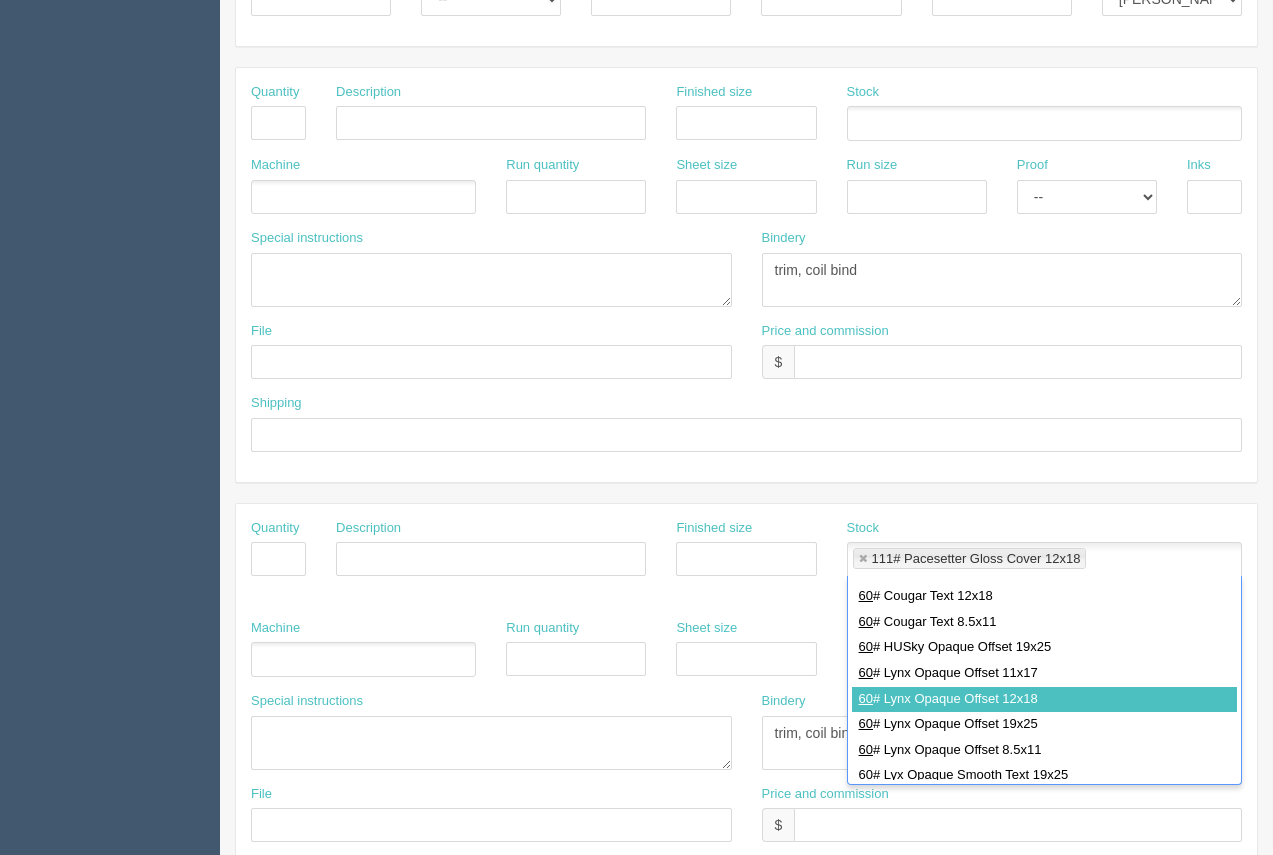 type 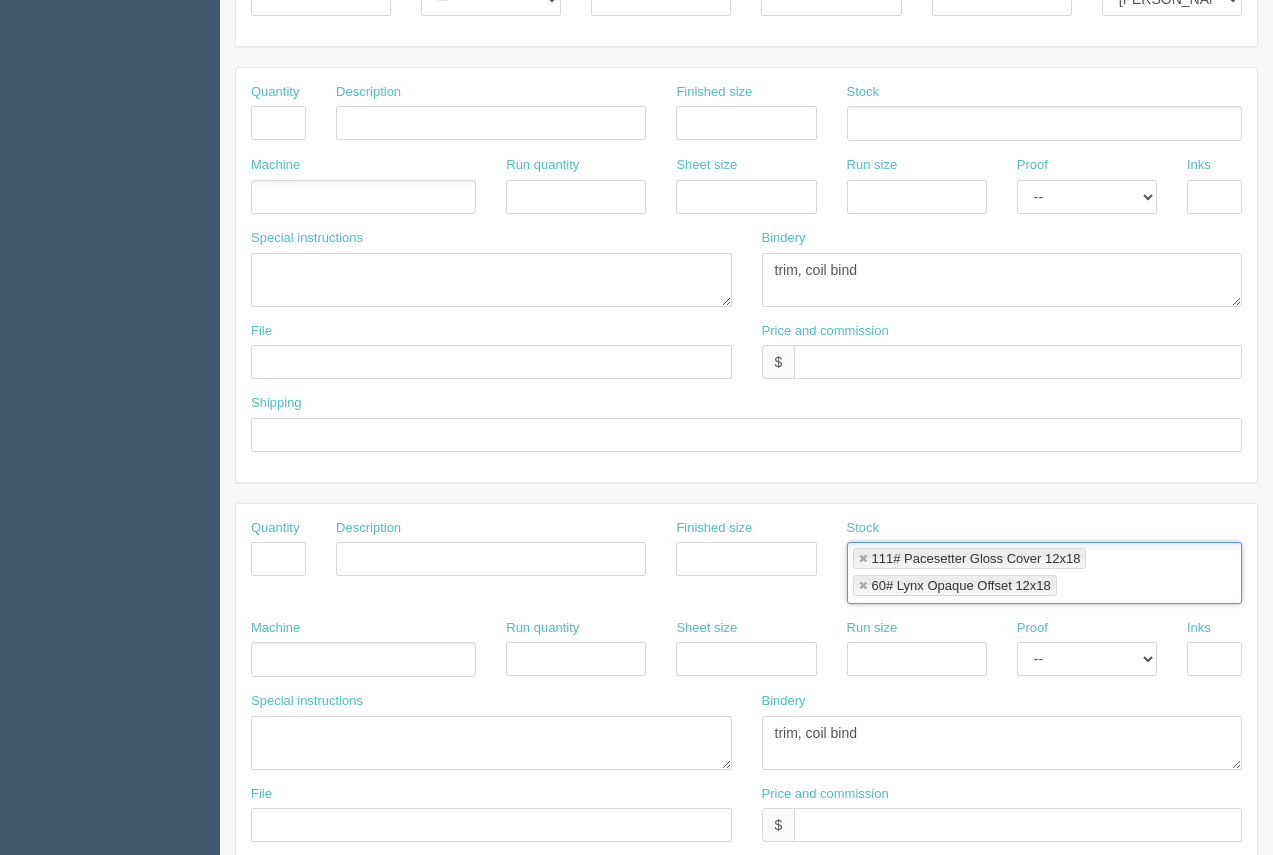scroll, scrollTop: 0, scrollLeft: 0, axis: both 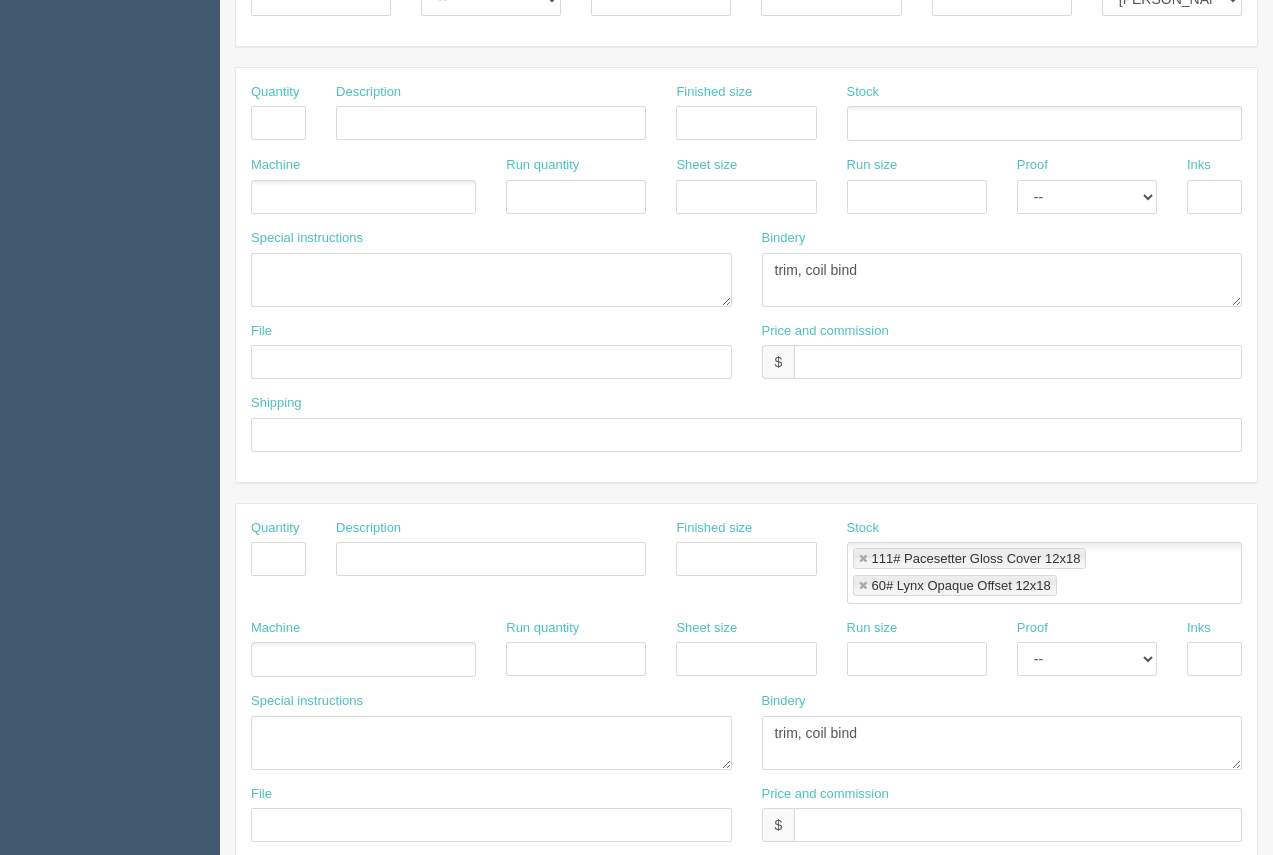 click at bounding box center (1044, 123) 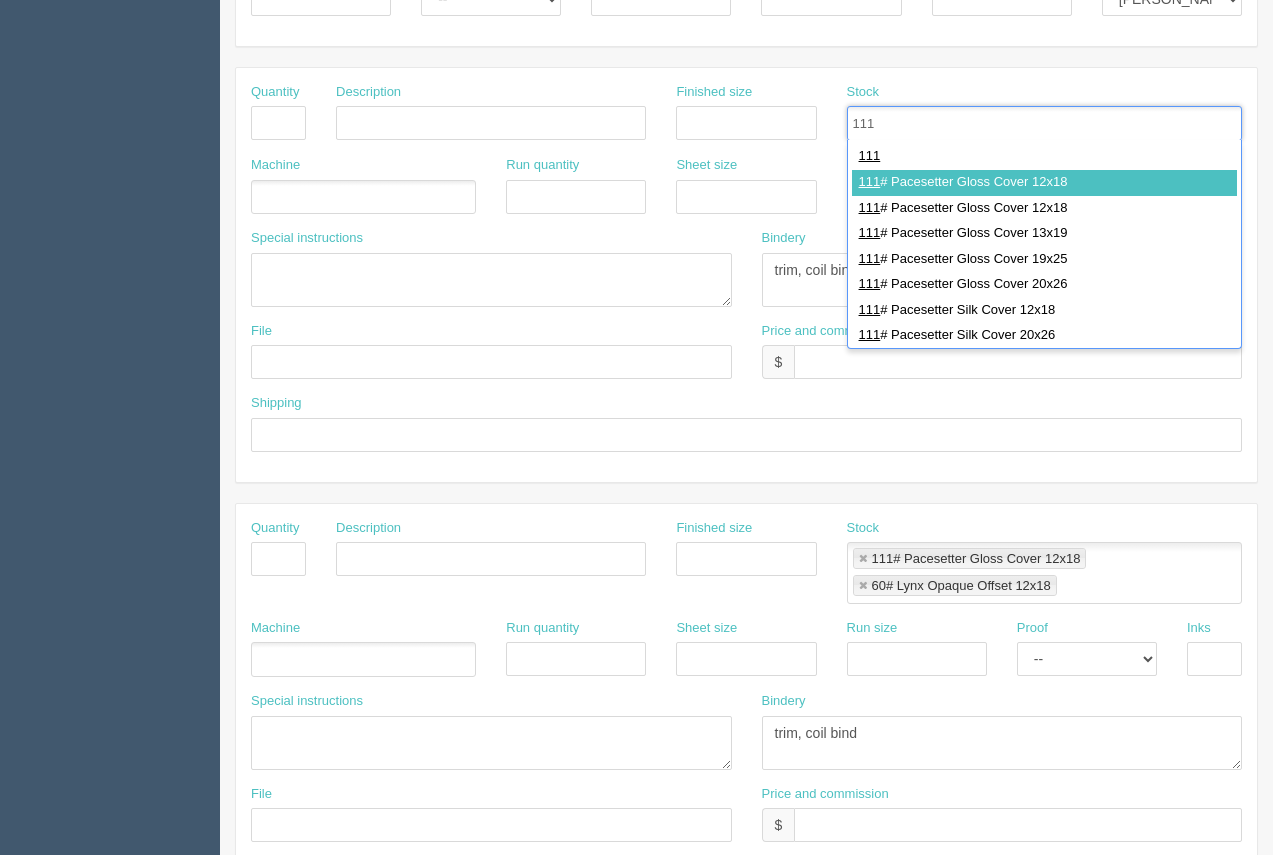 type on "111" 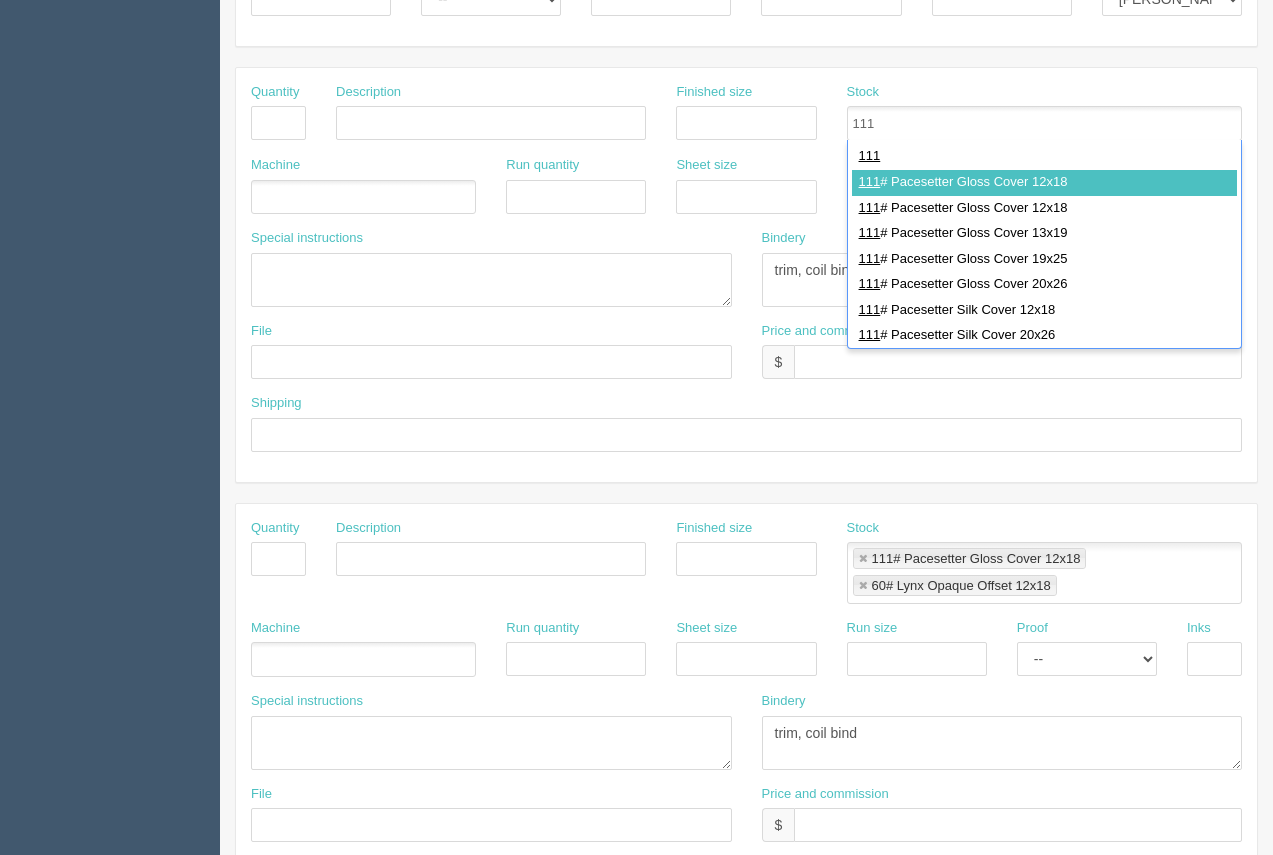 type 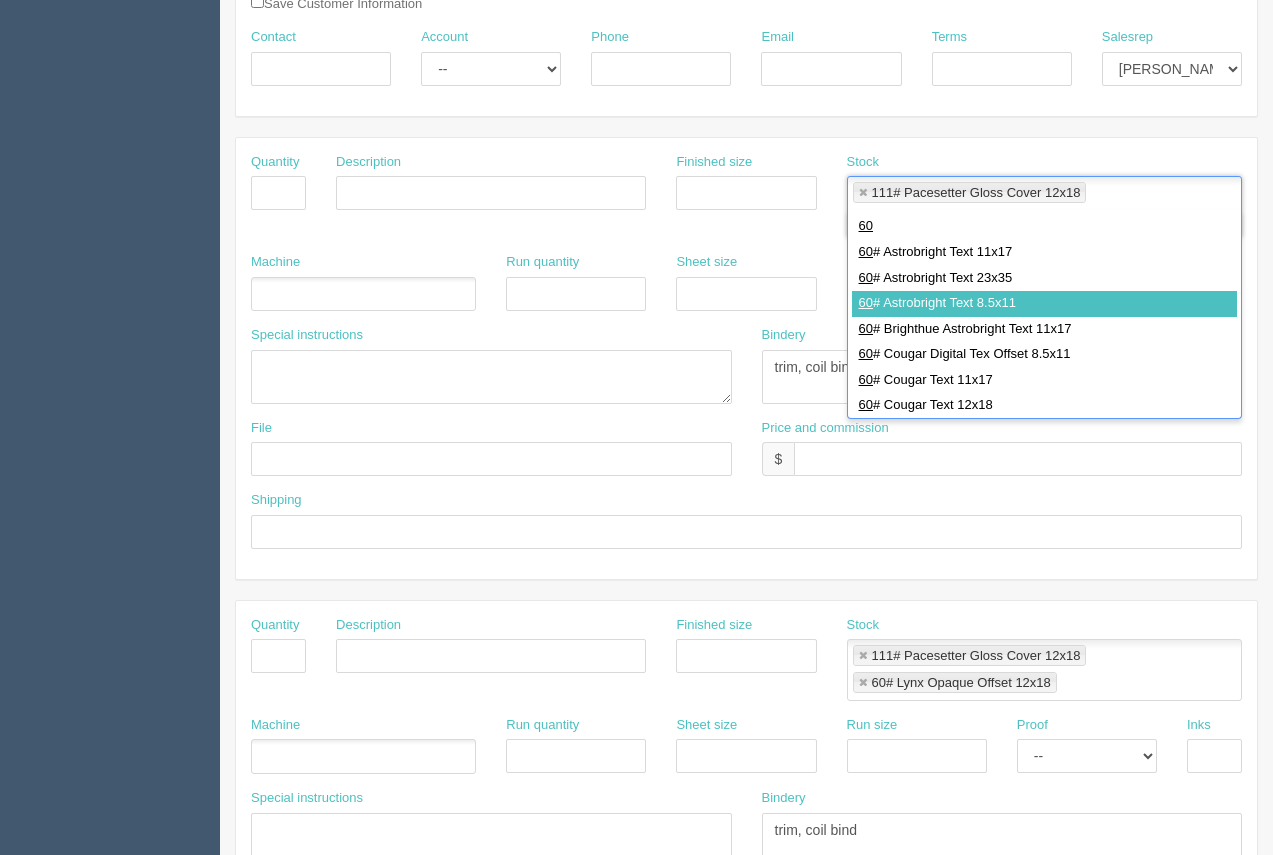 scroll, scrollTop: 177, scrollLeft: 0, axis: vertical 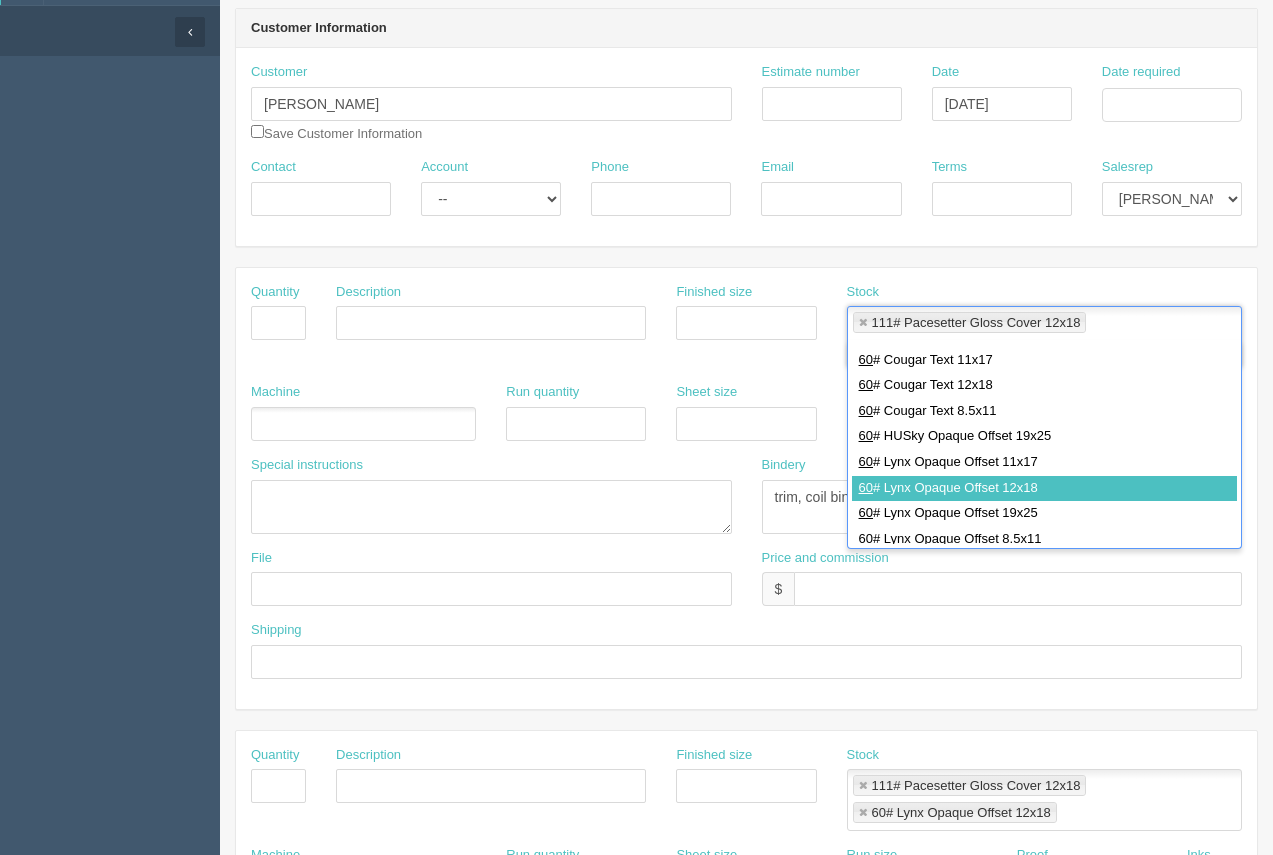 type on "60" 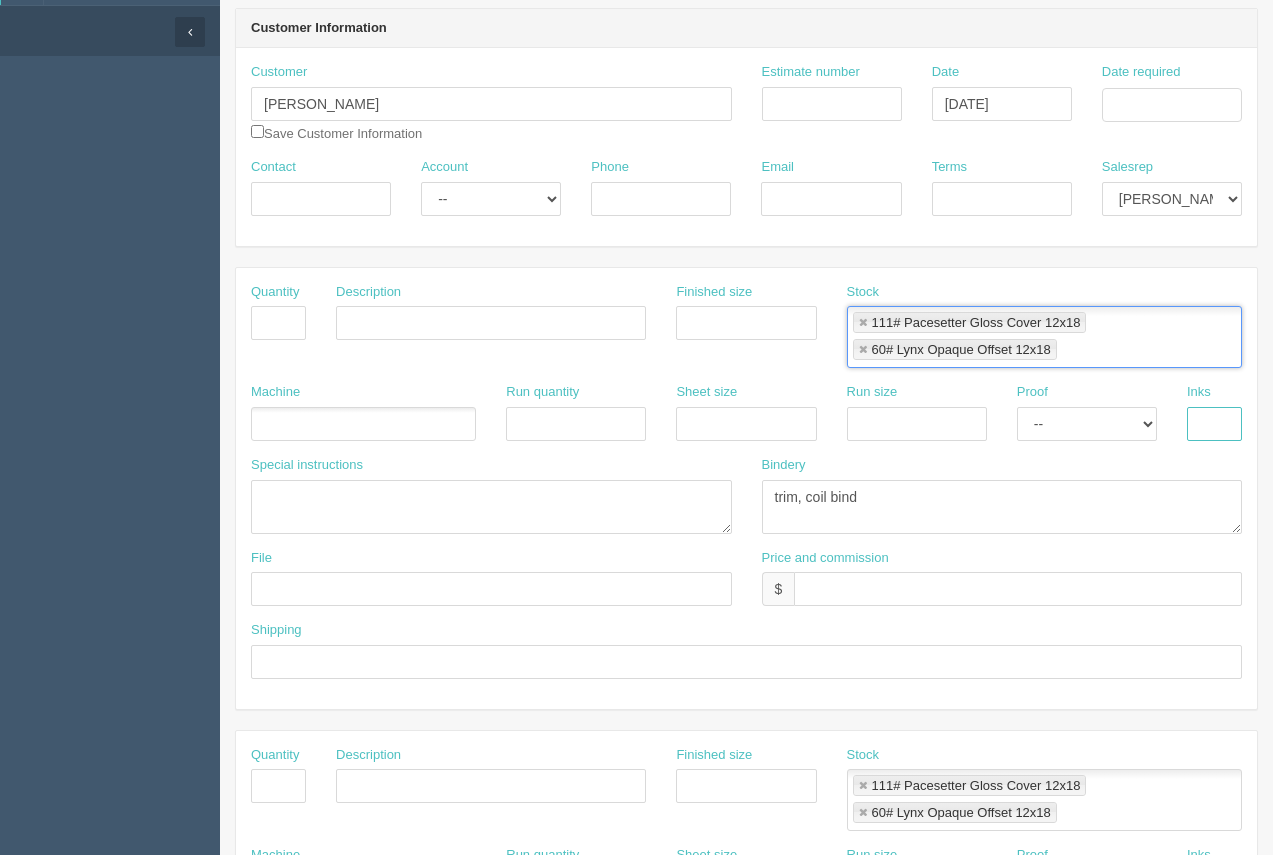 click at bounding box center [1214, 424] 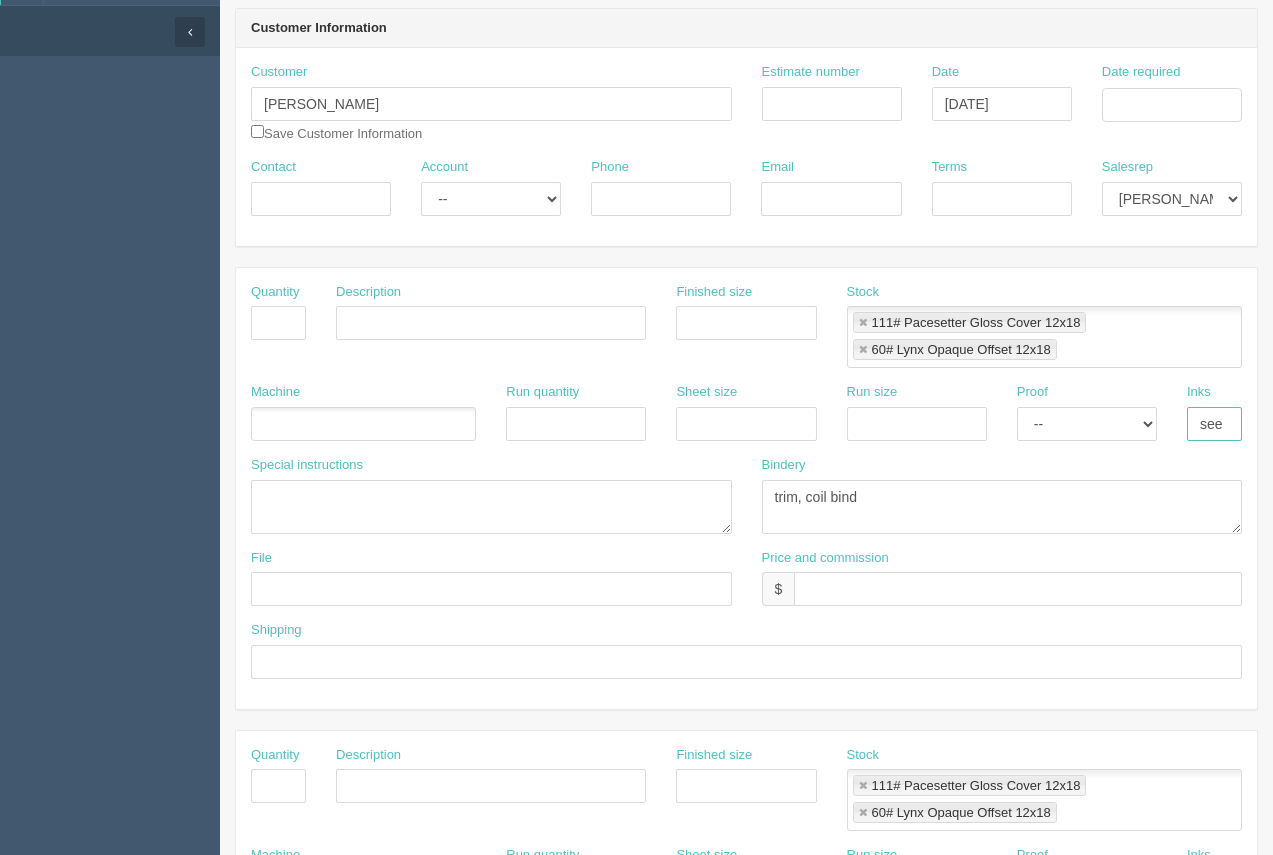 type on "see instruc" 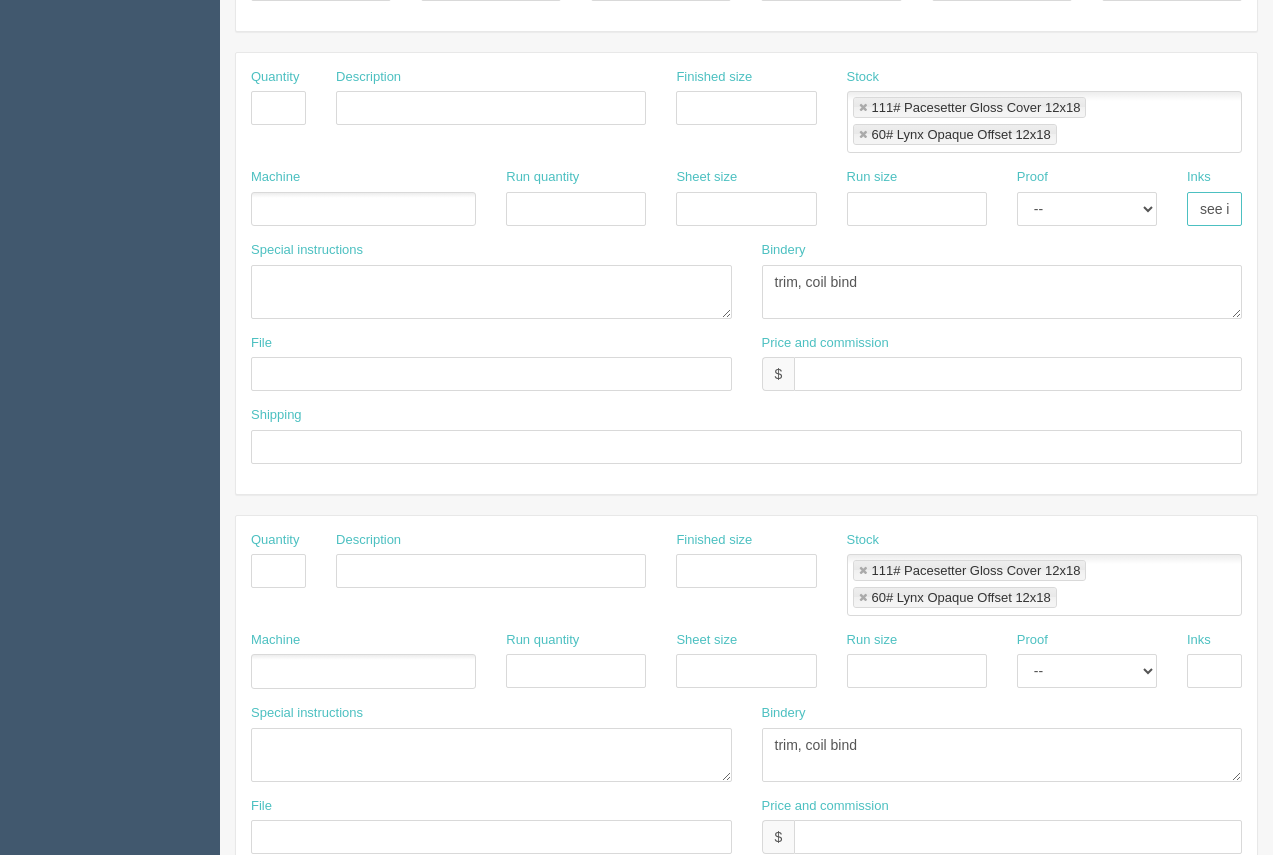 scroll, scrollTop: 413, scrollLeft: 0, axis: vertical 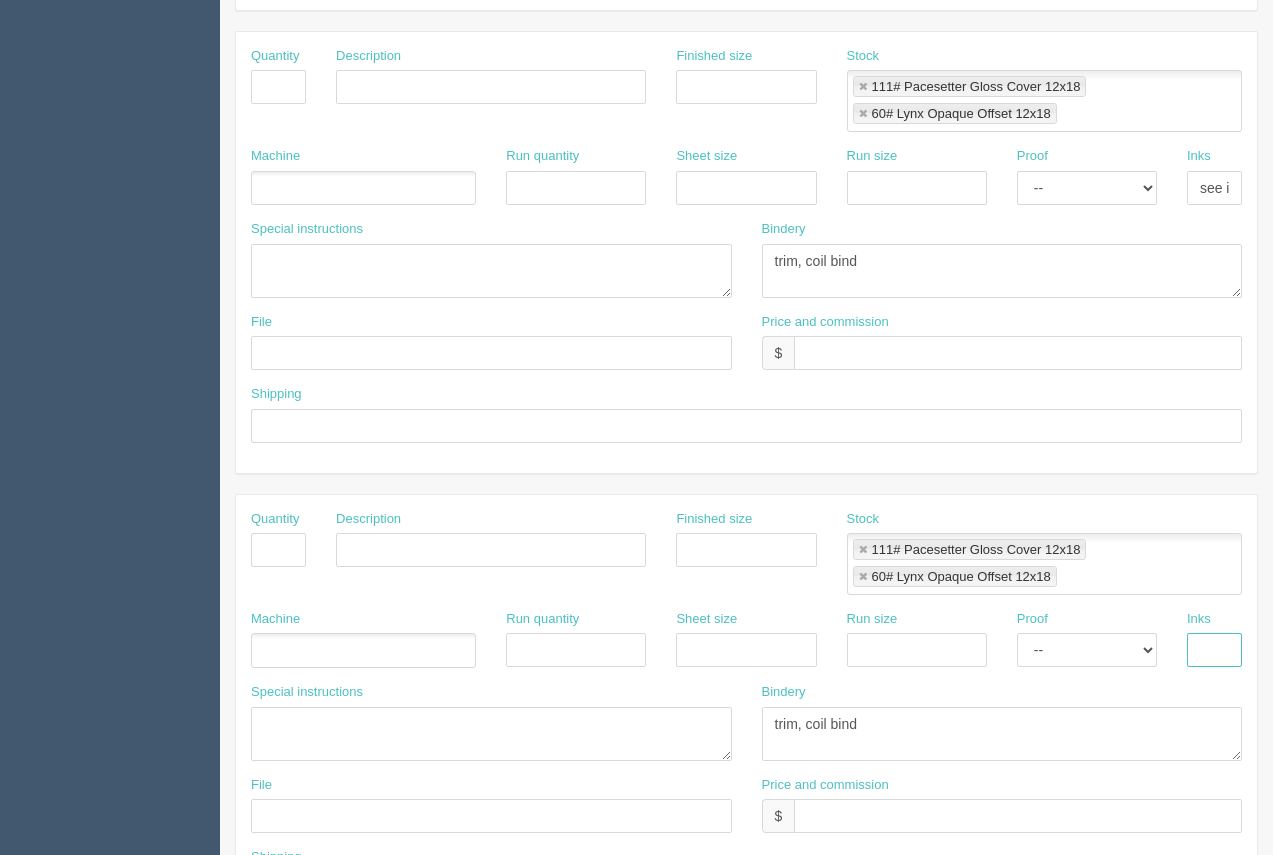 click at bounding box center (1214, 650) 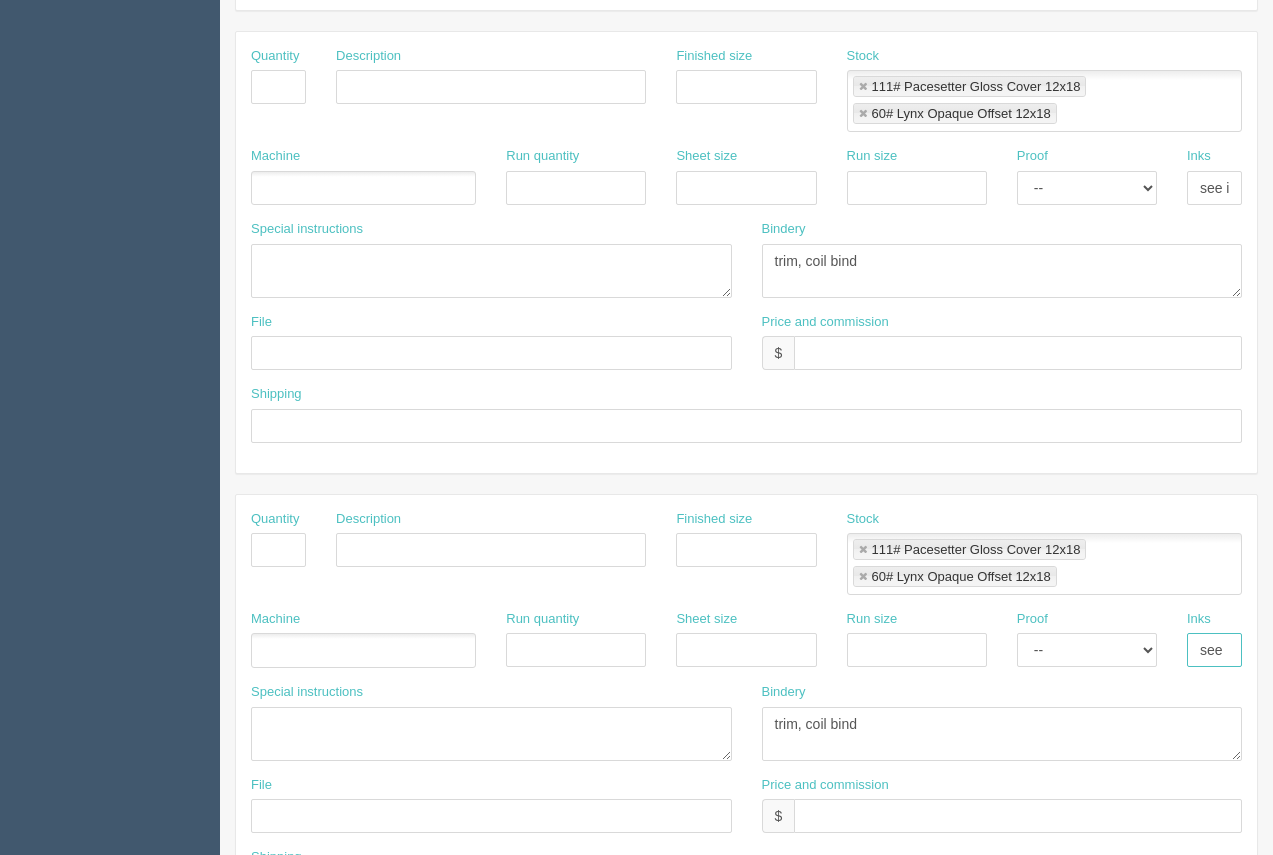 type on "see instruc" 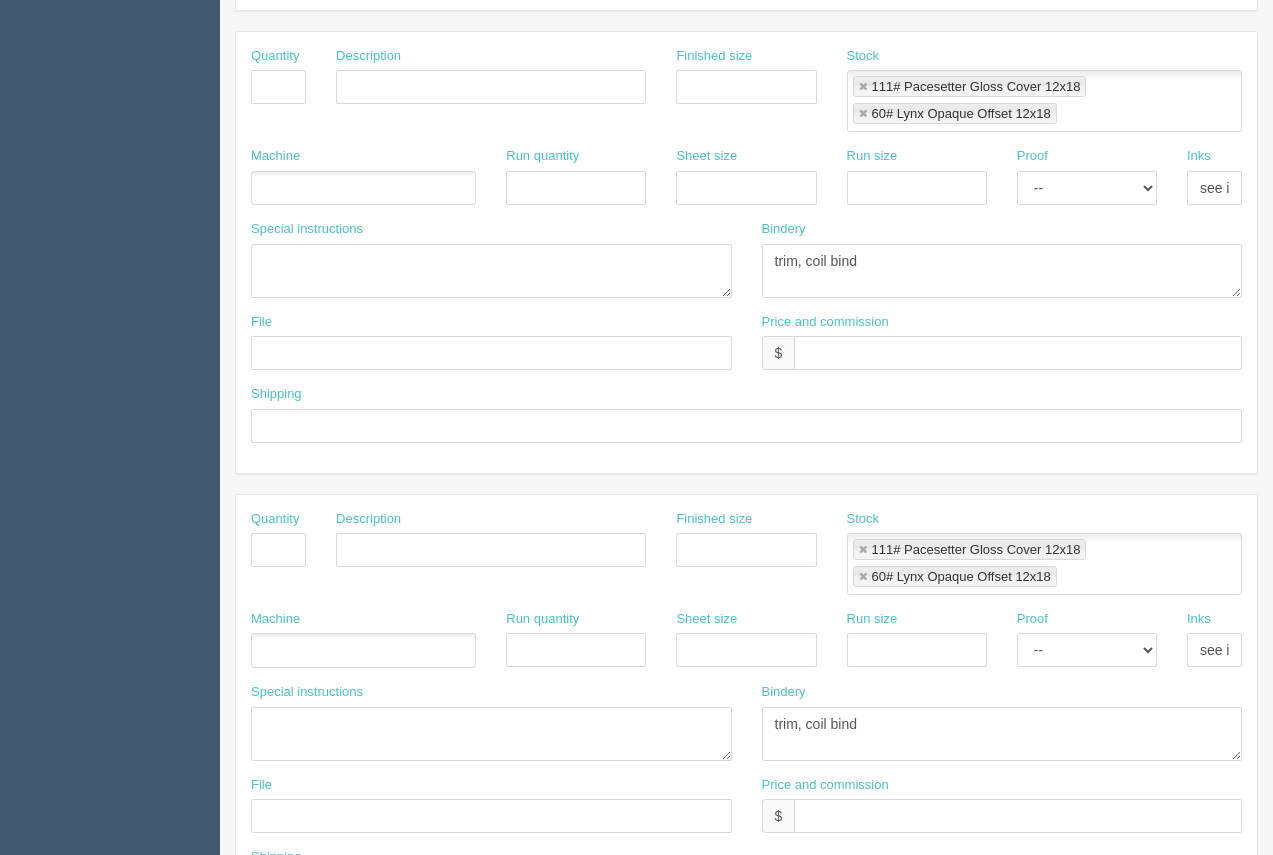 click at bounding box center (363, 188) 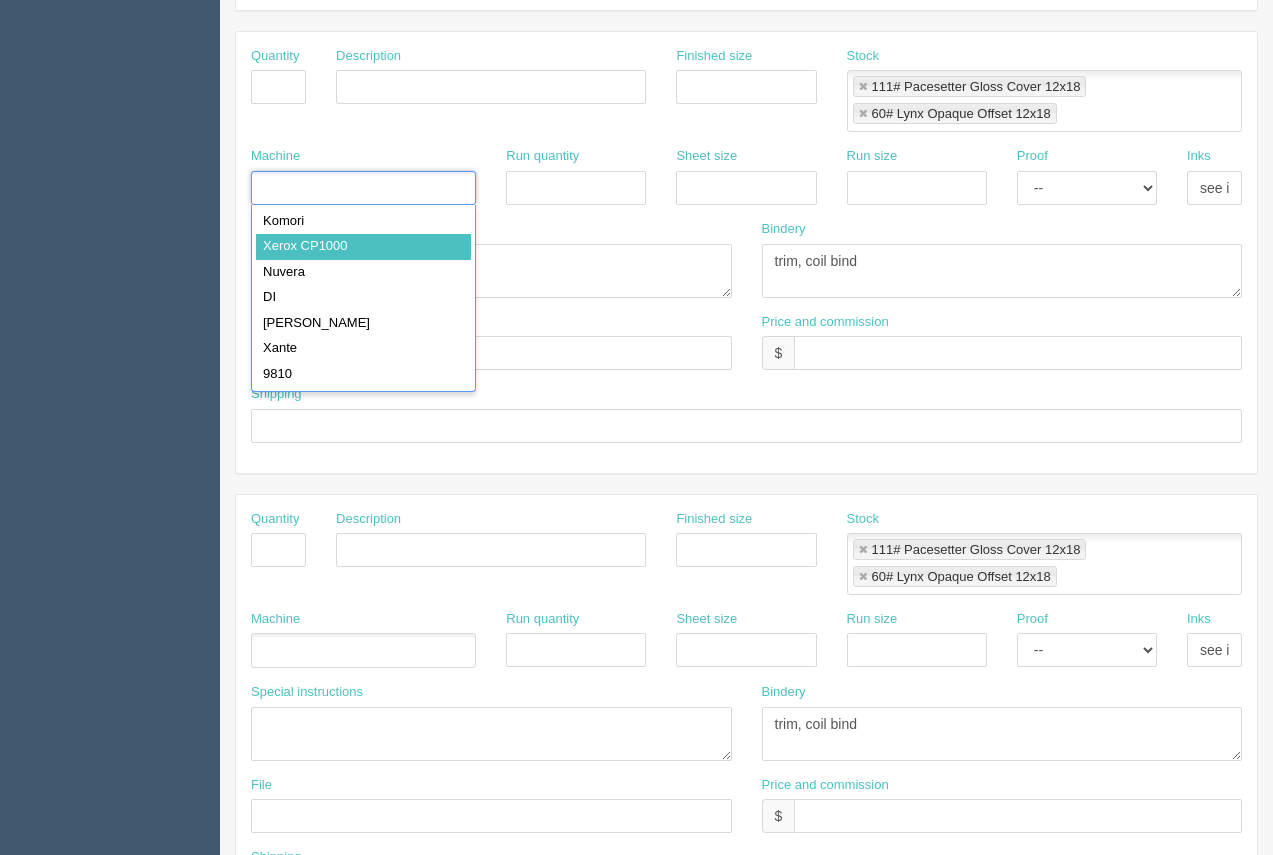drag, startPoint x: 341, startPoint y: 236, endPoint x: 345, endPoint y: 325, distance: 89.08984 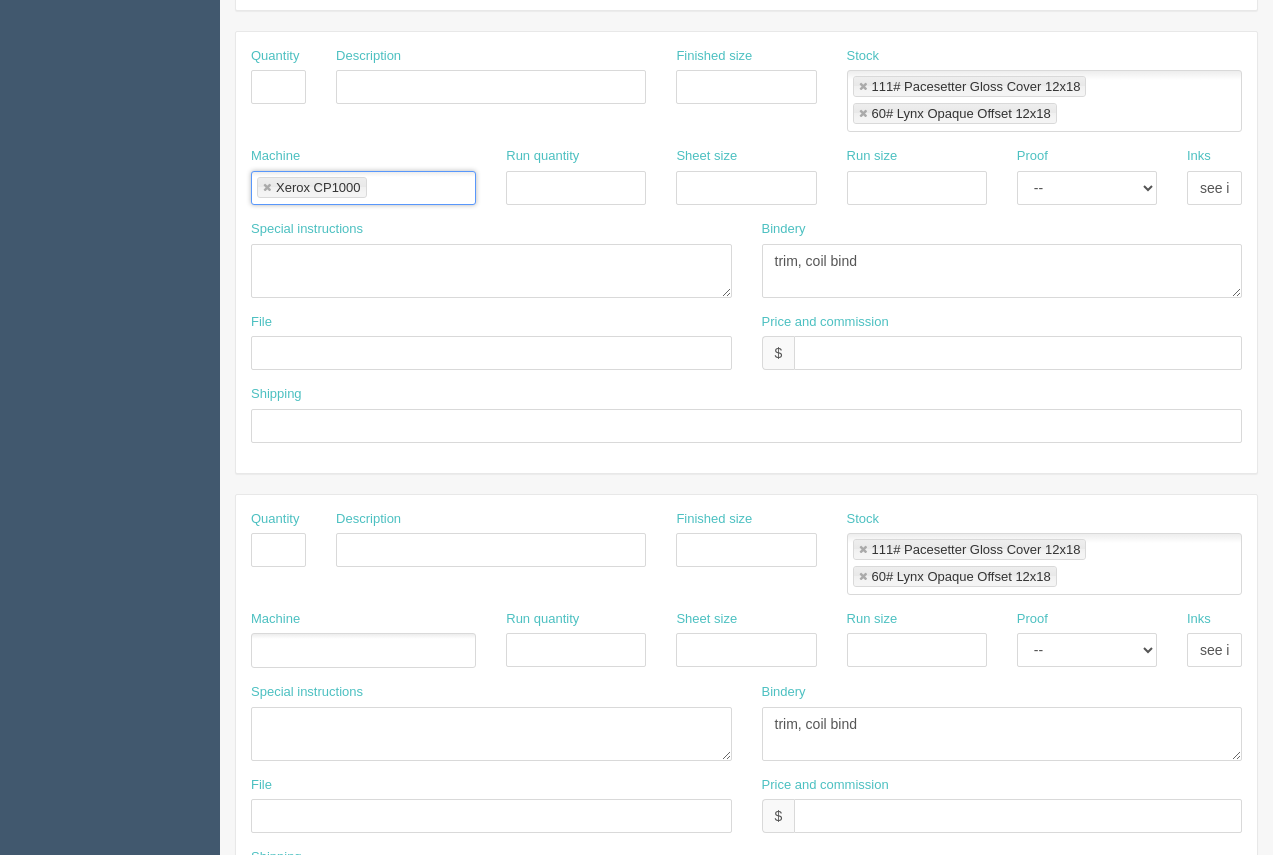 click at bounding box center [363, 650] 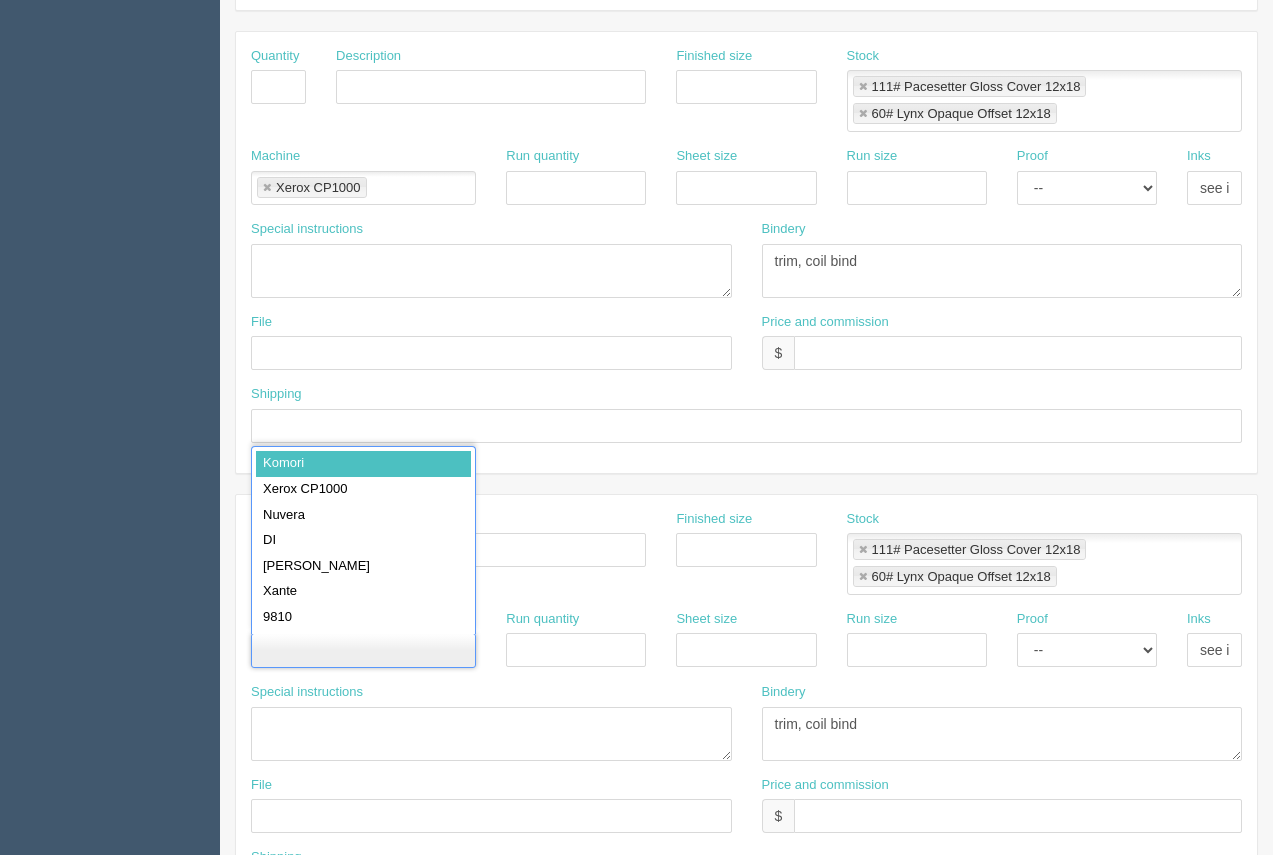 type on "Komori" 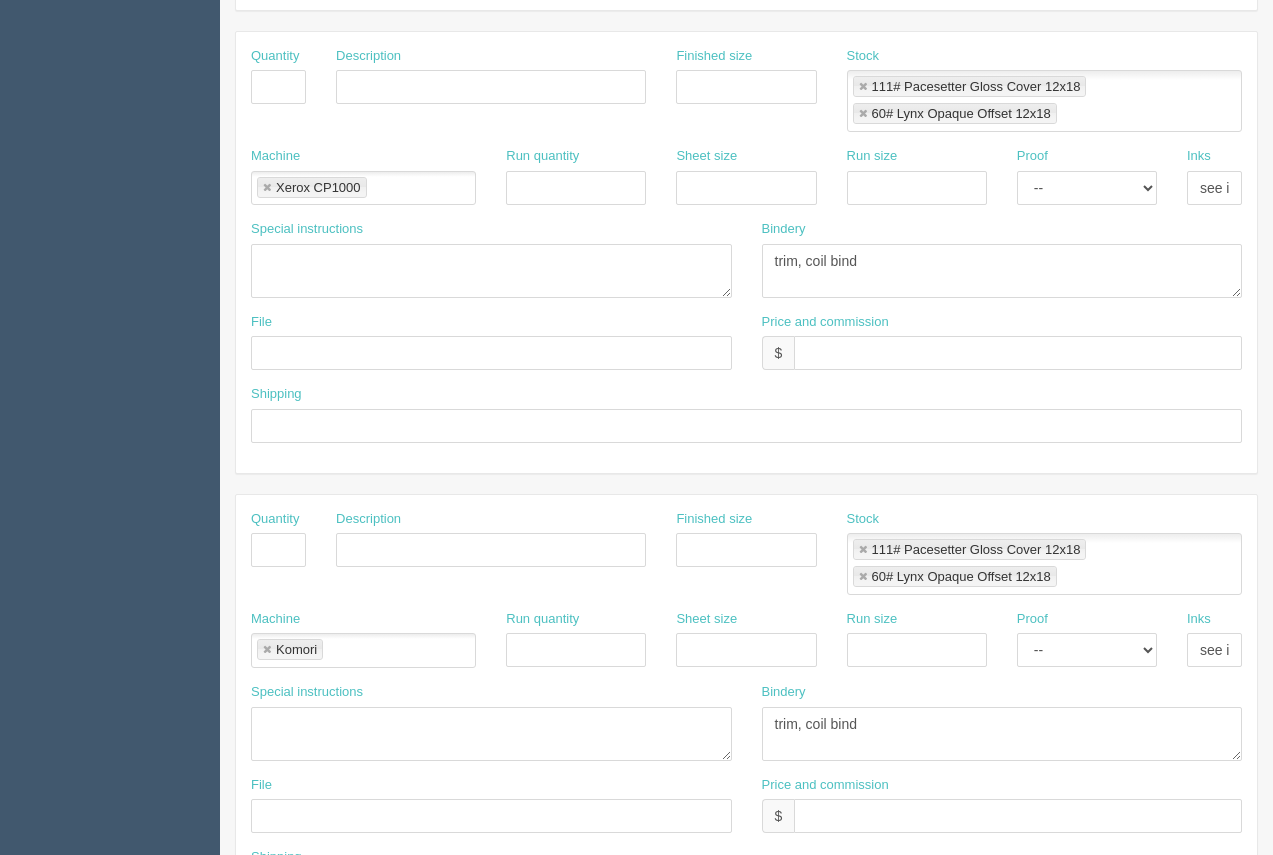 click on "Komori" at bounding box center (290, 649) 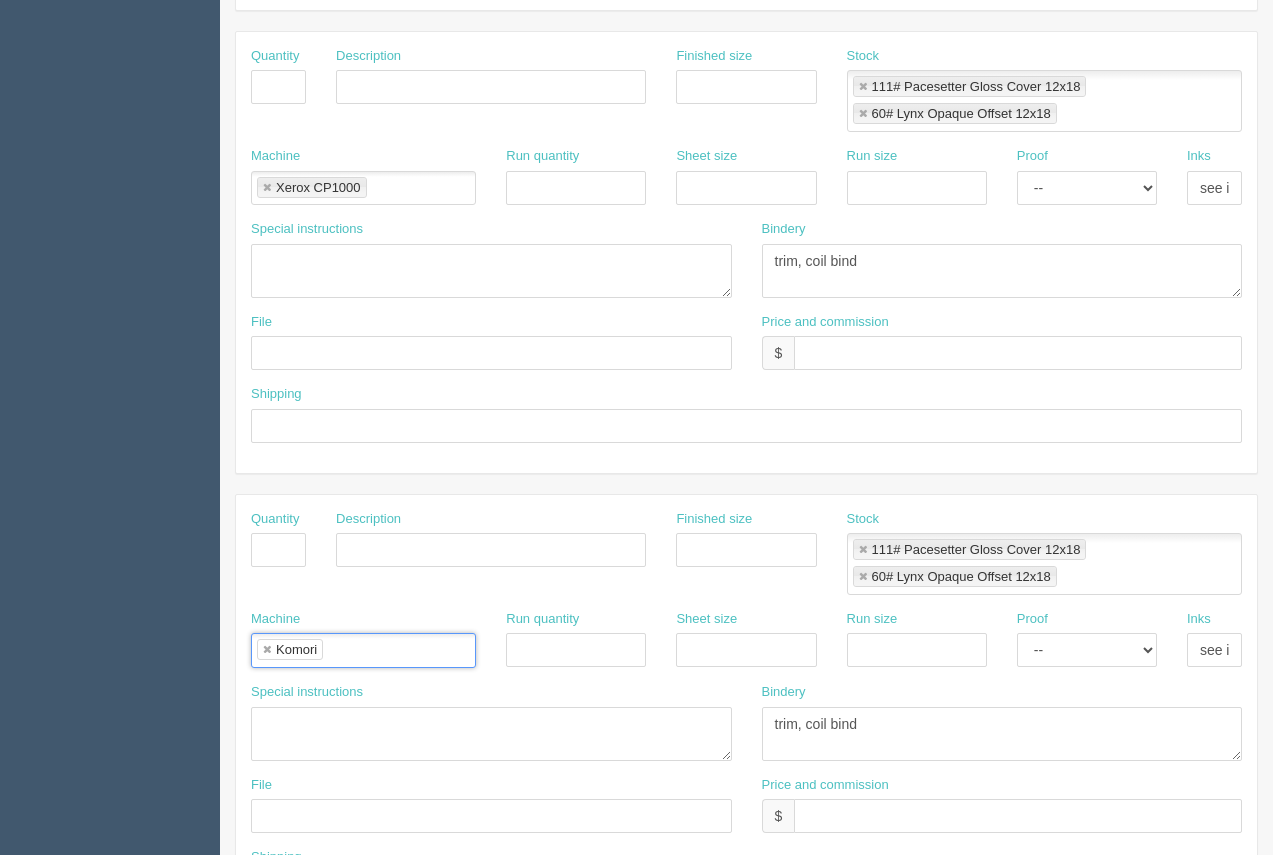 click at bounding box center [267, 650] 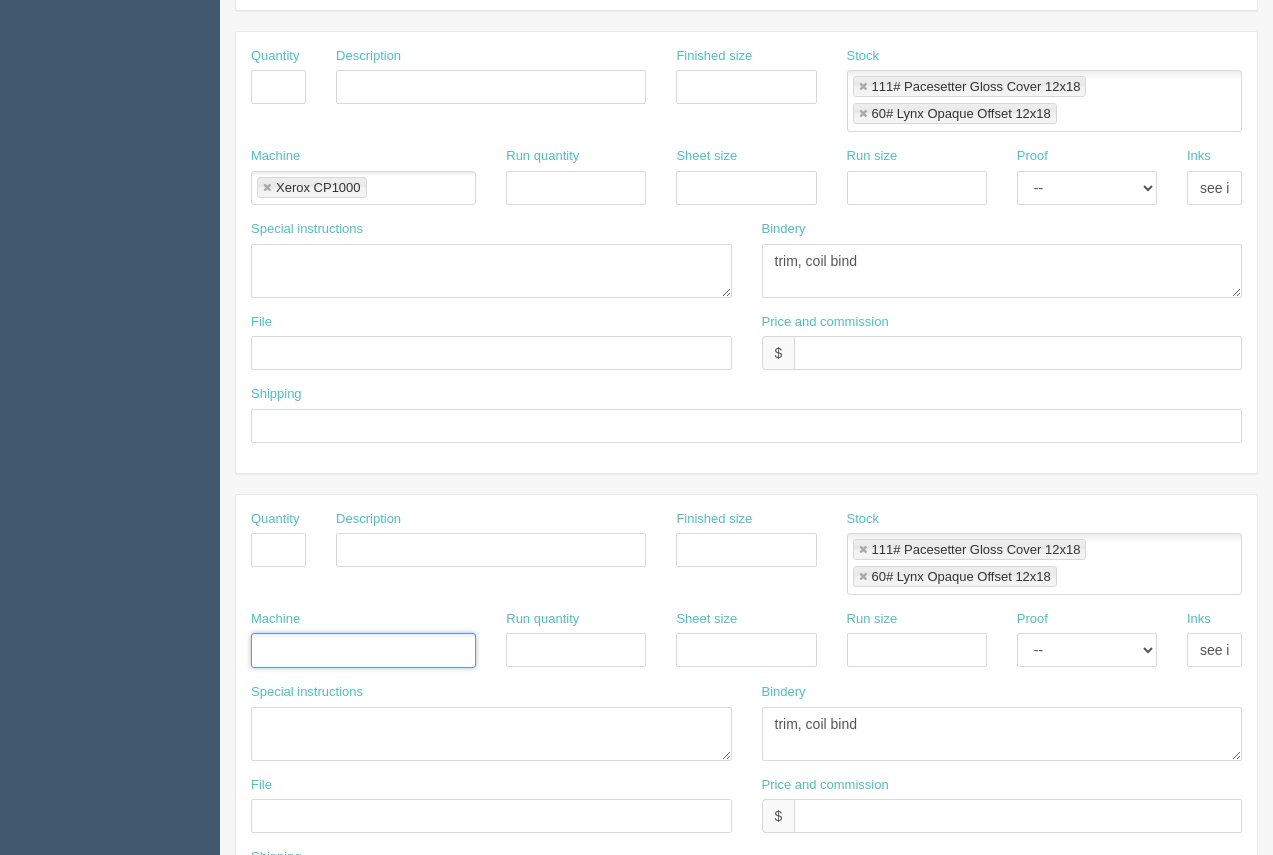 click at bounding box center (262, 651) 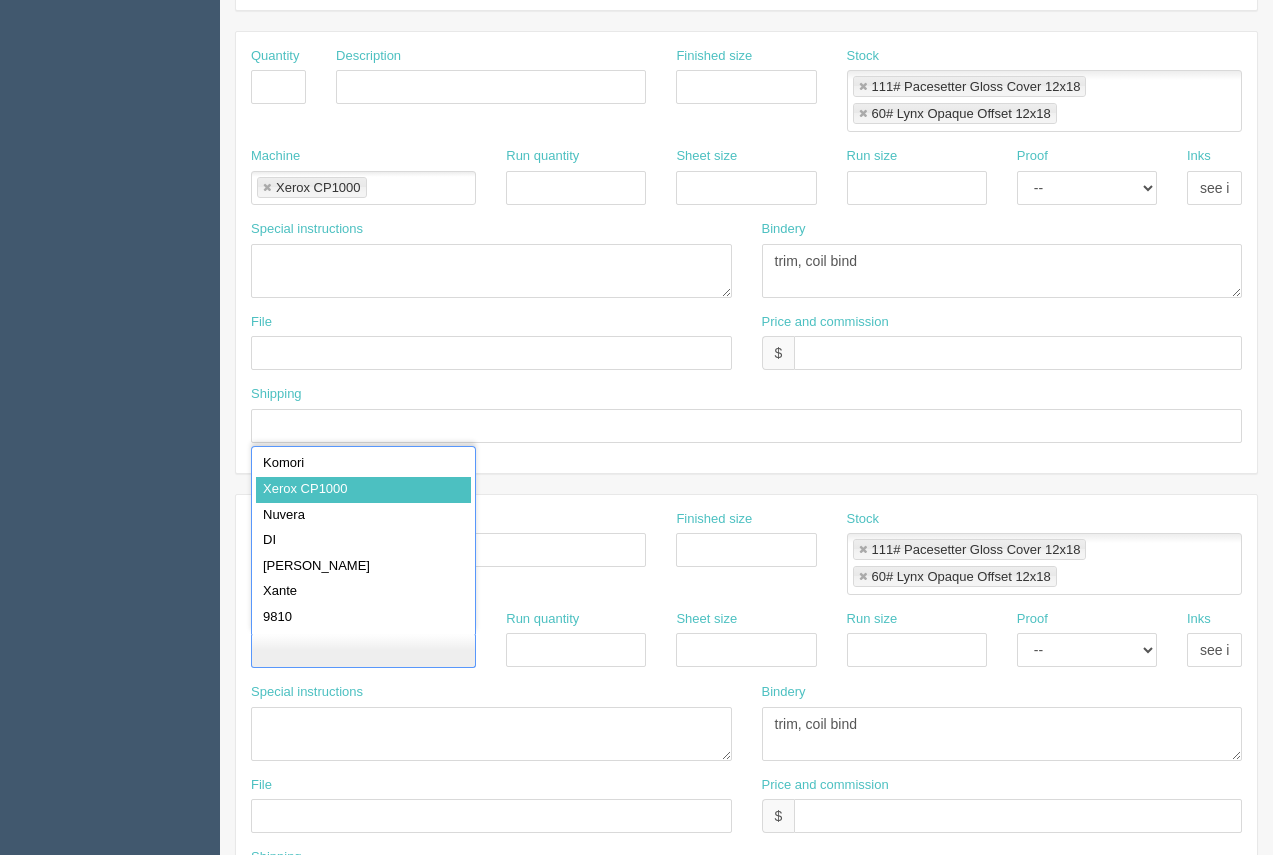 drag, startPoint x: 318, startPoint y: 492, endPoint x: 322, endPoint y: 507, distance: 15.524175 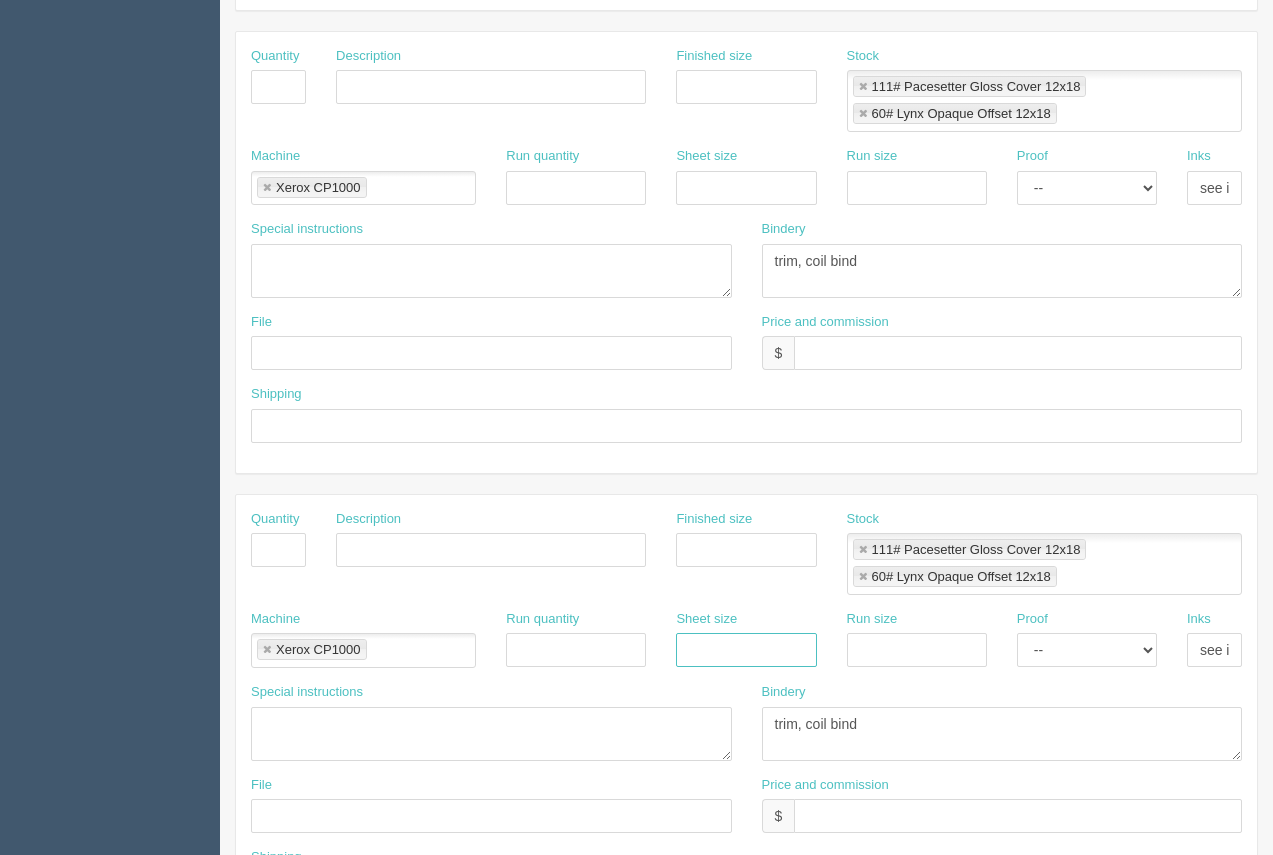 click at bounding box center [746, 650] 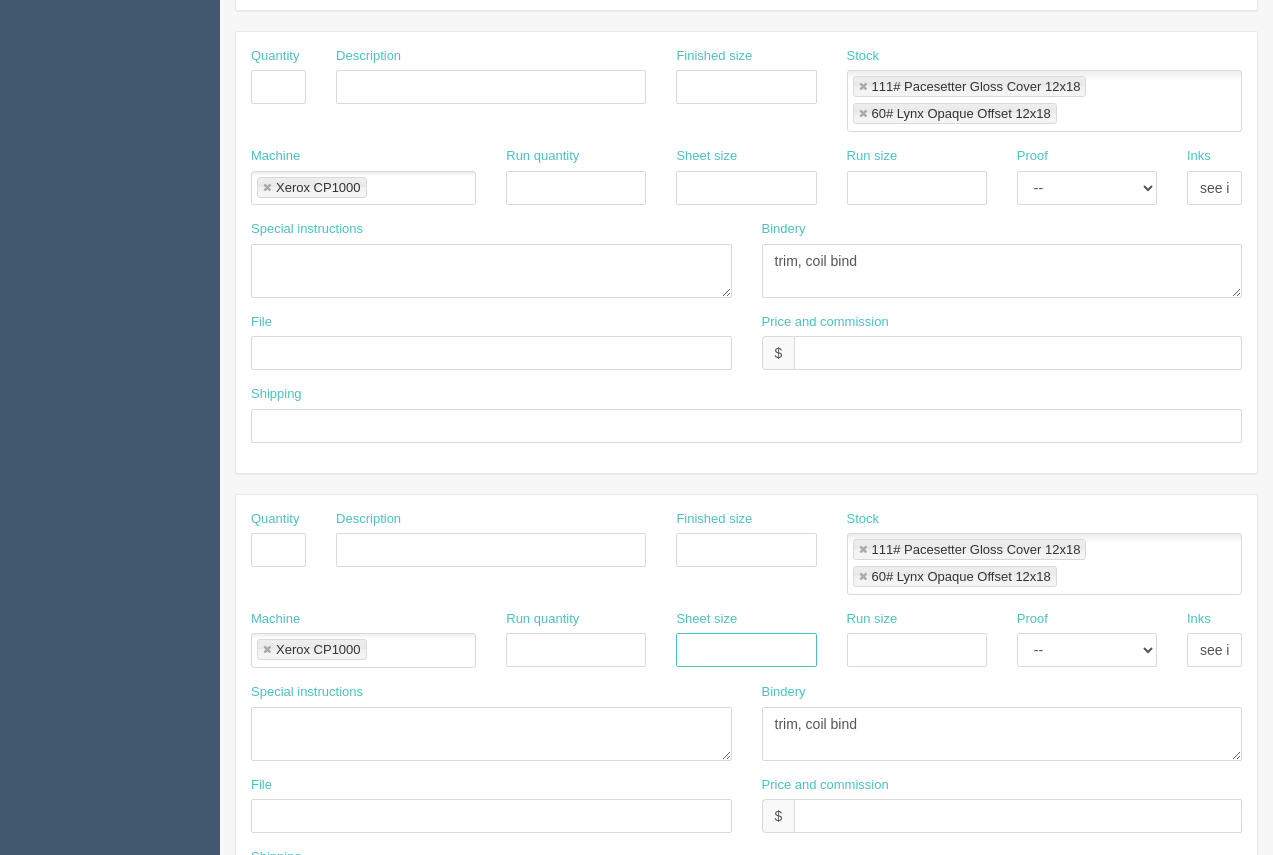 type on "12 x 18" 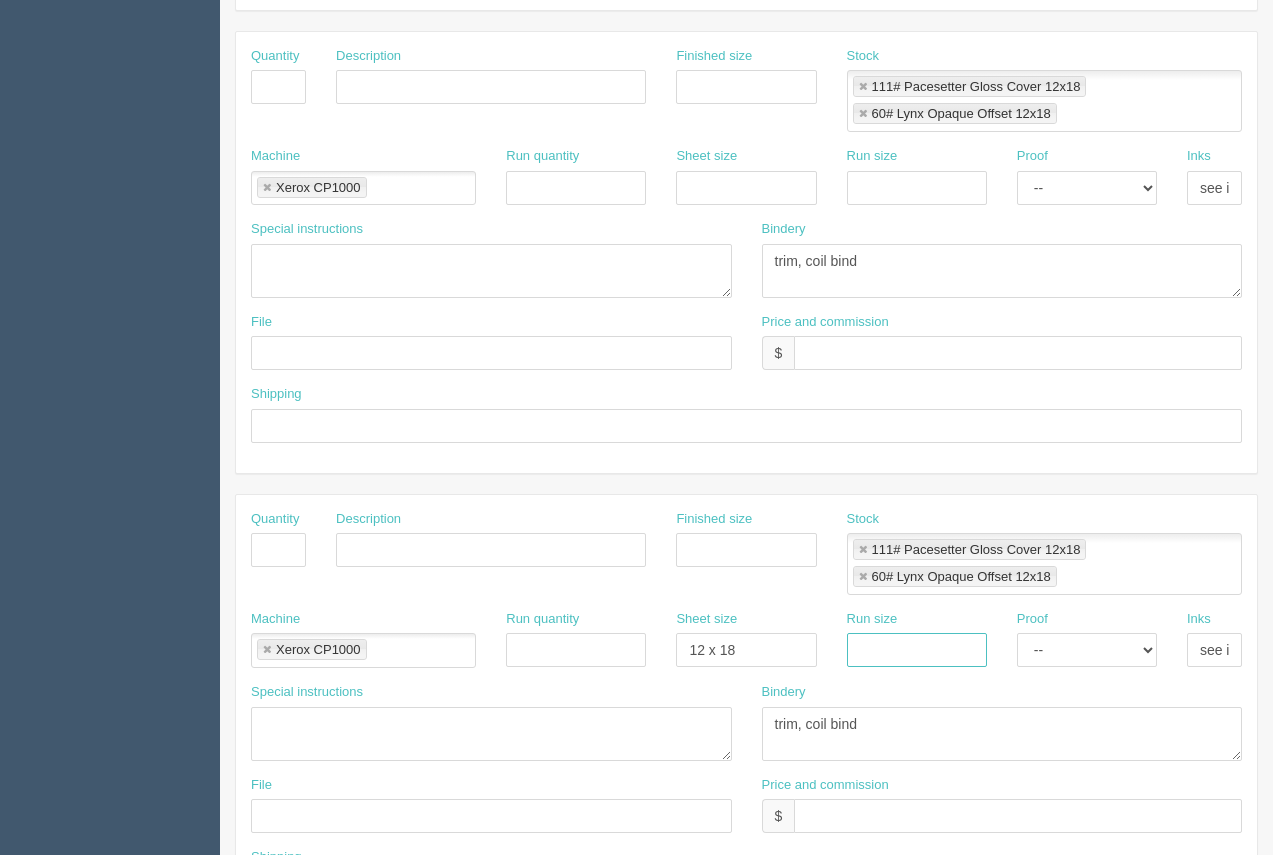 click at bounding box center (917, 650) 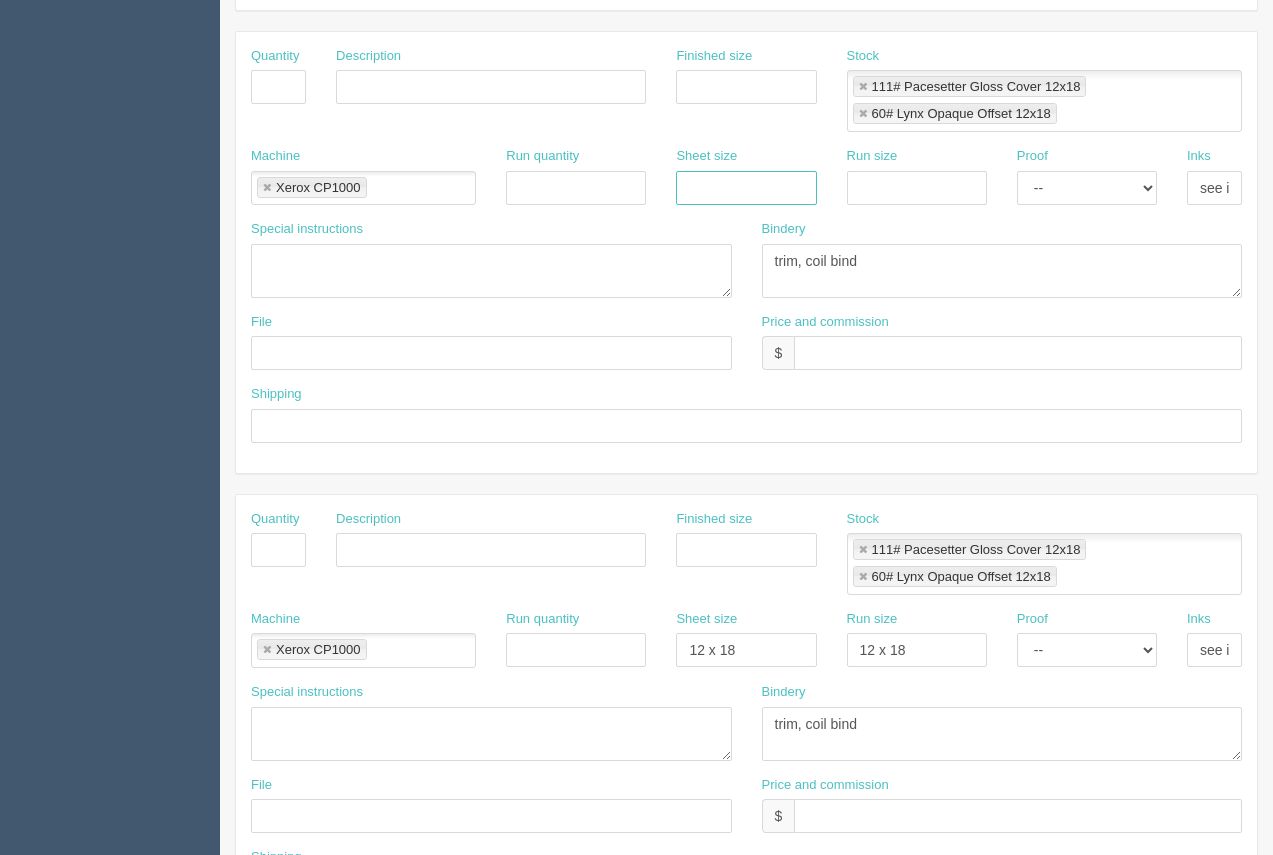click at bounding box center [746, 188] 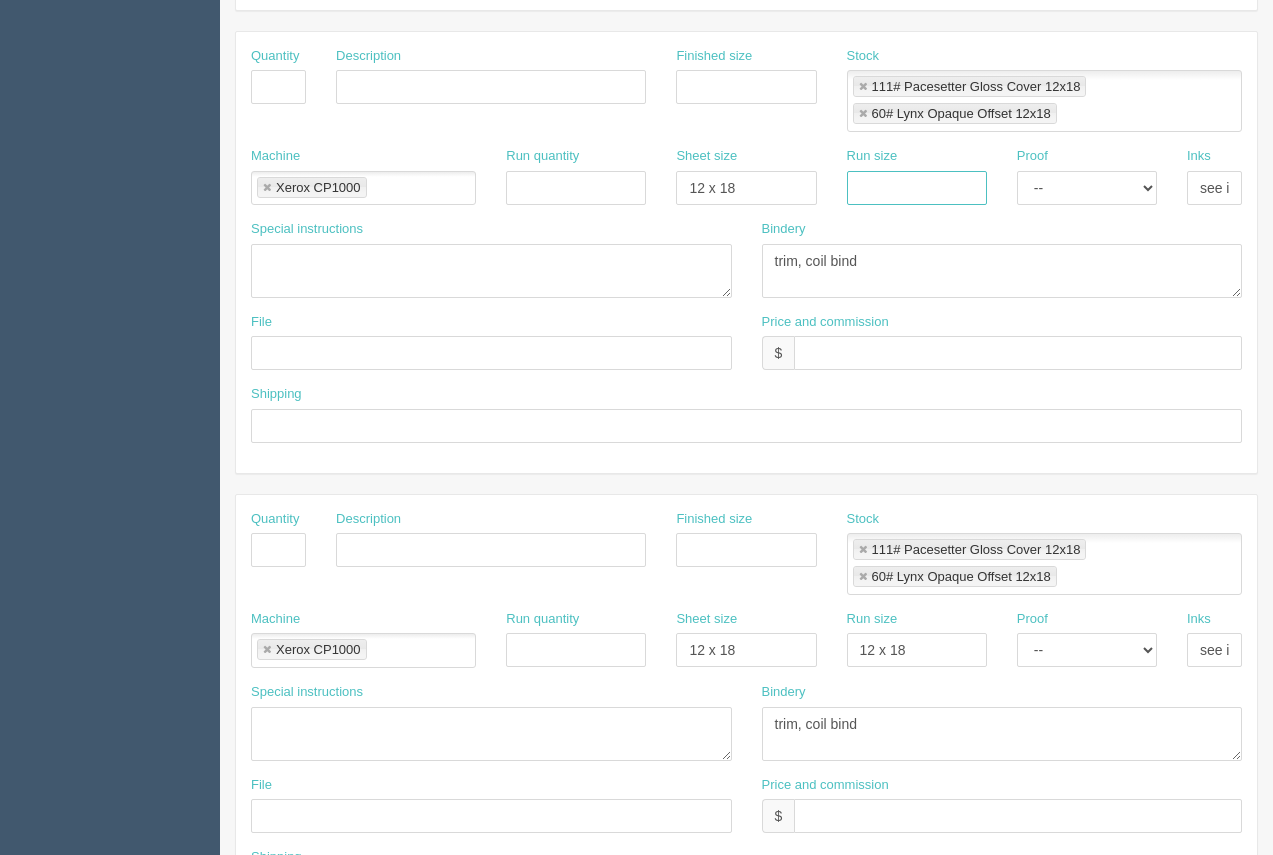 click at bounding box center [917, 188] 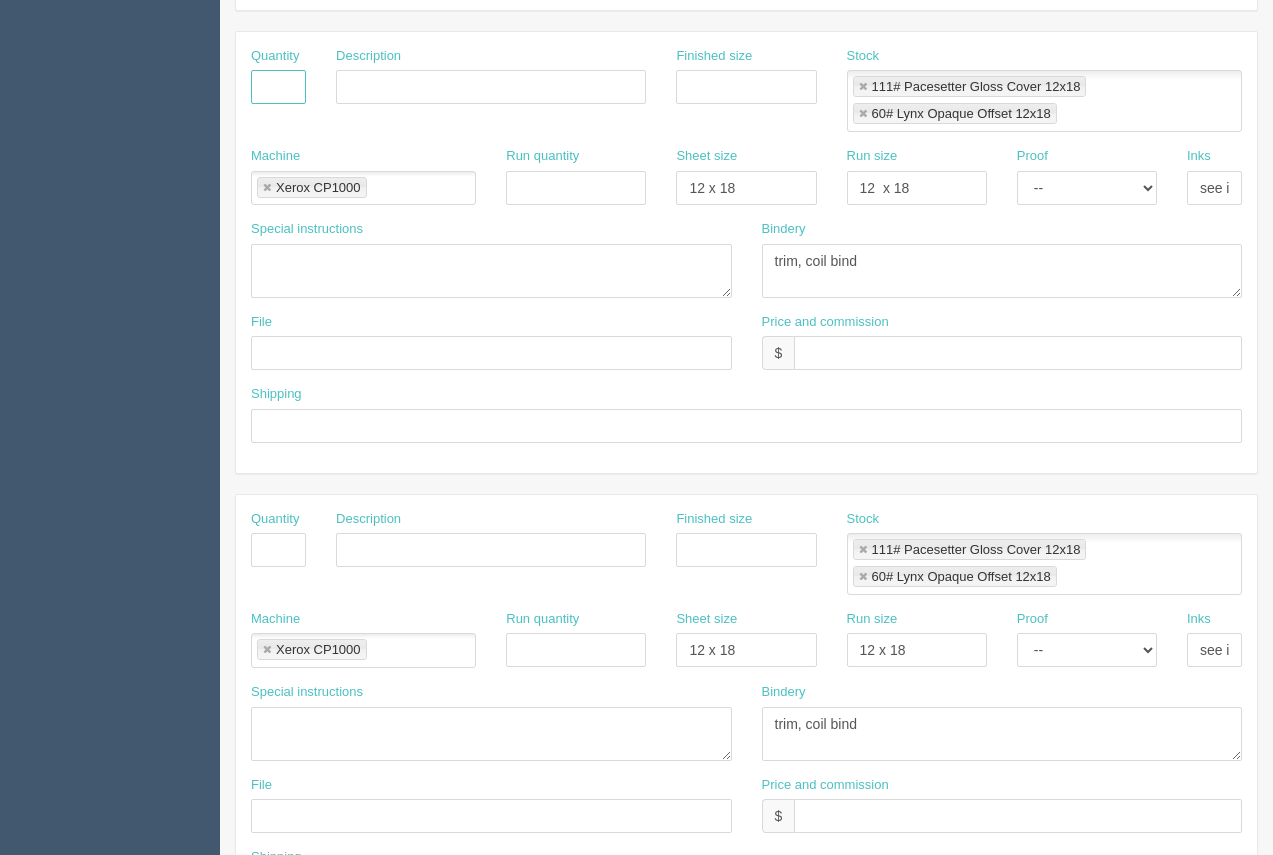 click at bounding box center (278, 87) 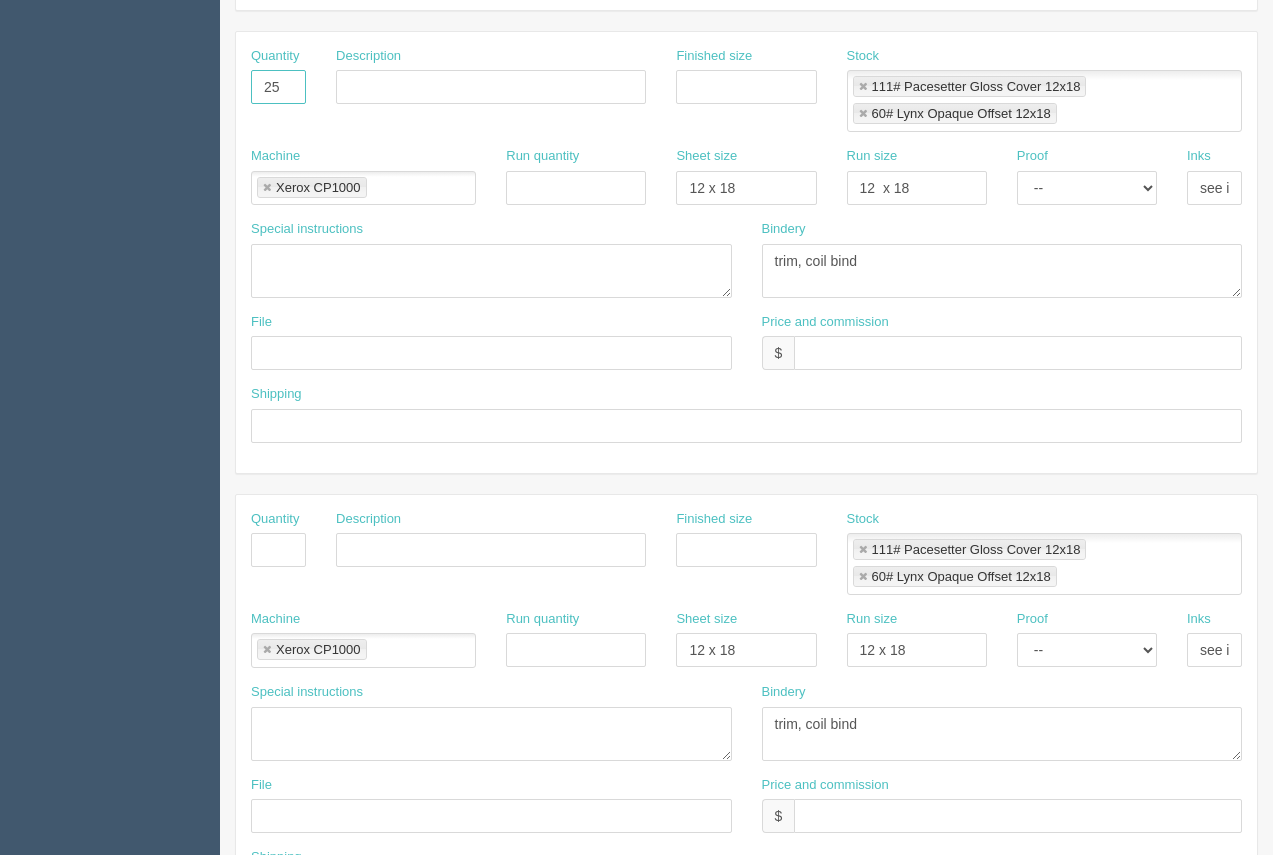 type on "25" 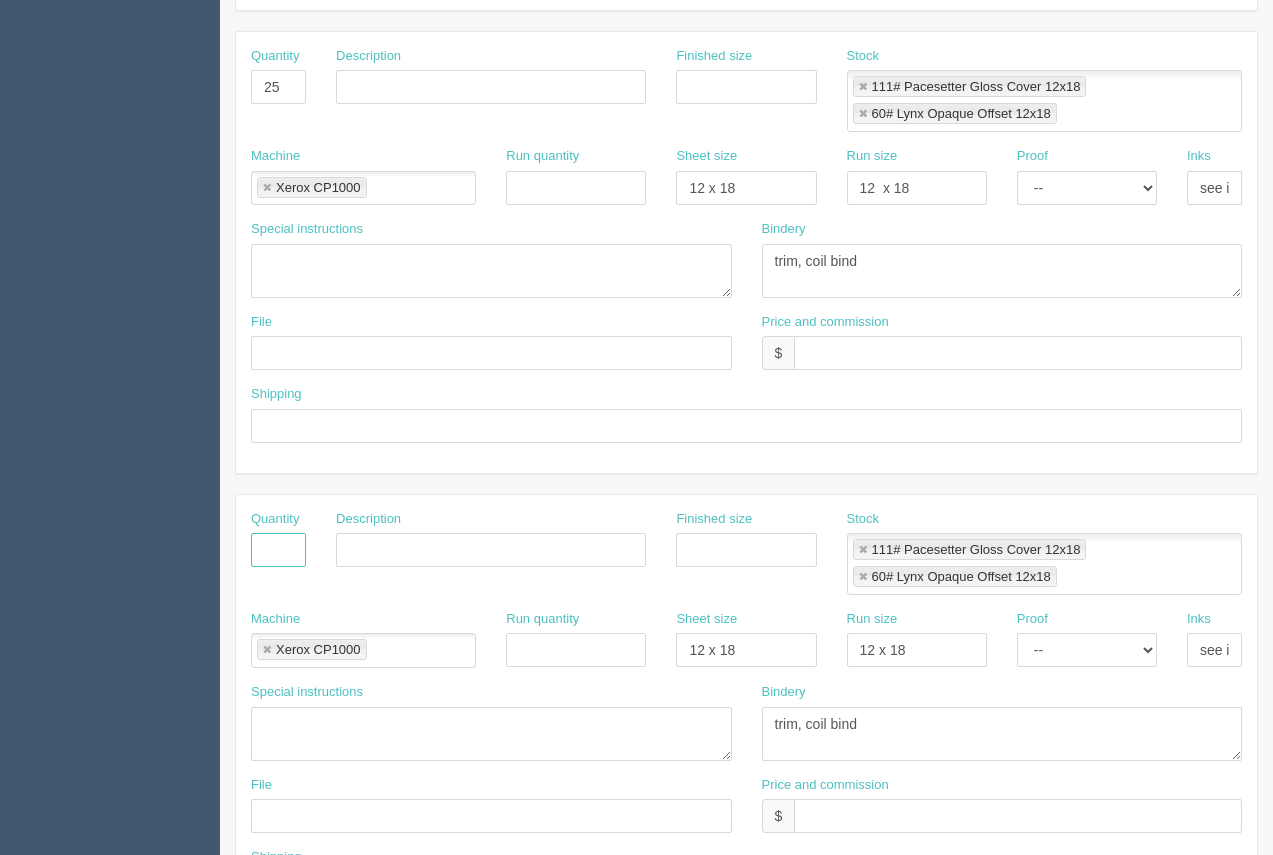 click at bounding box center [278, 550] 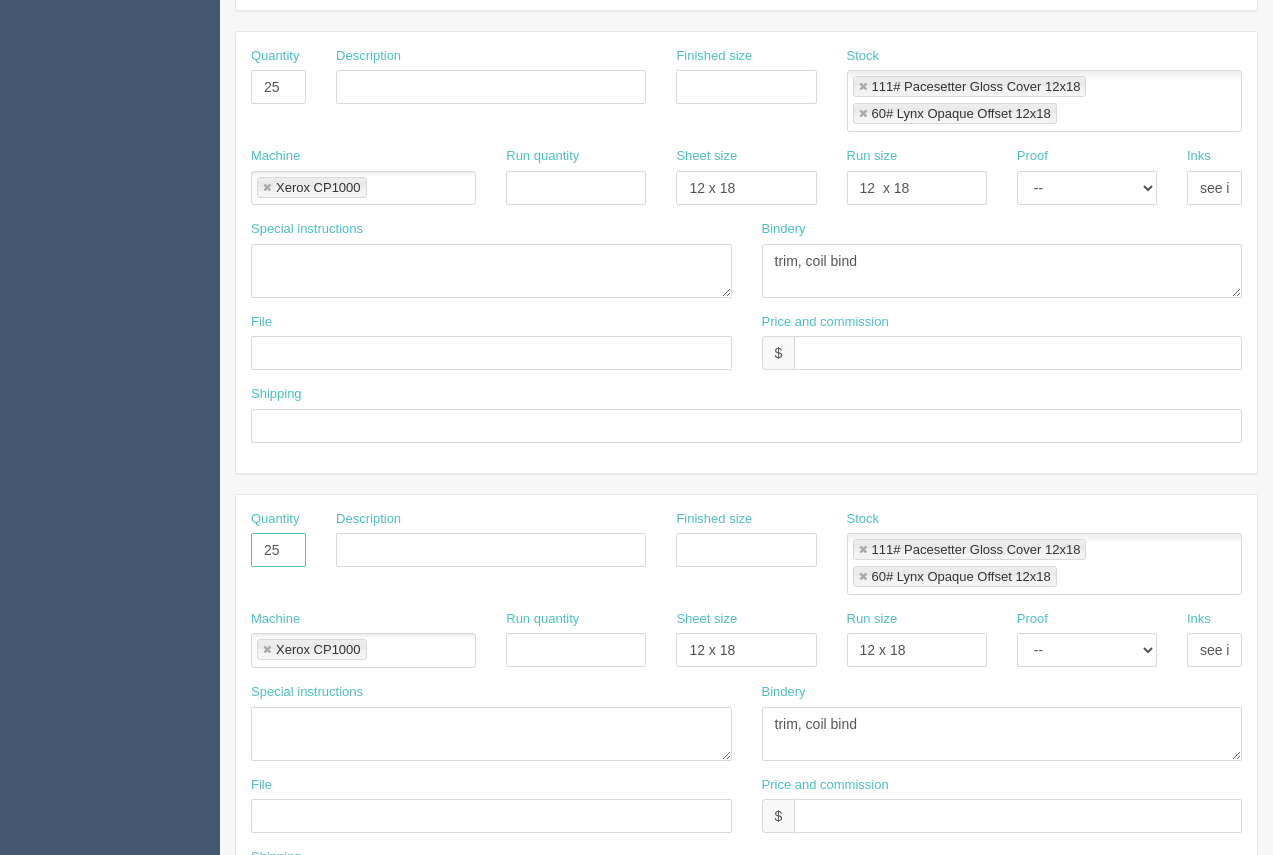 type on "25" 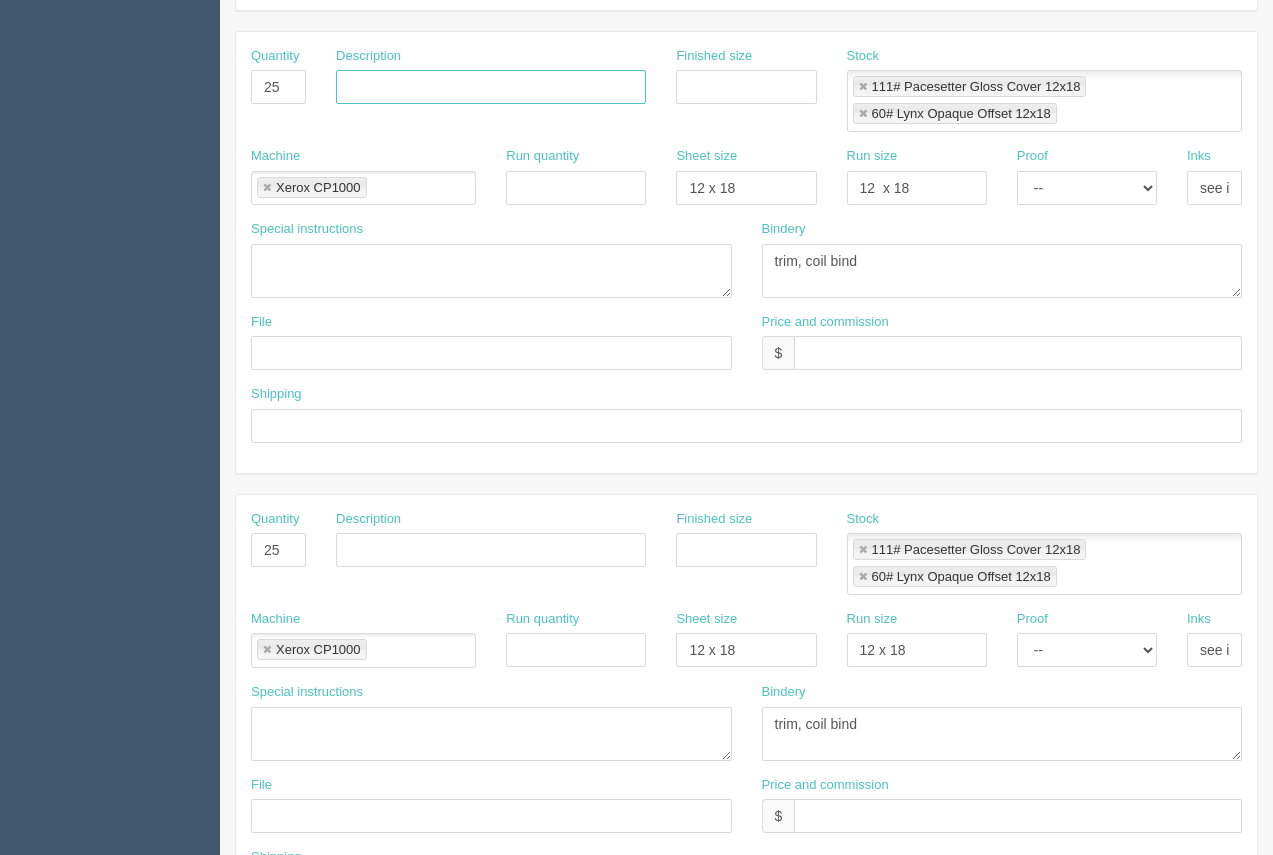click at bounding box center (491, 87) 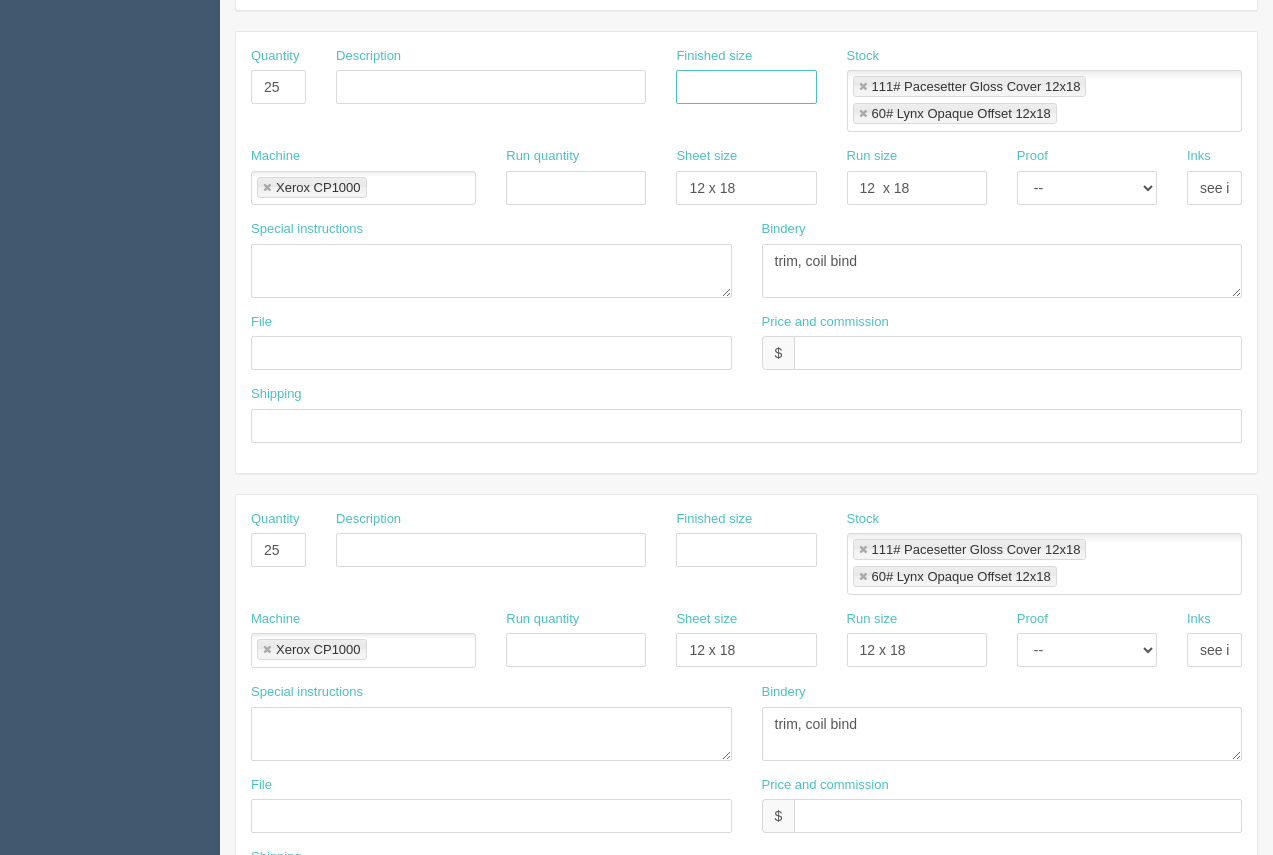 click at bounding box center (746, 87) 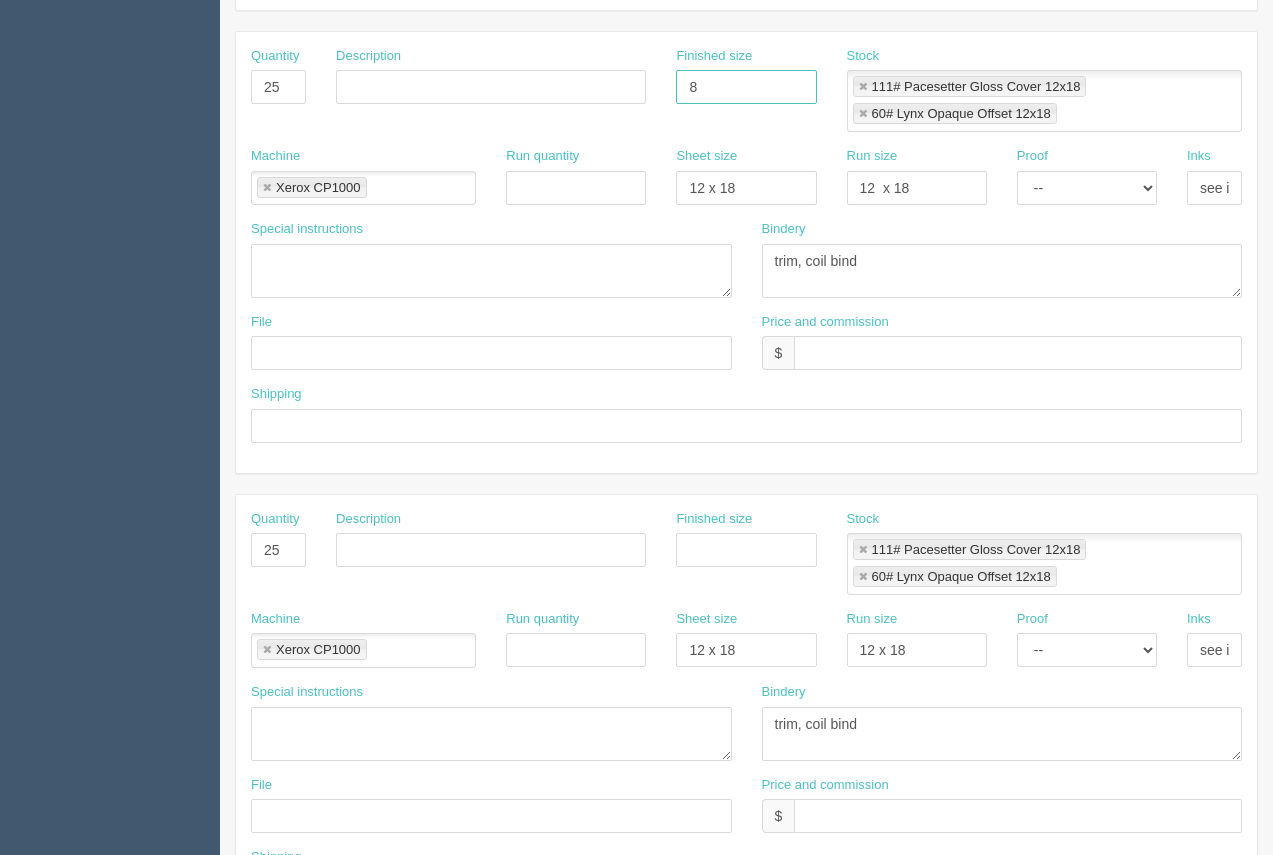 type on "8.5 x 11" 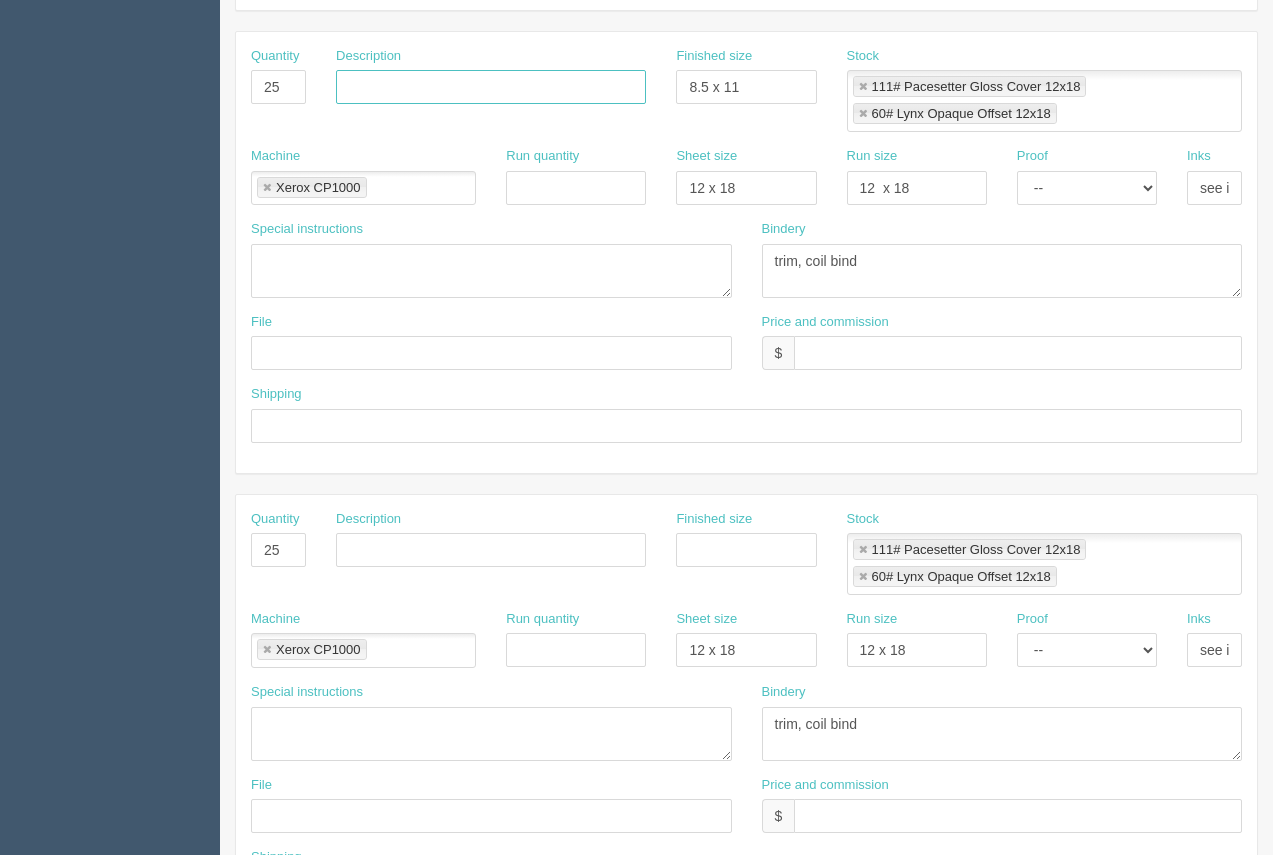 click at bounding box center (491, 87) 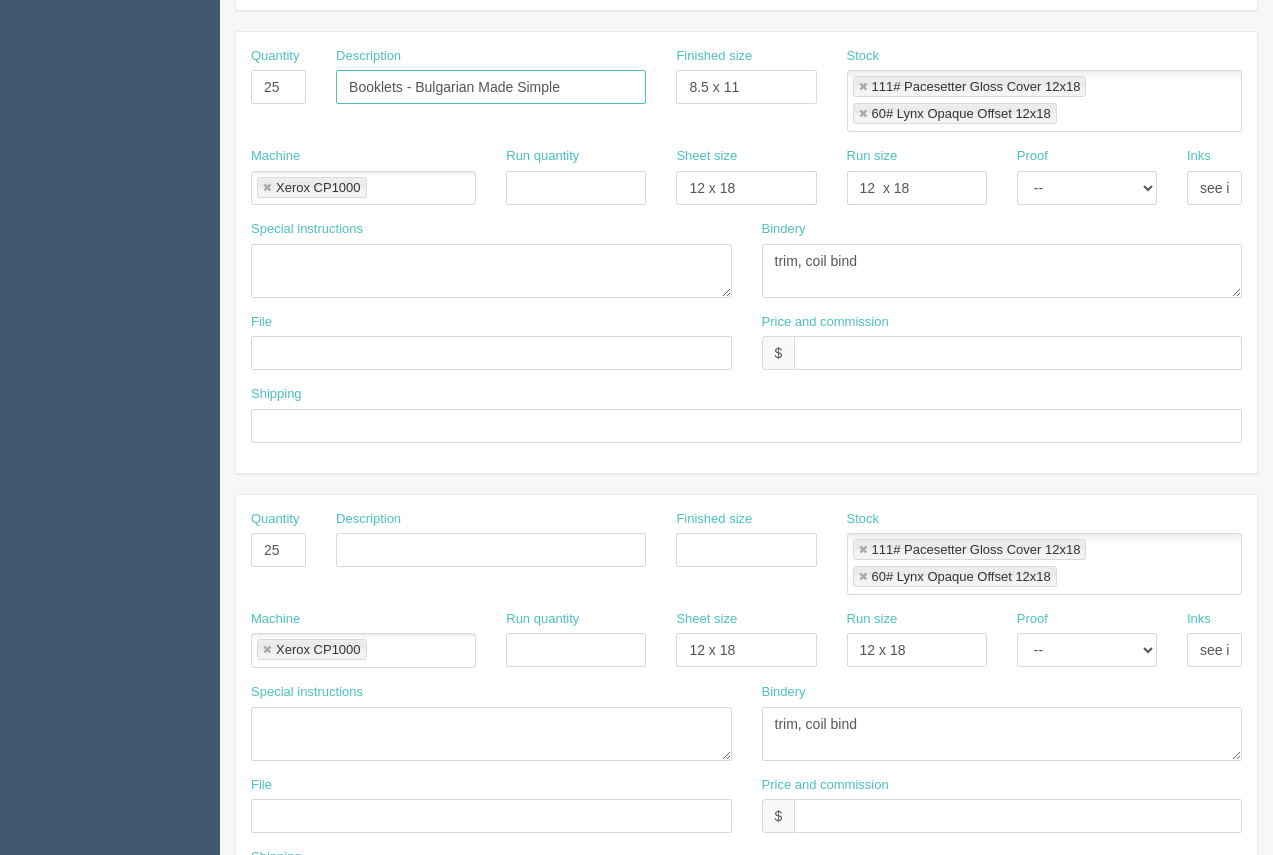 type on "Booklets - Bulgarian Made Simple" 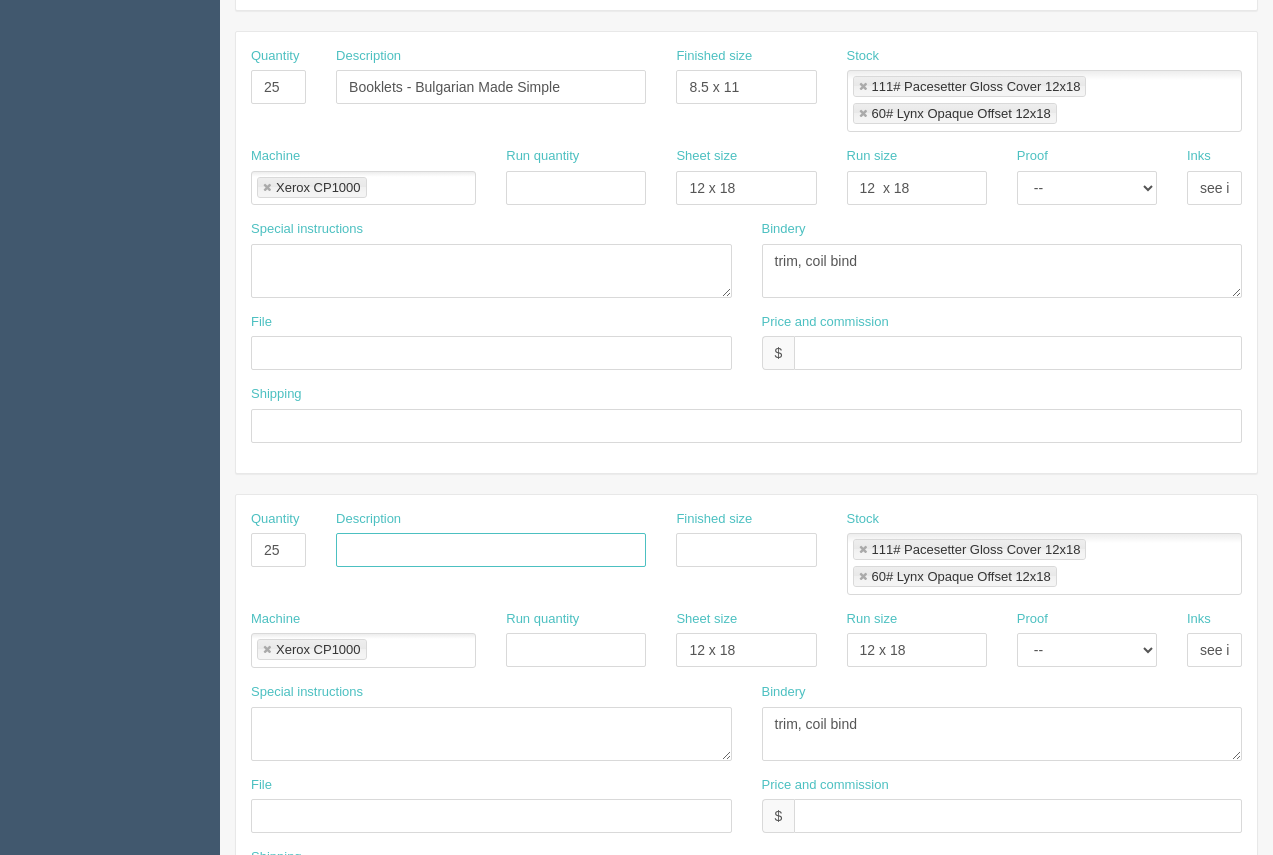 click at bounding box center [491, 550] 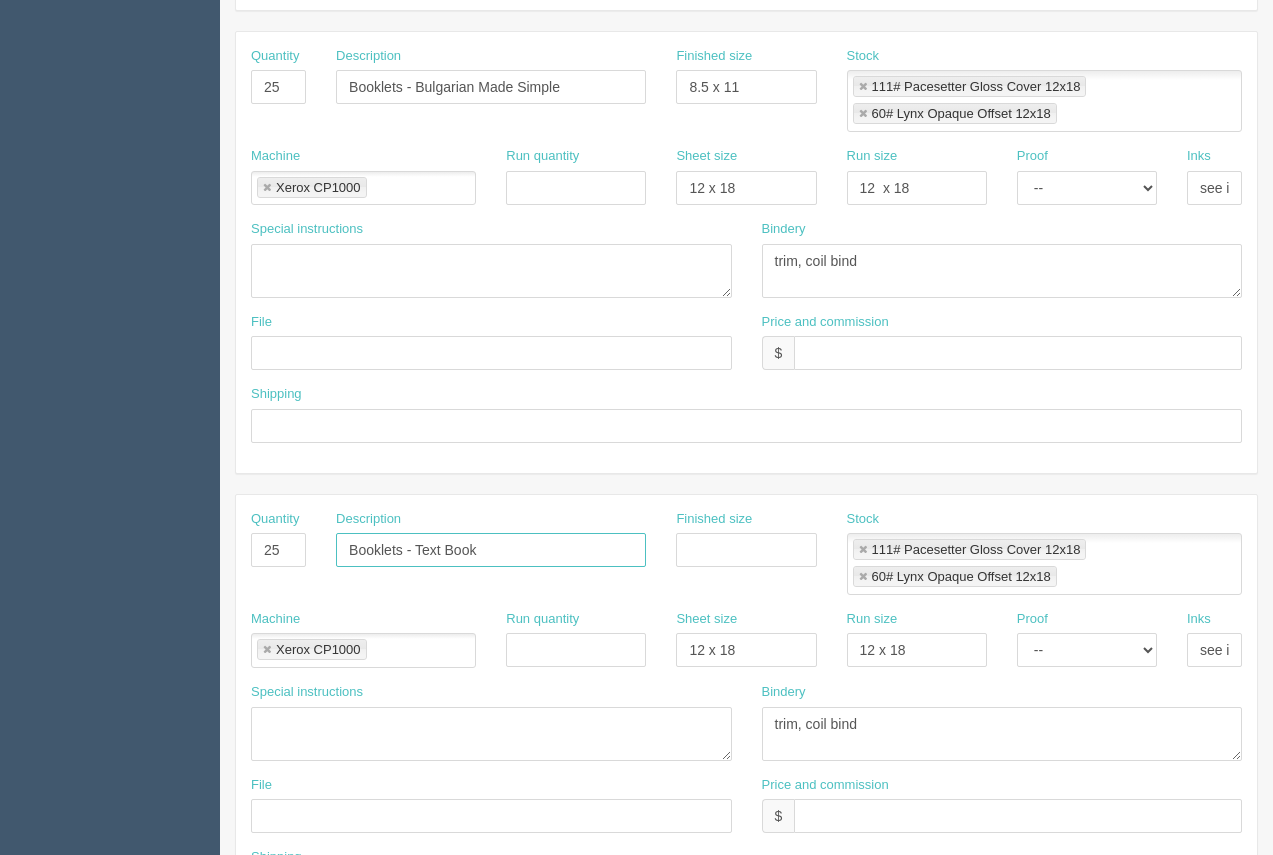 type on "Booklets - Text Book" 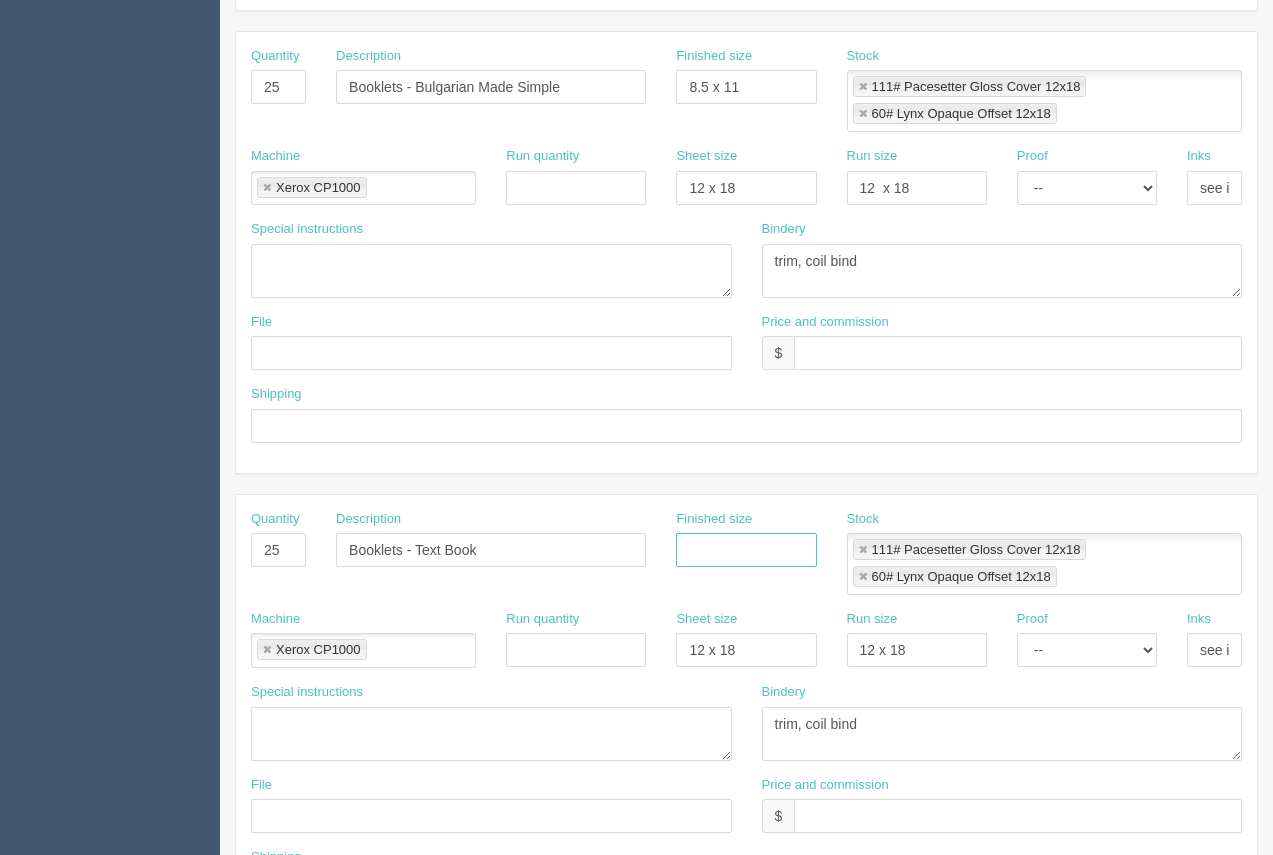 click at bounding box center [746, 550] 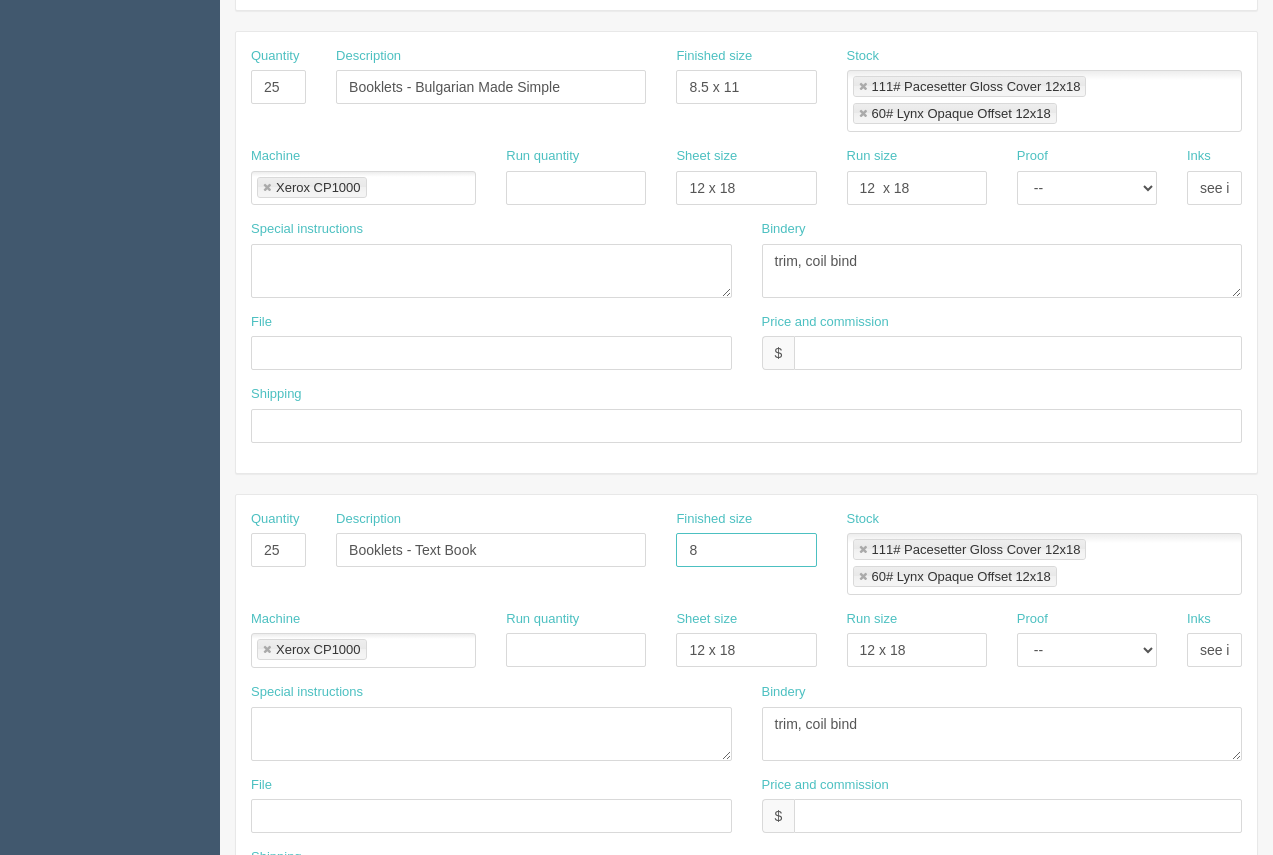 type on "8.5 x 11" 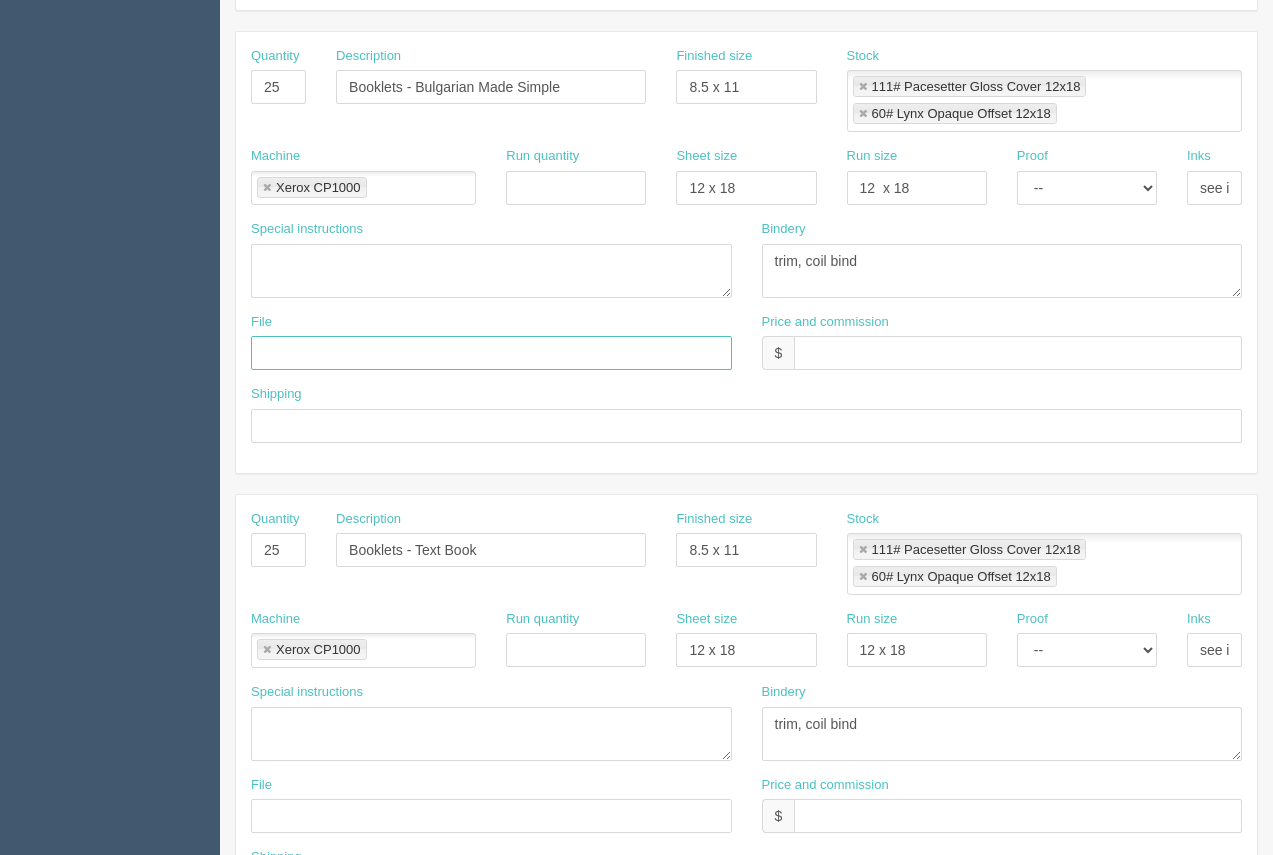 click at bounding box center (491, 353) 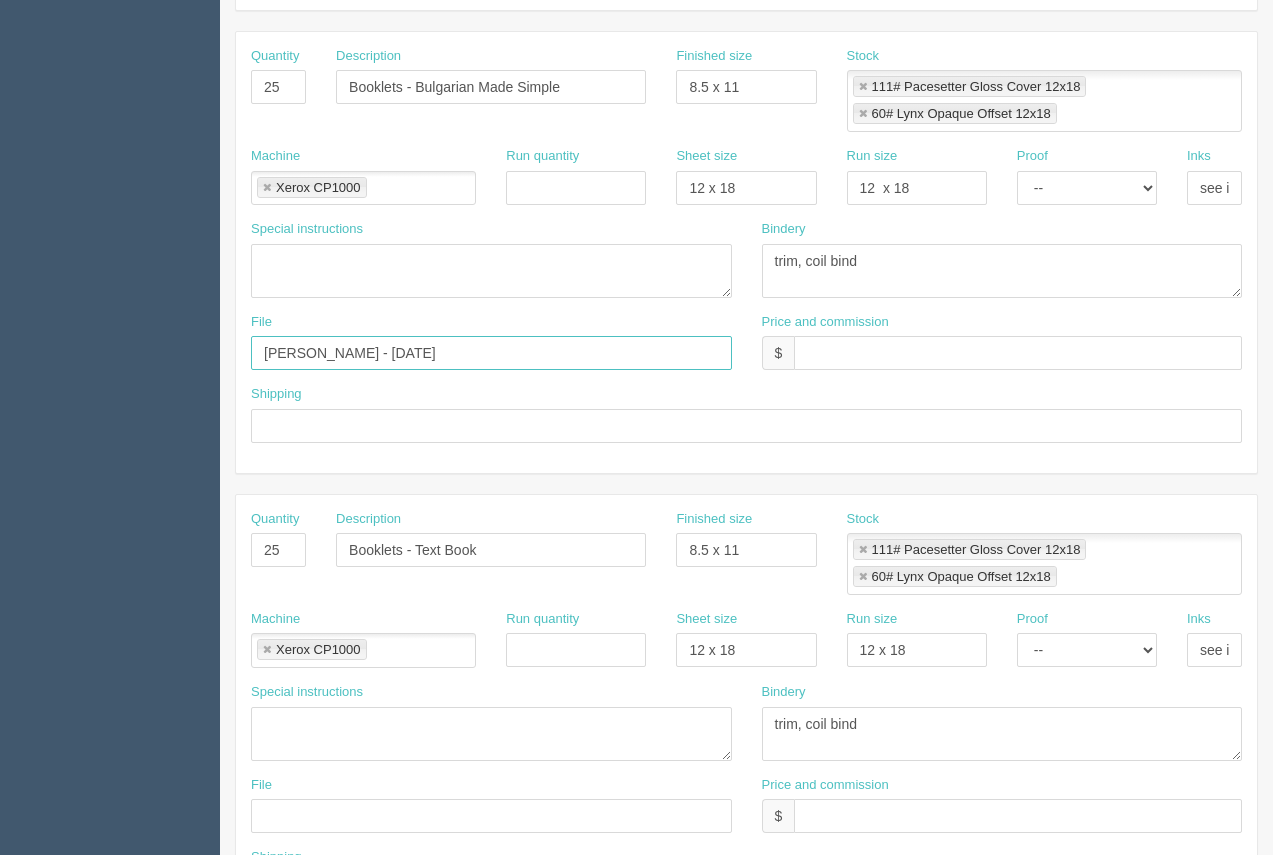click on "Elena _ Atneva - July 2025" at bounding box center [491, 353] 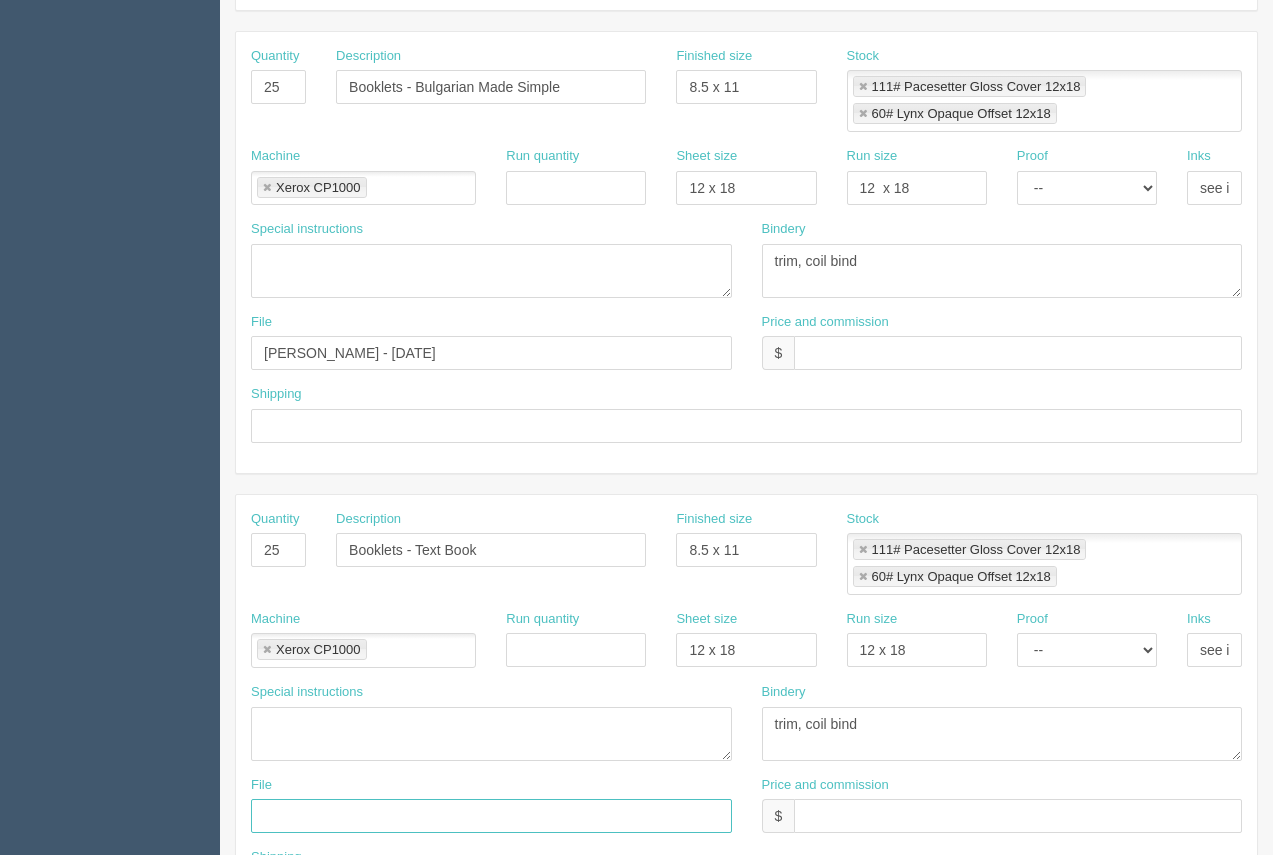 paste on "Elena _ Taneva - July 2025" 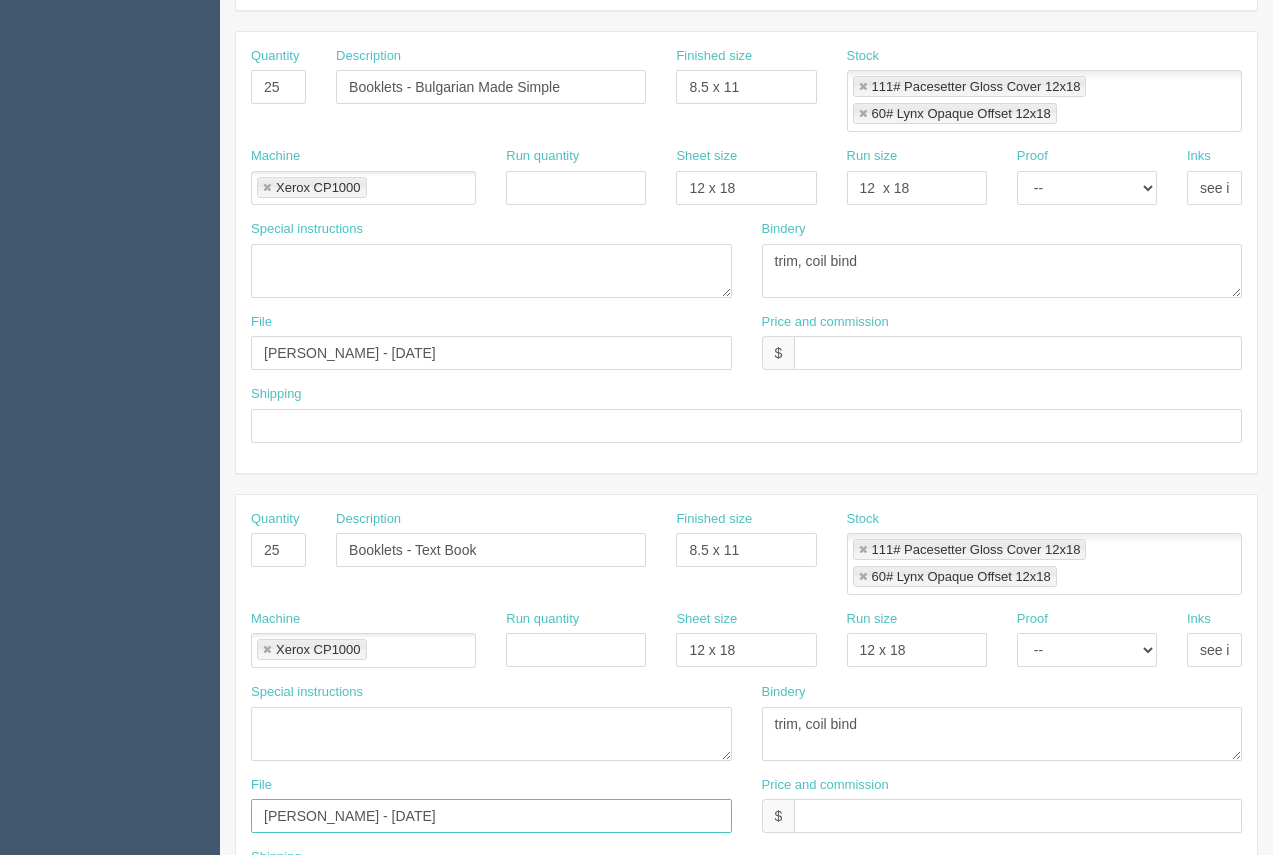 type on "Elena _ Taneva - July 2025" 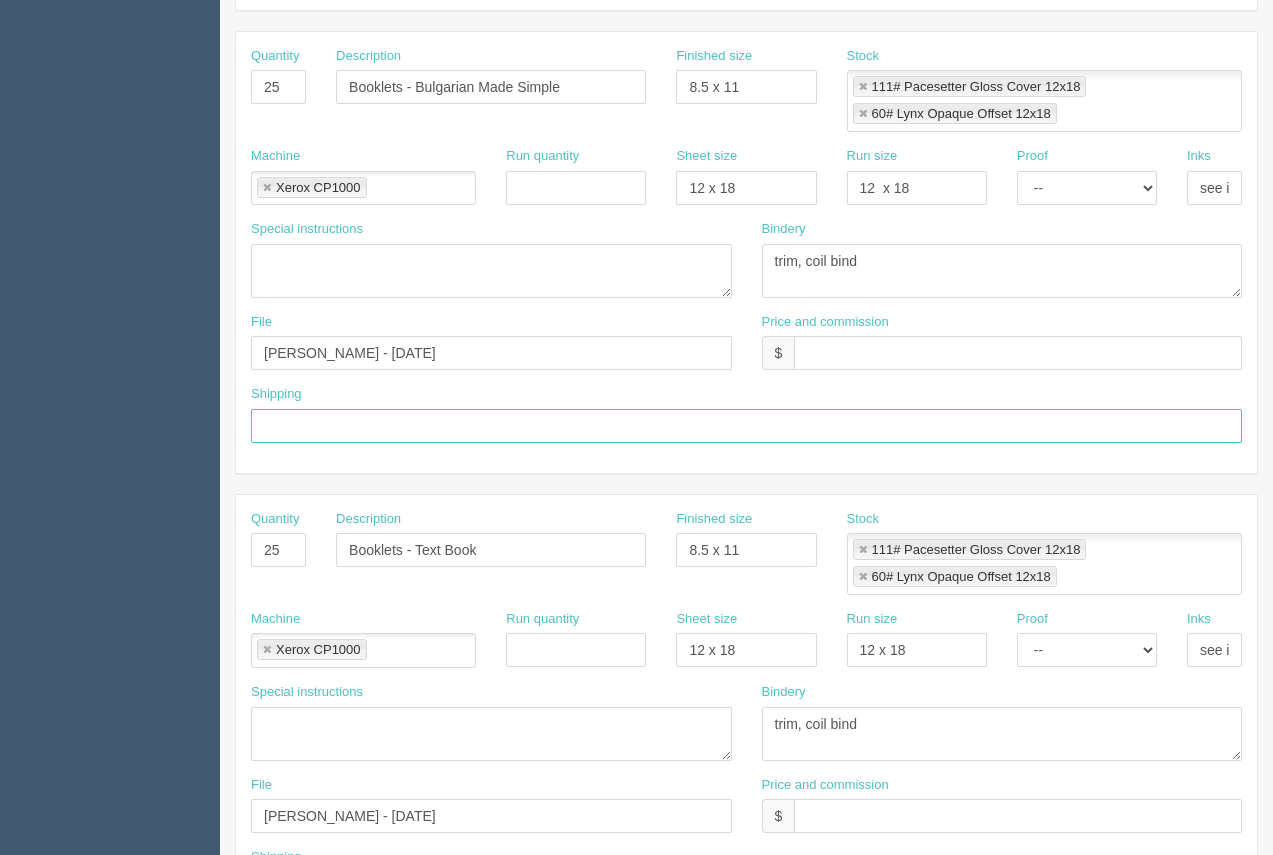 click at bounding box center (746, 426) 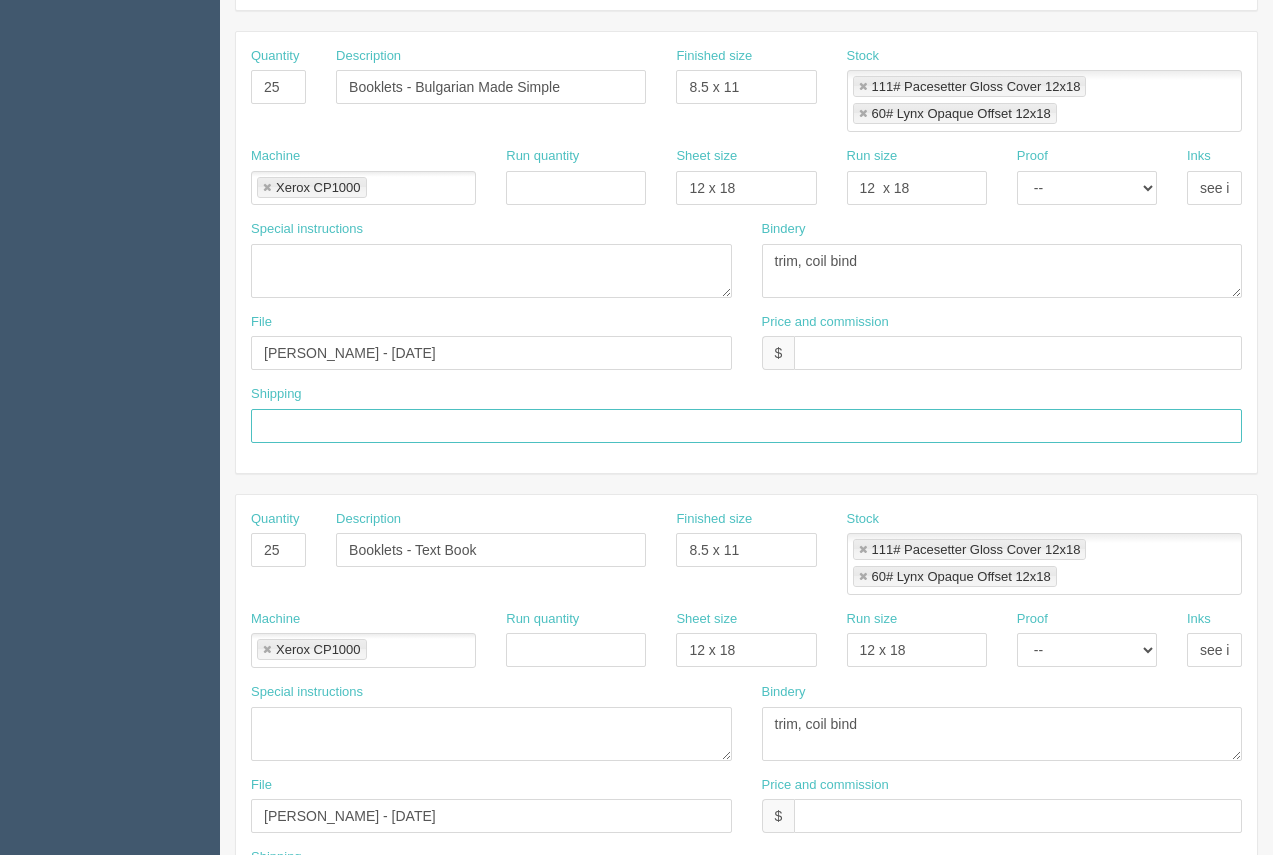type on "Call / Email for pick up" 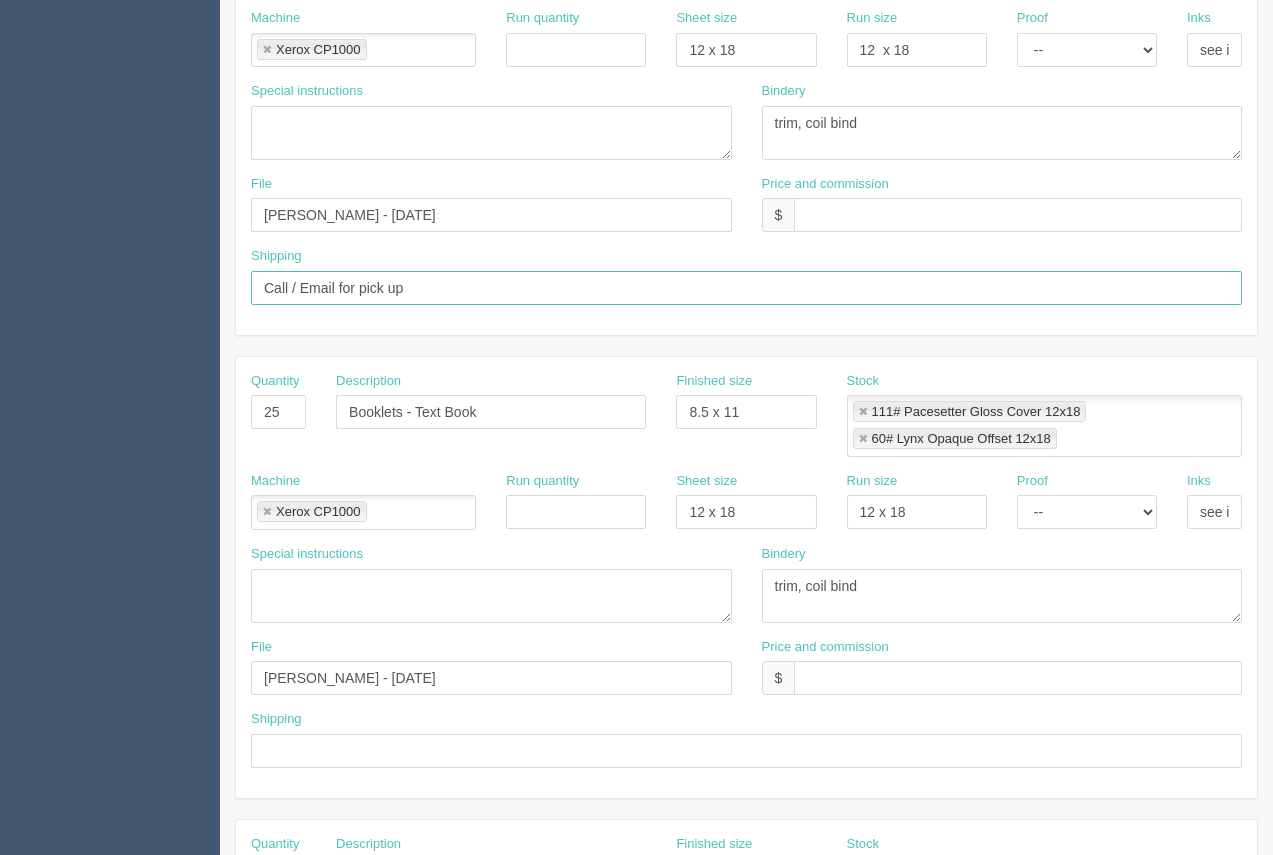 scroll, scrollTop: 556, scrollLeft: 0, axis: vertical 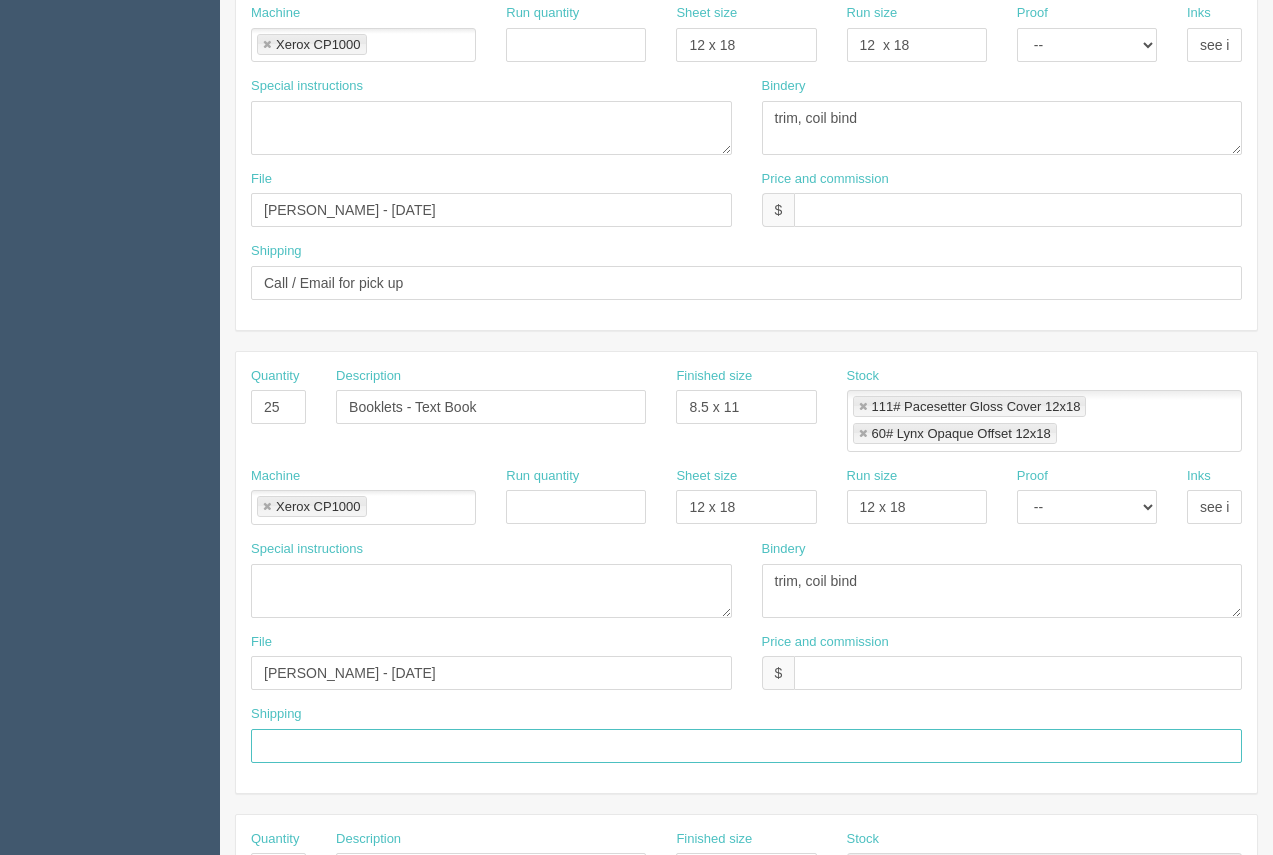click at bounding box center [746, 746] 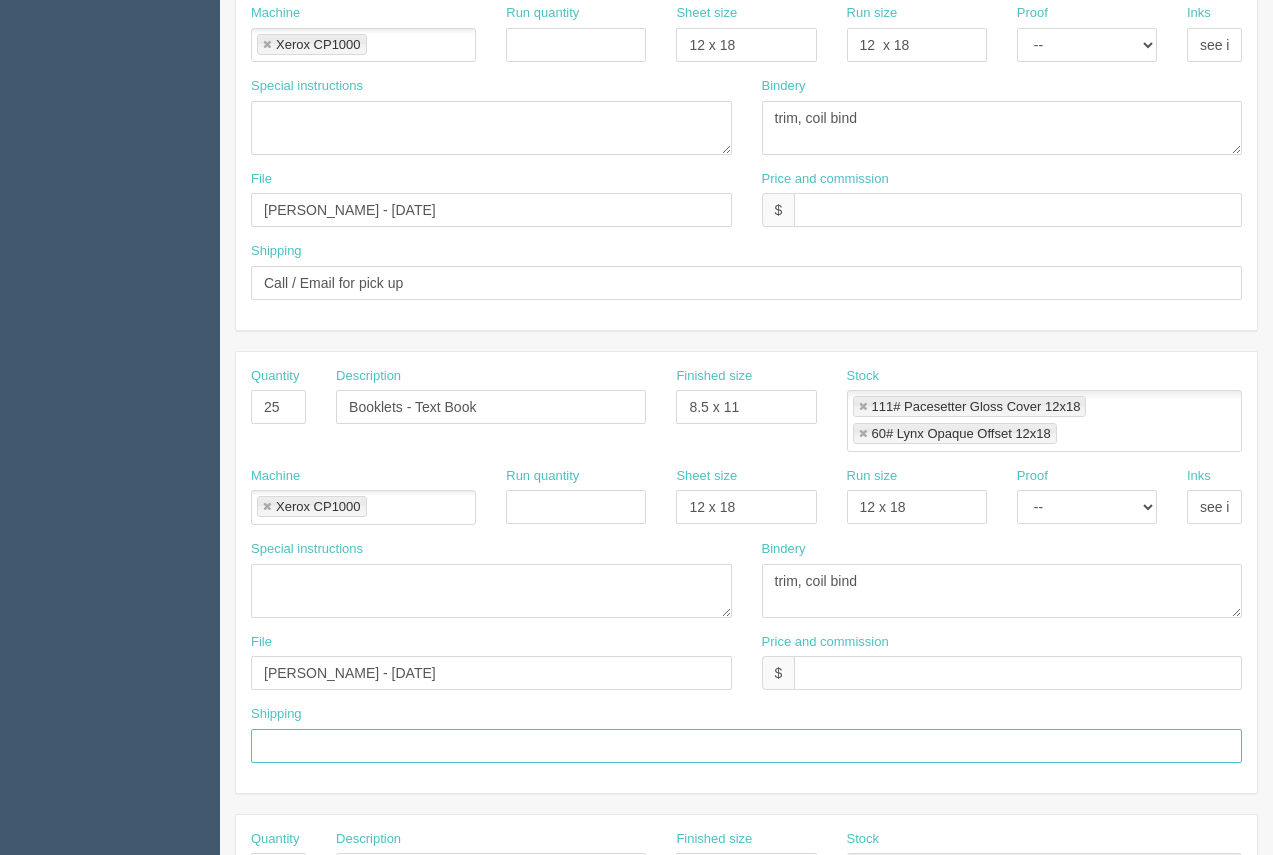 type on "Above" 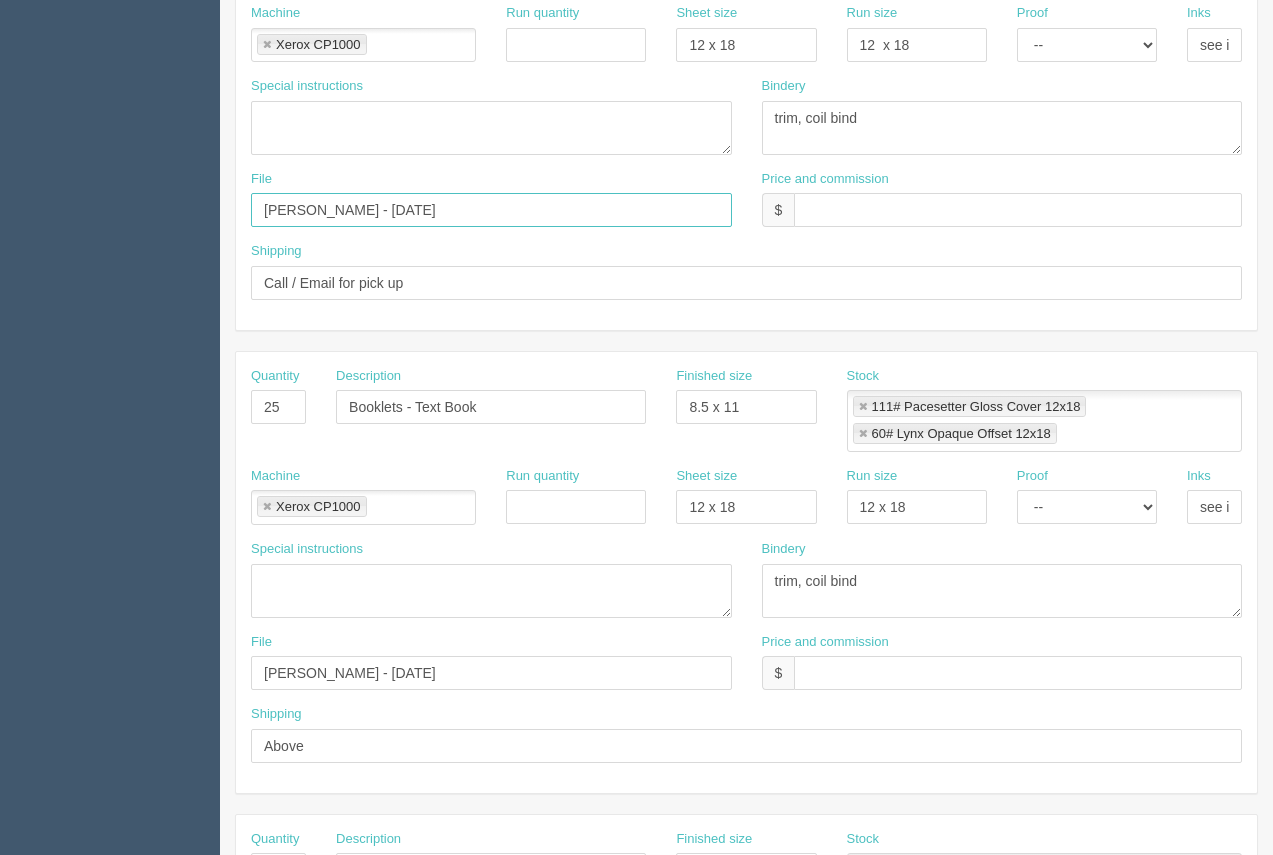 click on "Elena _ Taneva - July 2025" at bounding box center (491, 210) 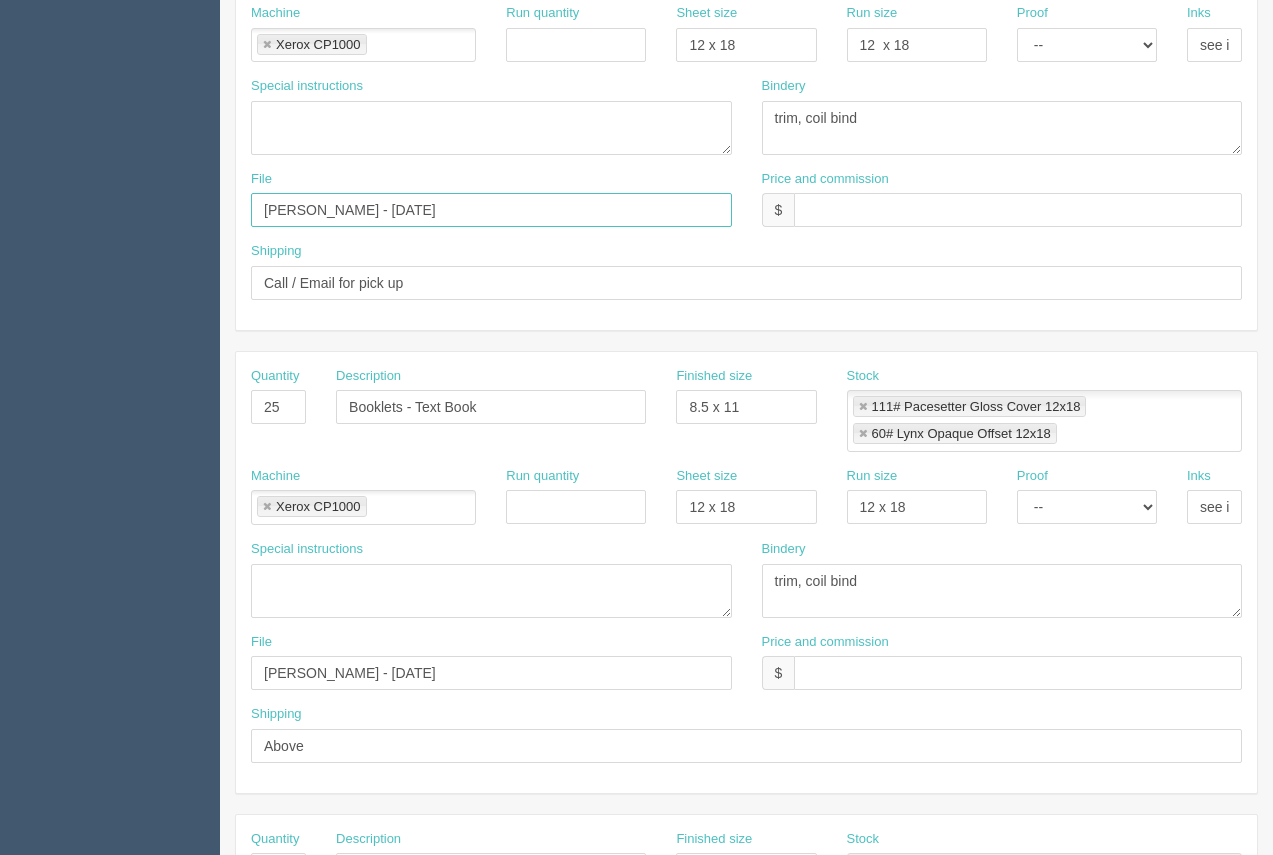 type on "Elena - Taneva - July 2025" 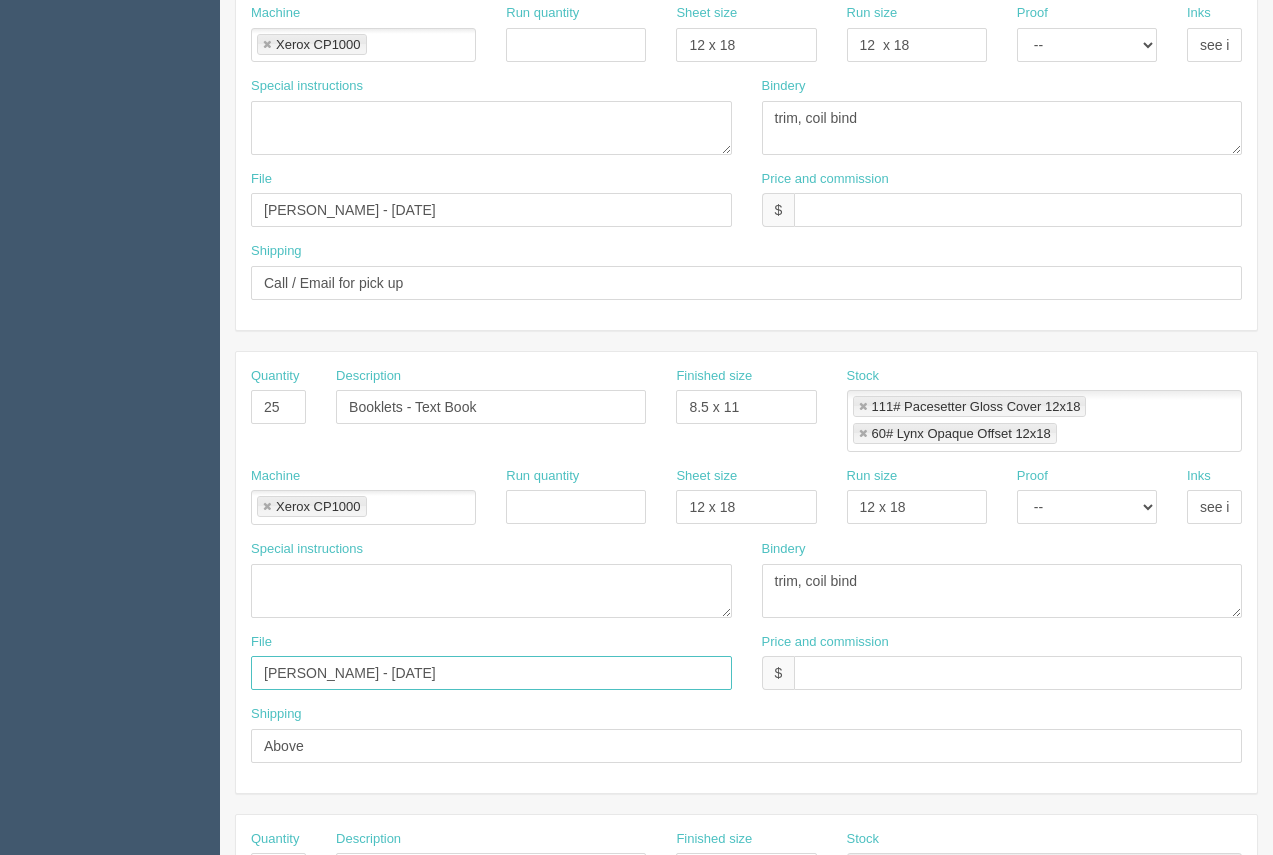 click on "Elena _ Taneva - July 2025" at bounding box center (491, 673) 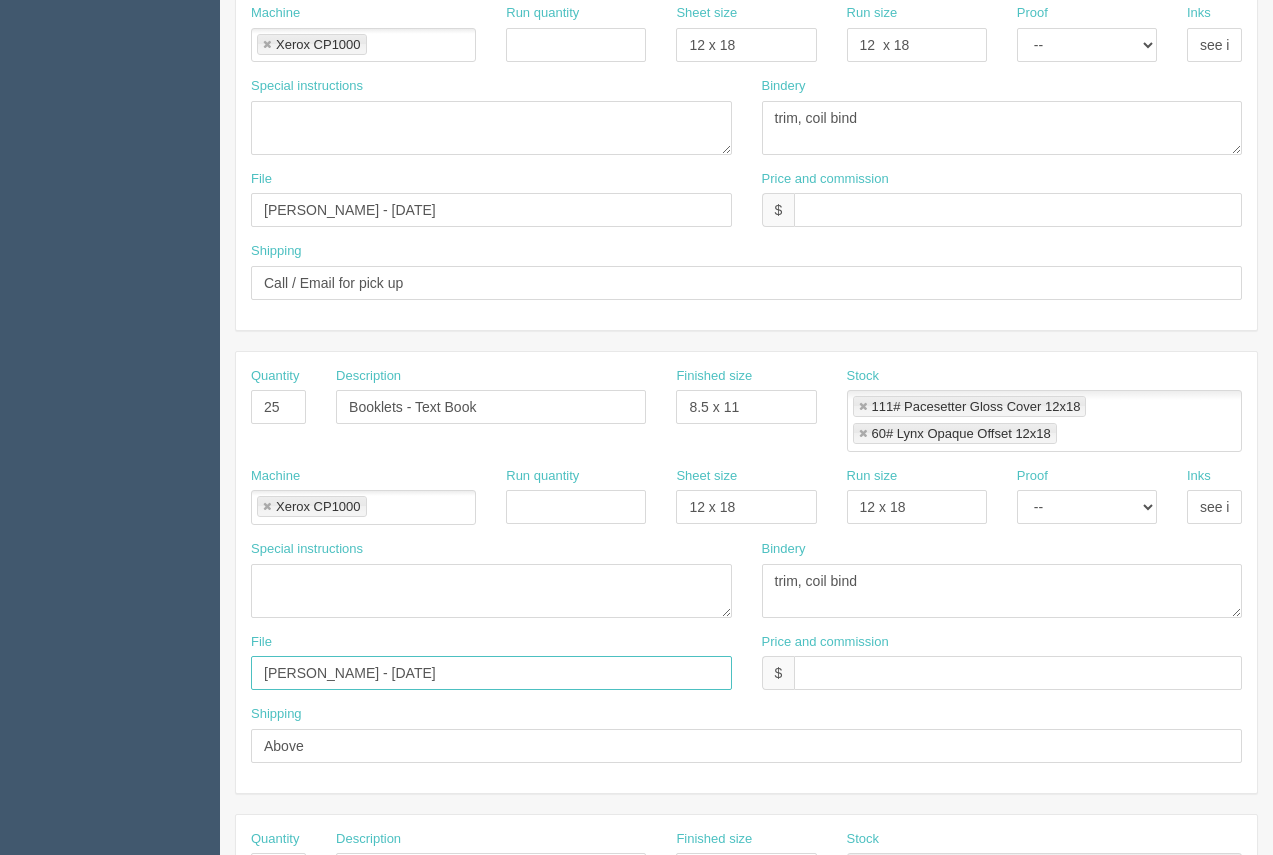 type on "Elena - Taneva - July 2025" 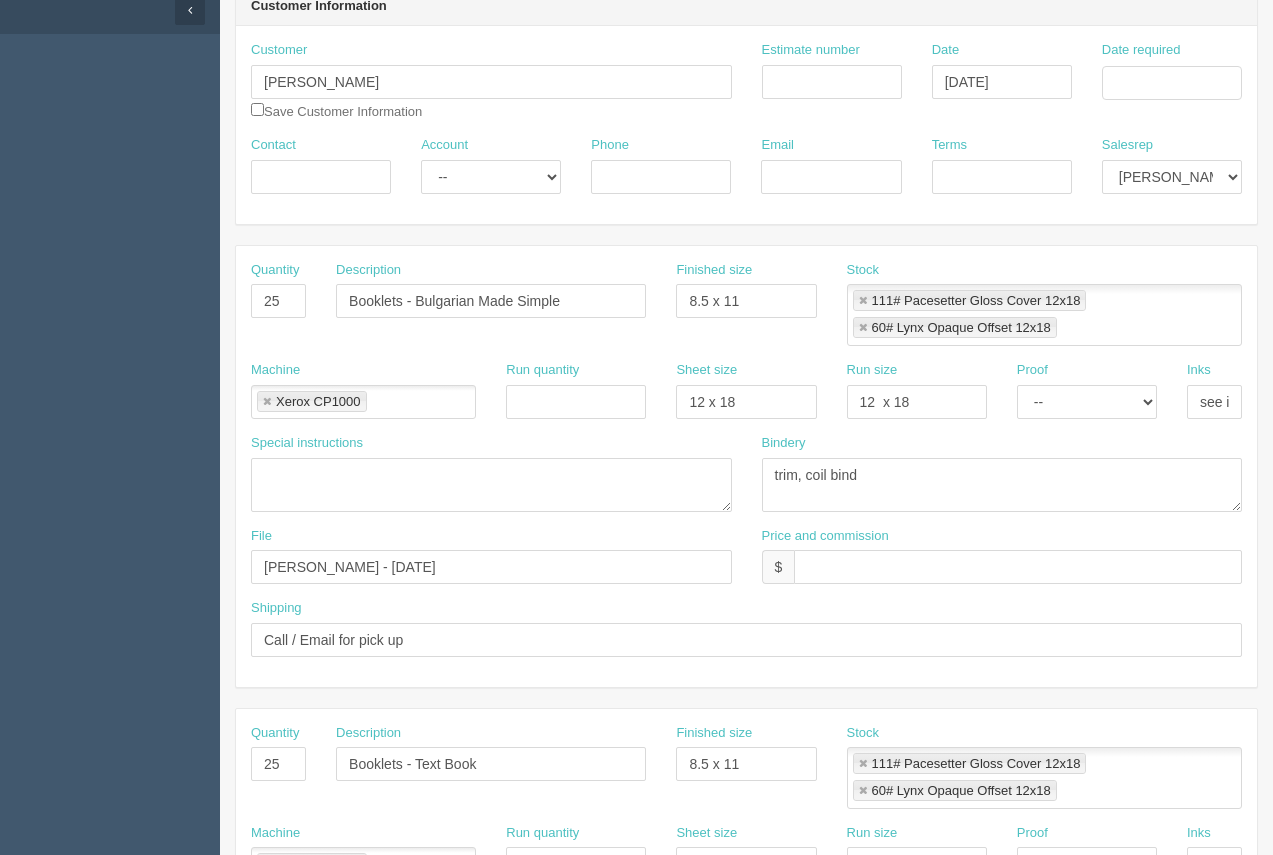 scroll, scrollTop: 50, scrollLeft: 0, axis: vertical 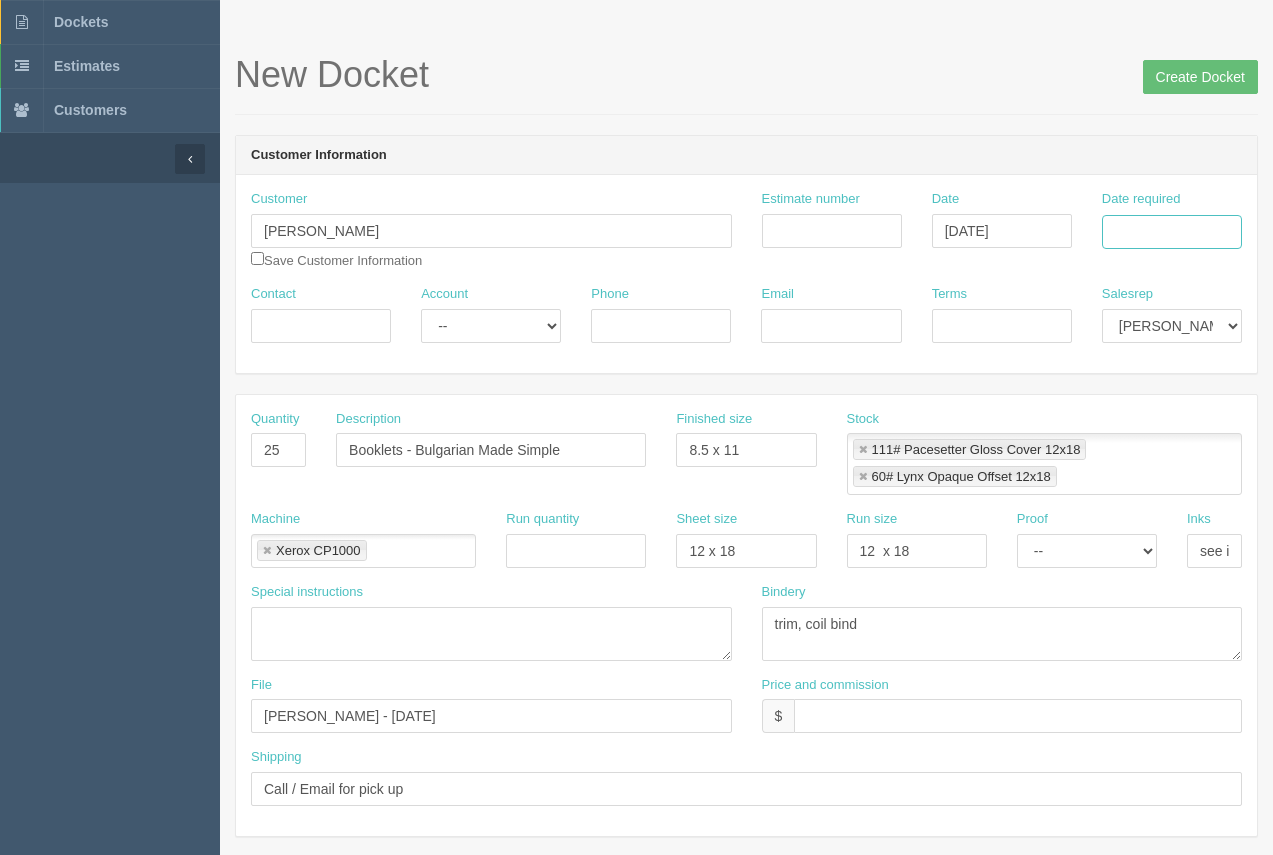 click on "Date required" at bounding box center [1172, 232] 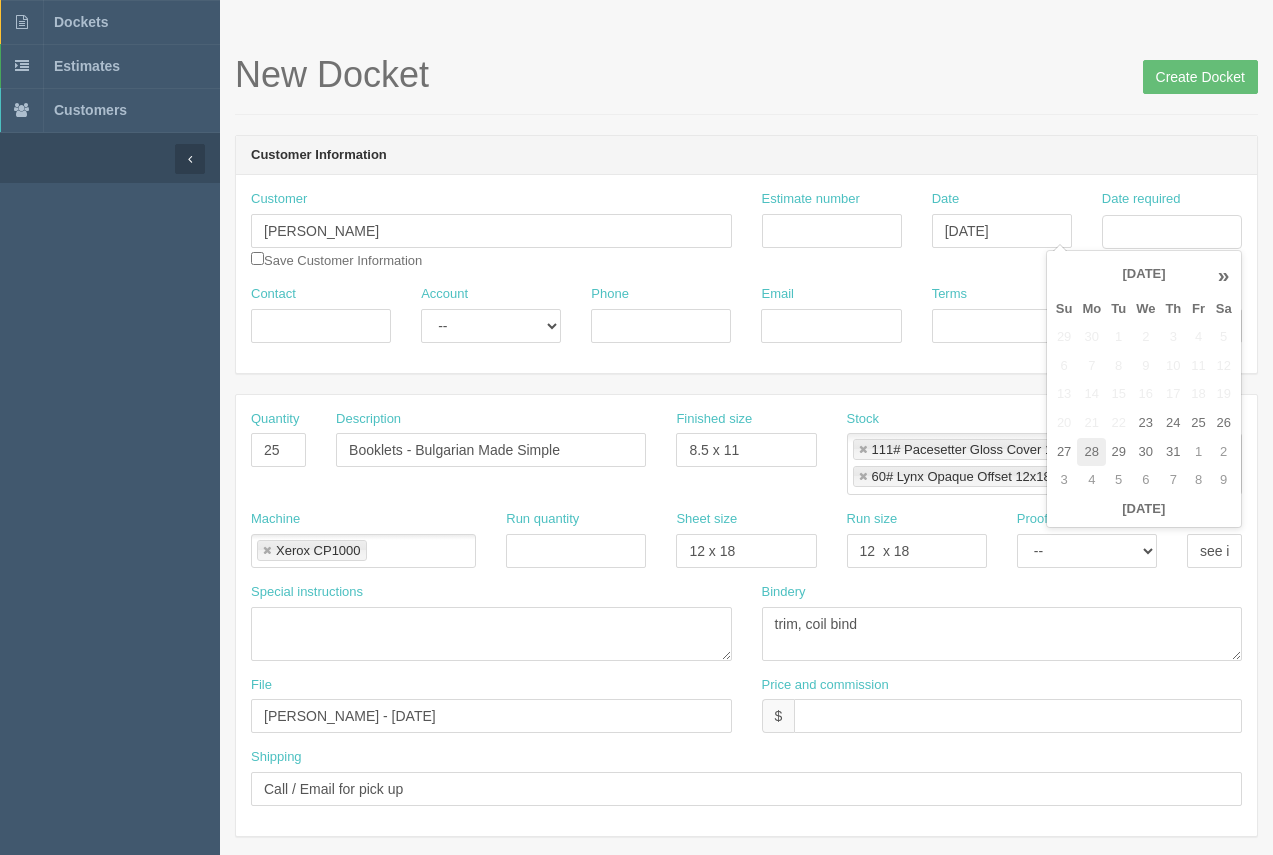 click on "28" at bounding box center (1091, 452) 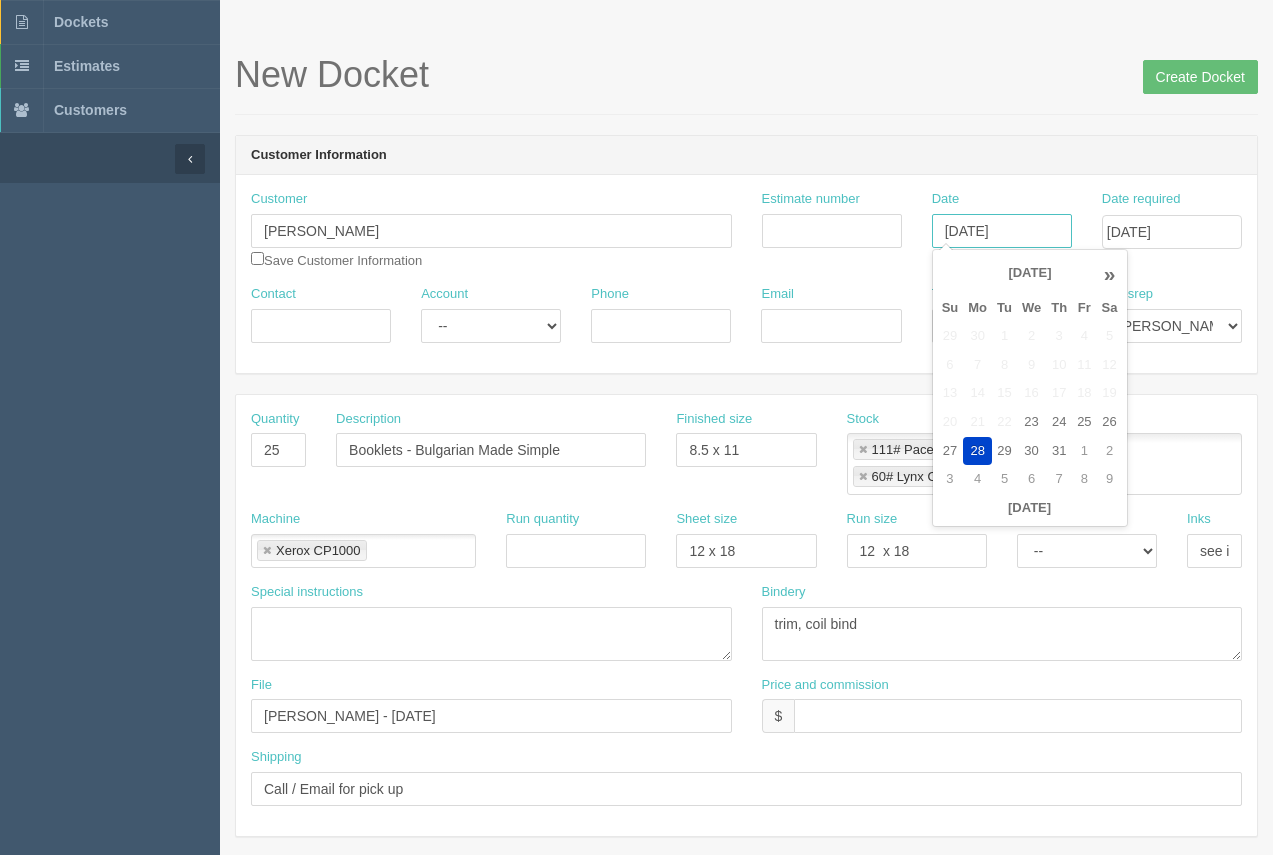 click on "July 28, 2025" at bounding box center [1002, 231] 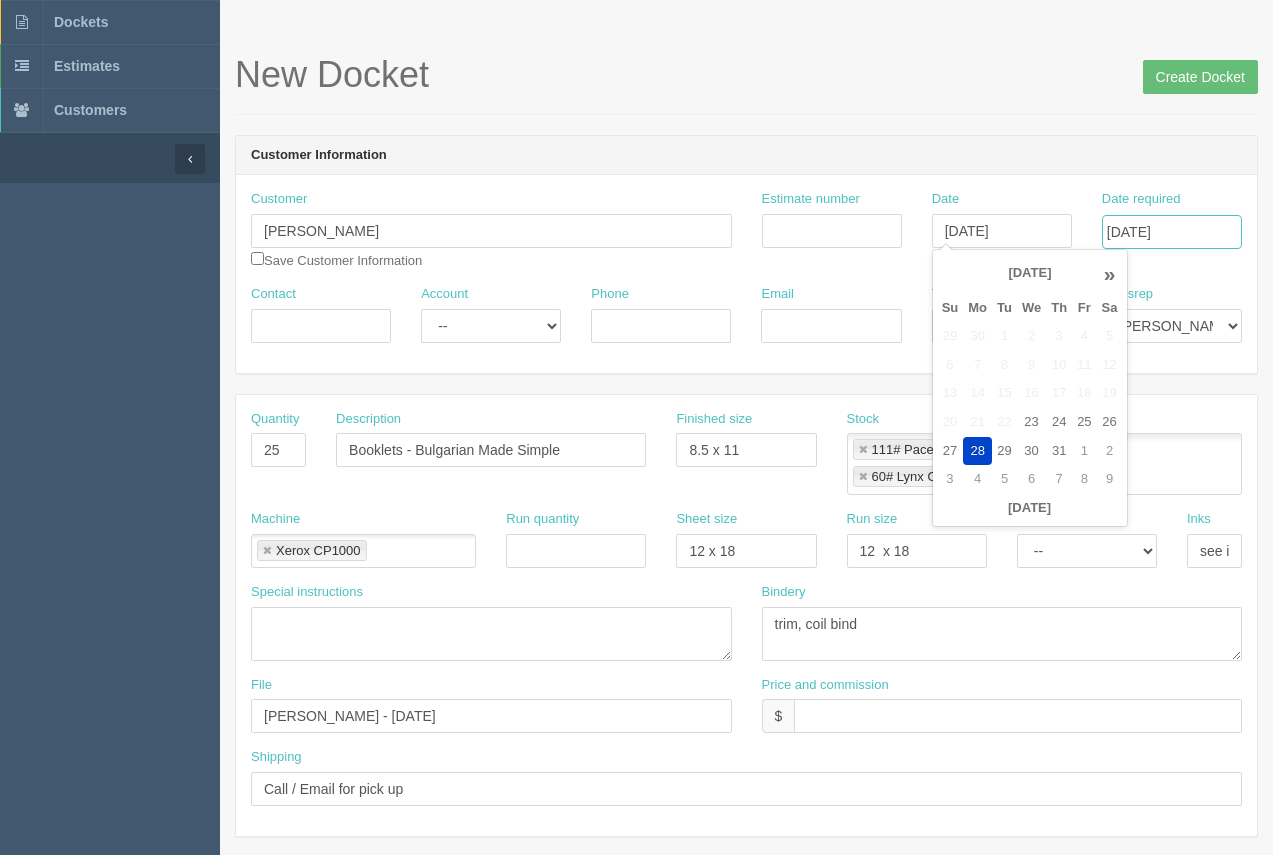 click on "July 28, 2025" at bounding box center (1172, 232) 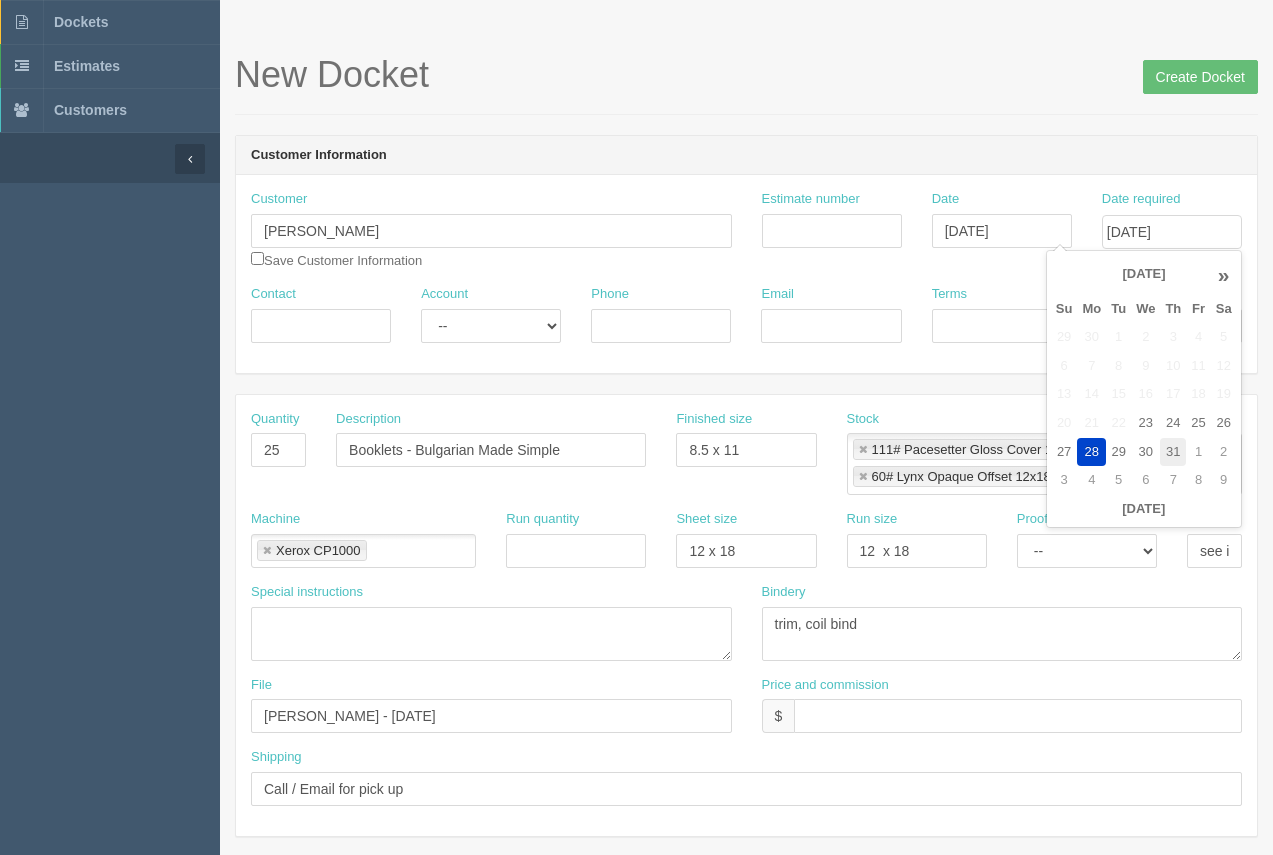 click on "31" at bounding box center (1173, 452) 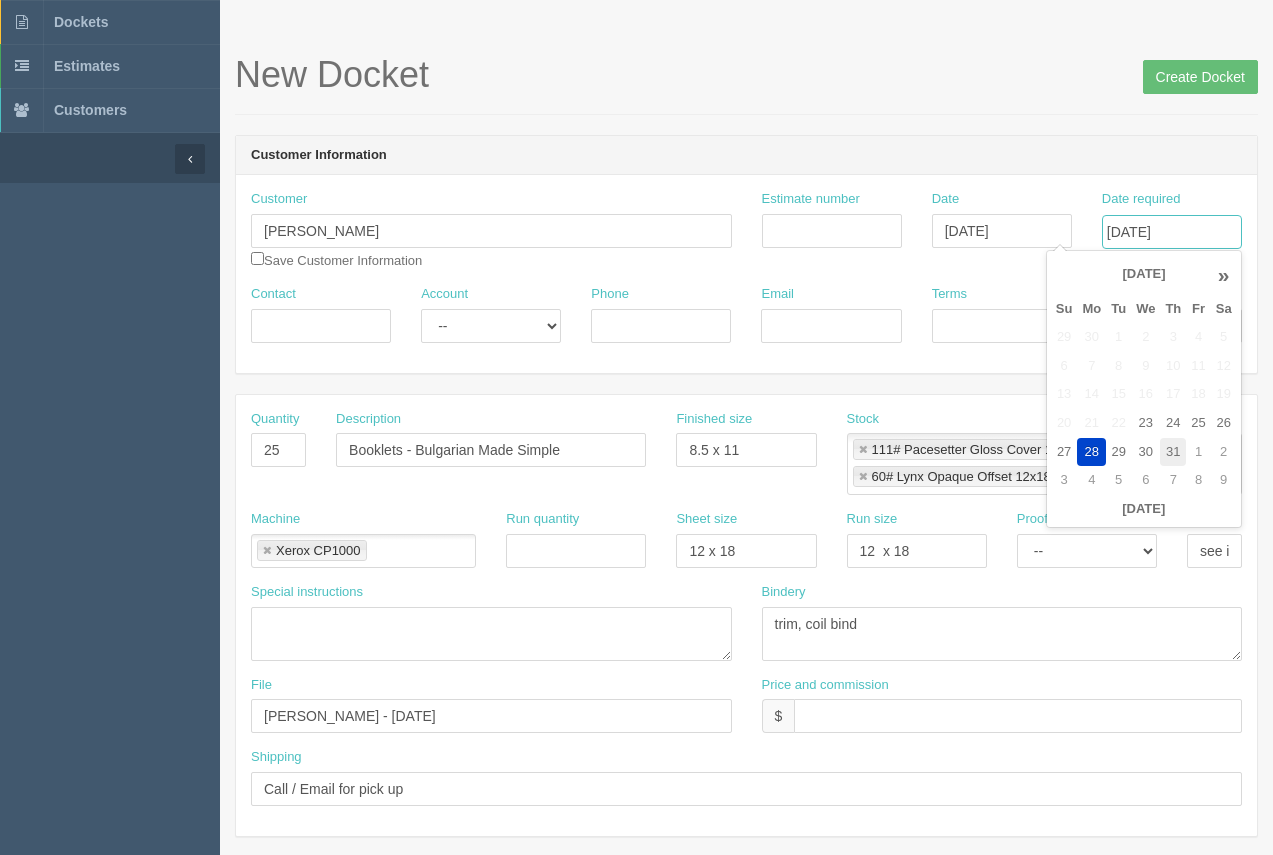 type on "July 31, 2025" 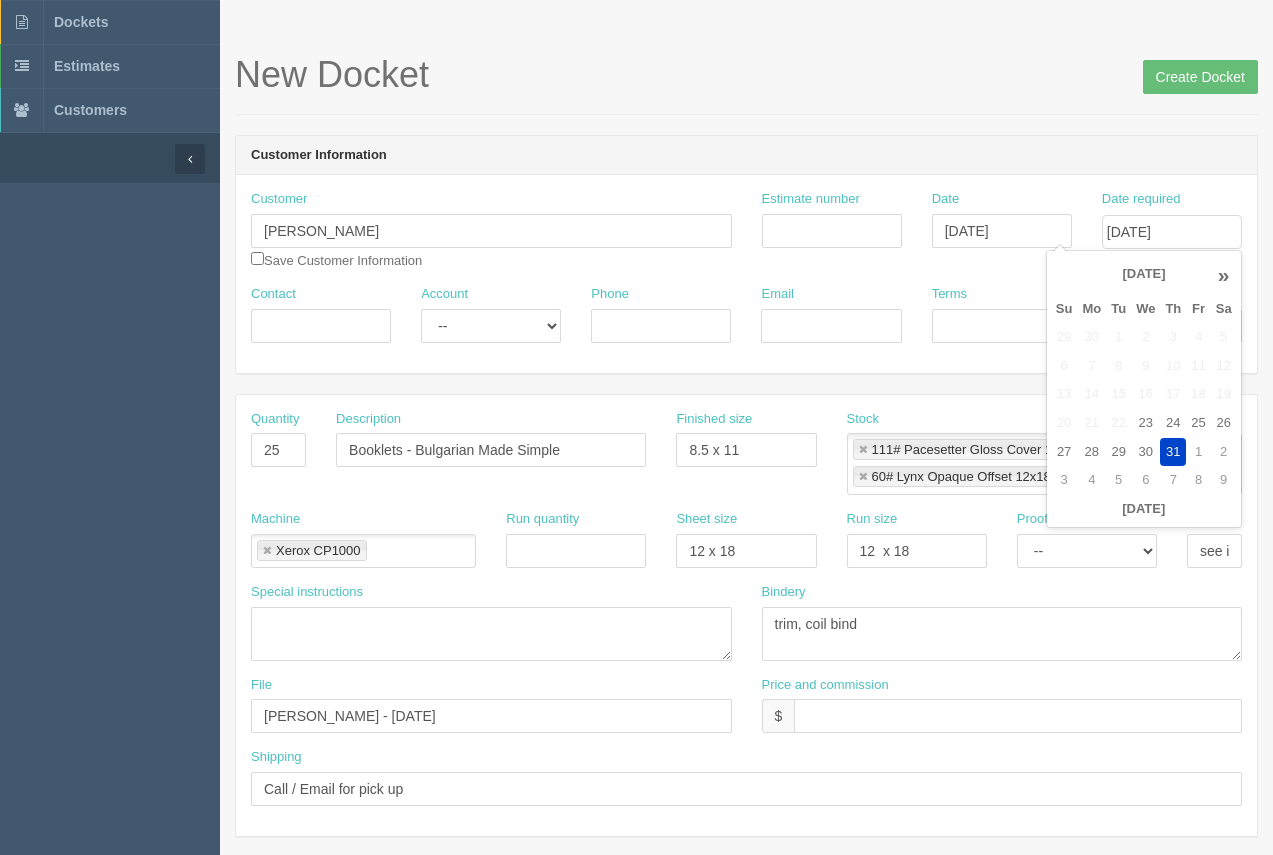 click on "New Docket
Create Docket" at bounding box center [746, 85] 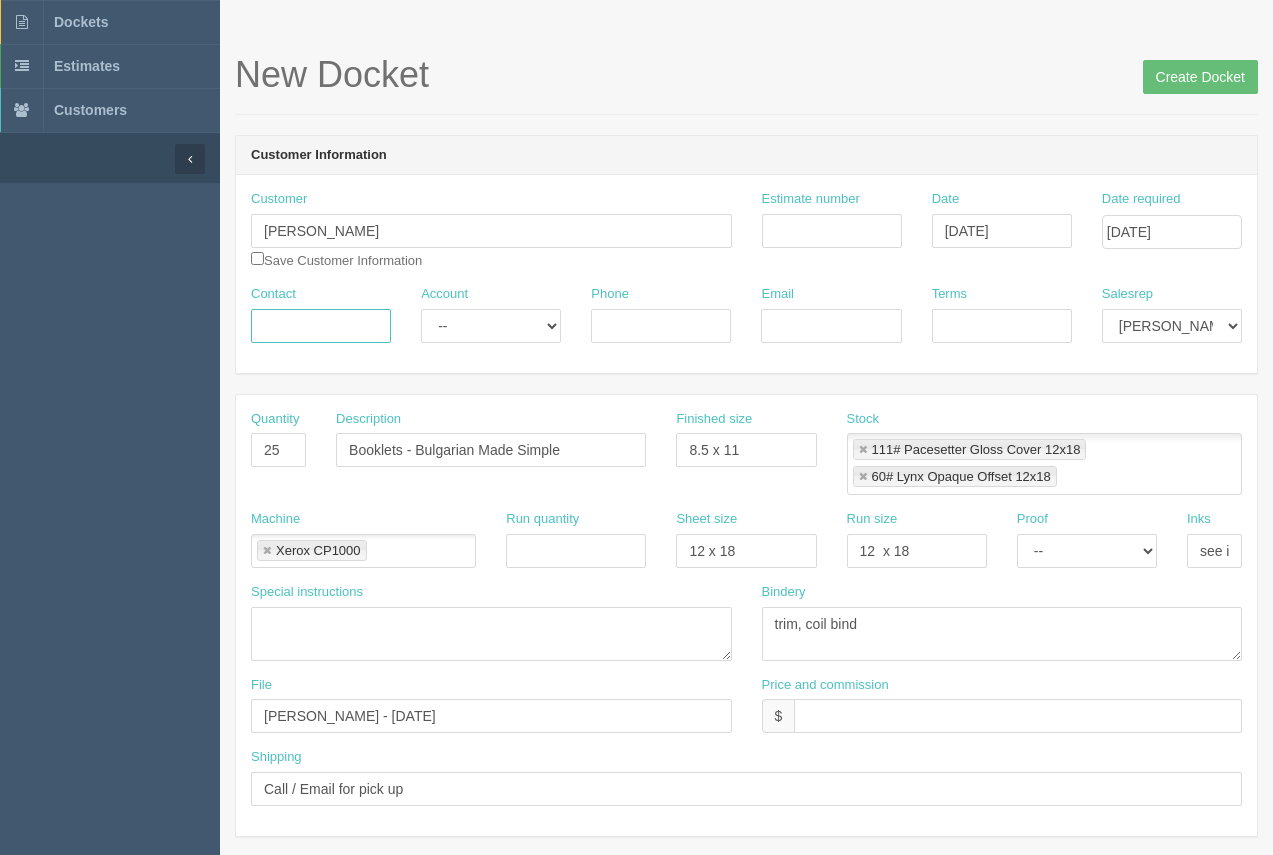 click on "Contact" at bounding box center [321, 326] 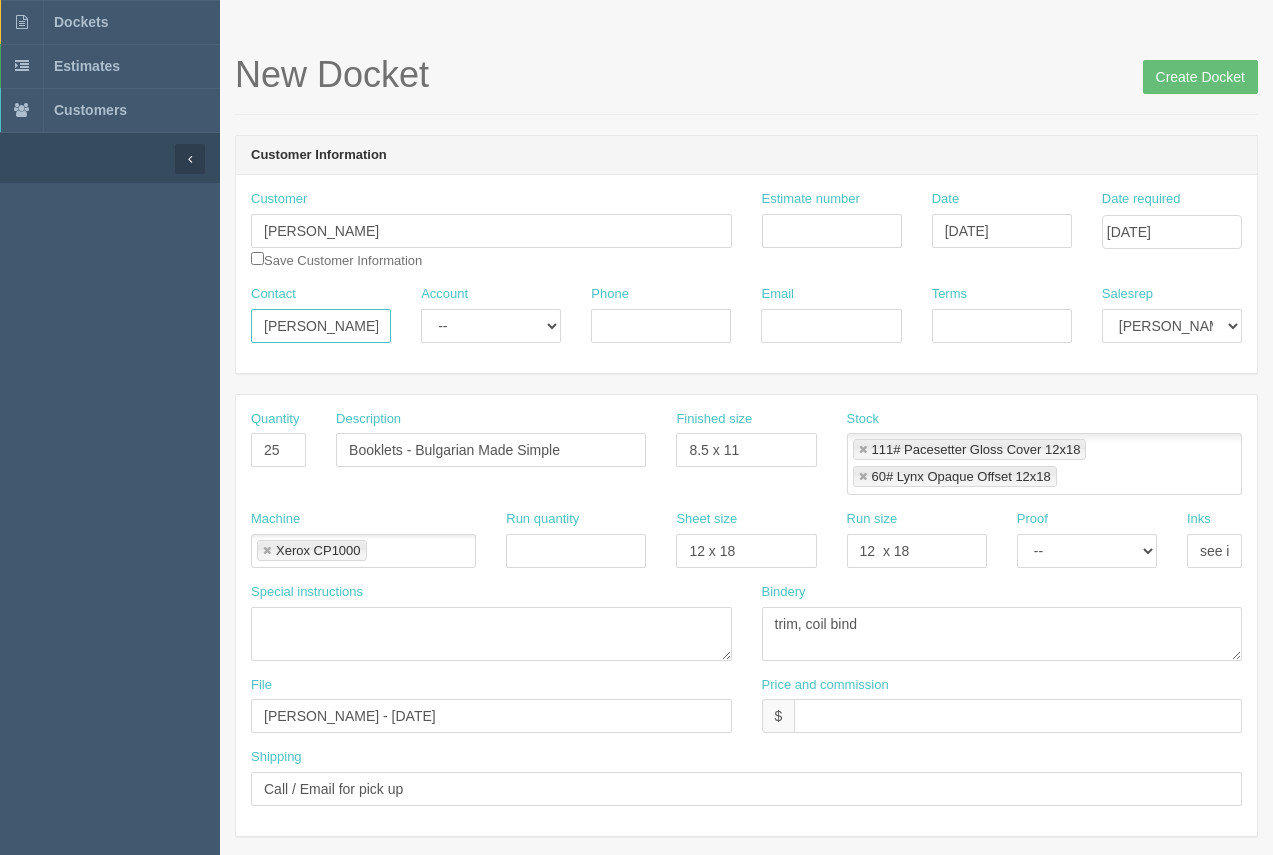 type on "Elena" 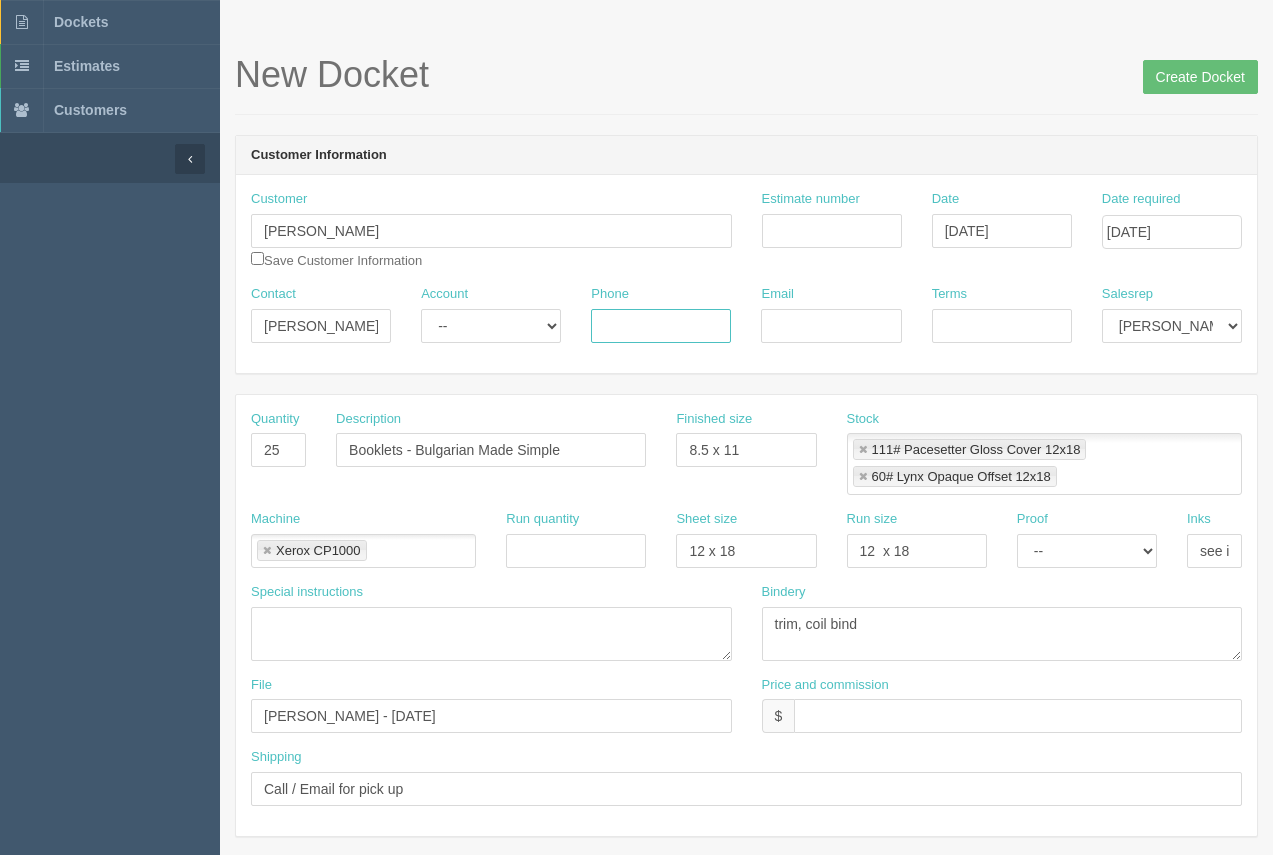 click on "Phone" at bounding box center (661, 326) 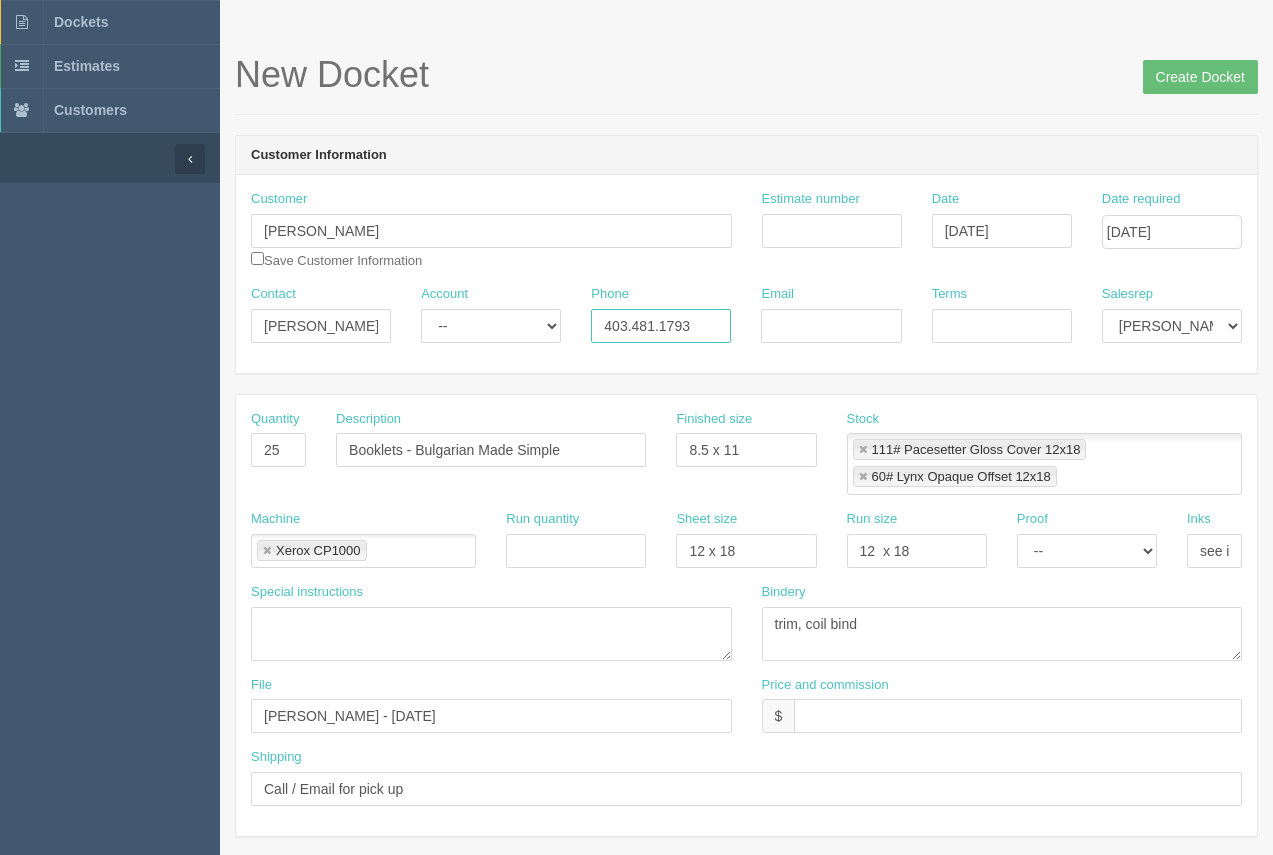 type on "403.481.1793" 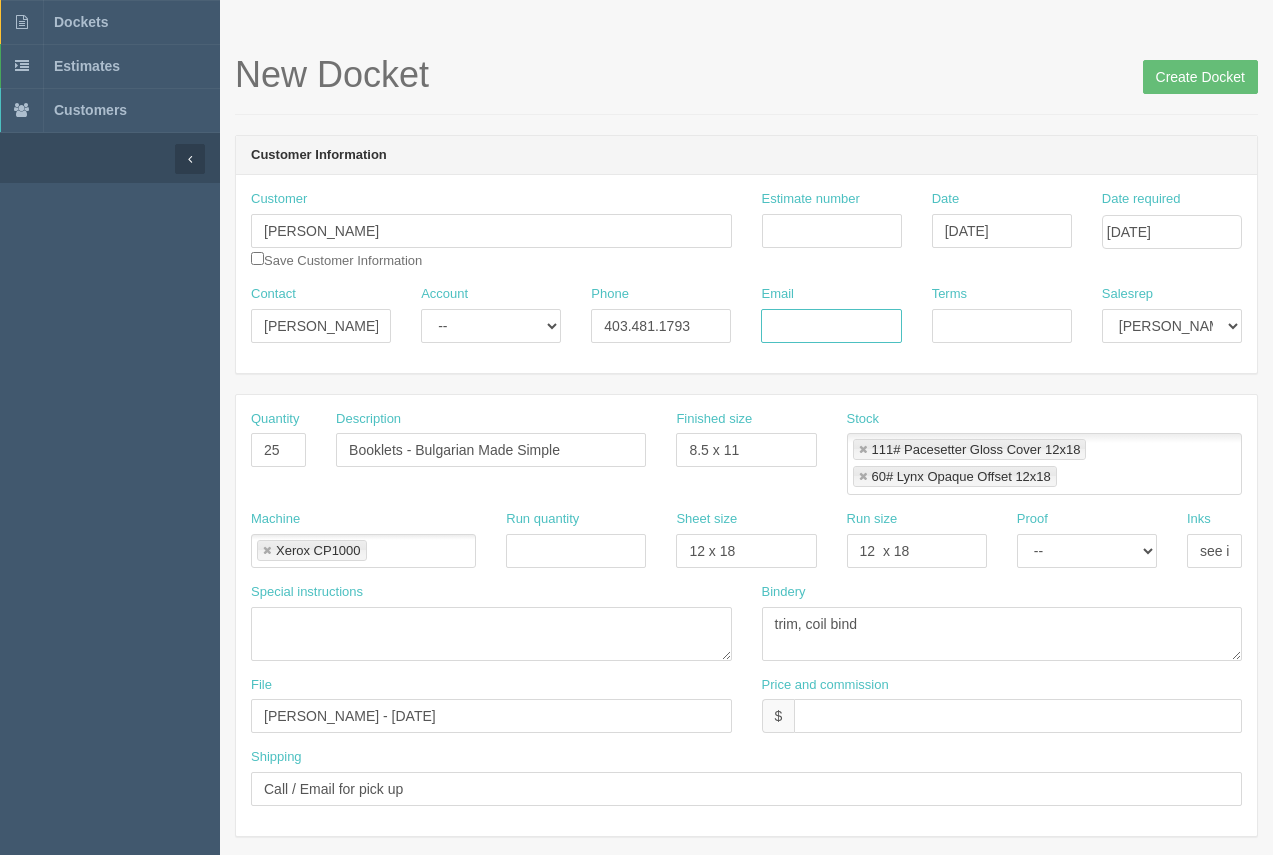 click on "Email" at bounding box center [831, 326] 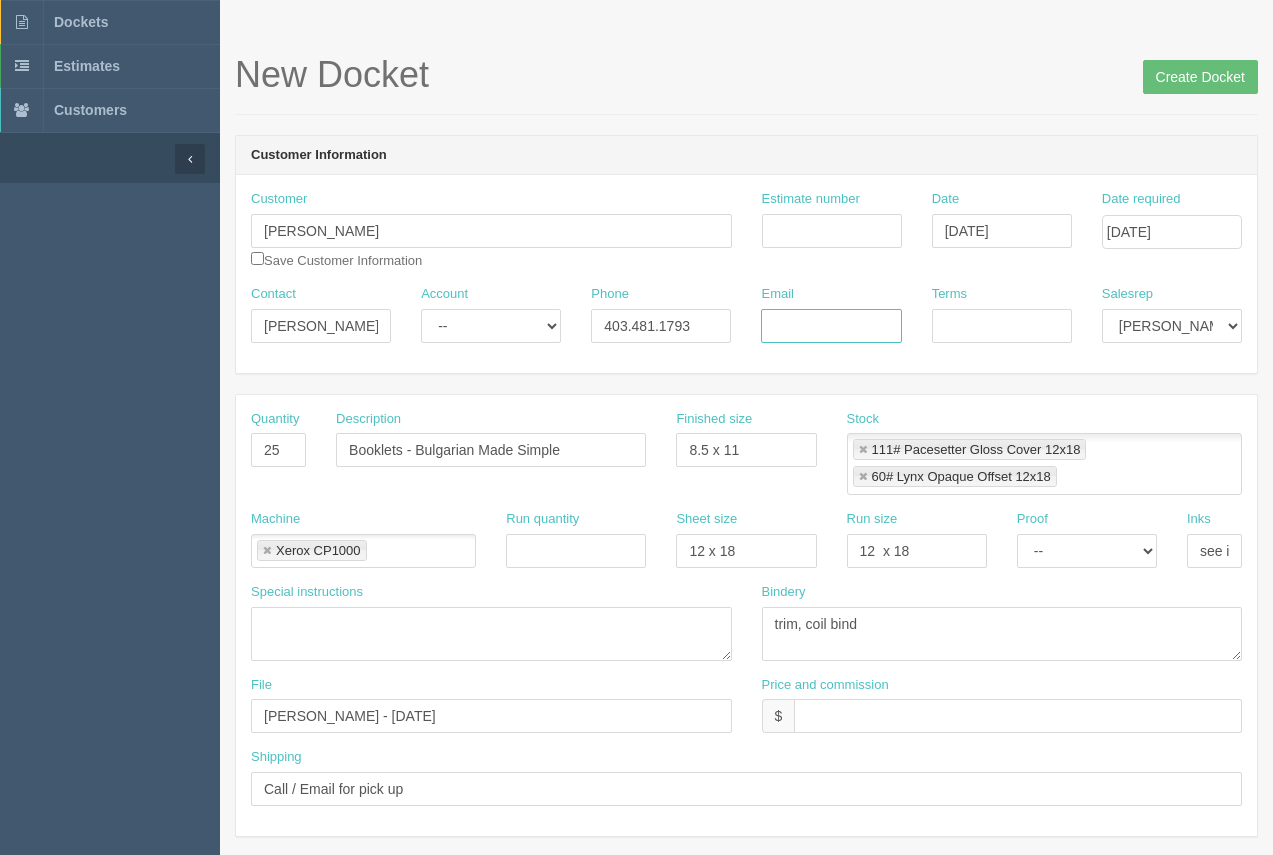 paste on "elenataneva@outlook.com" 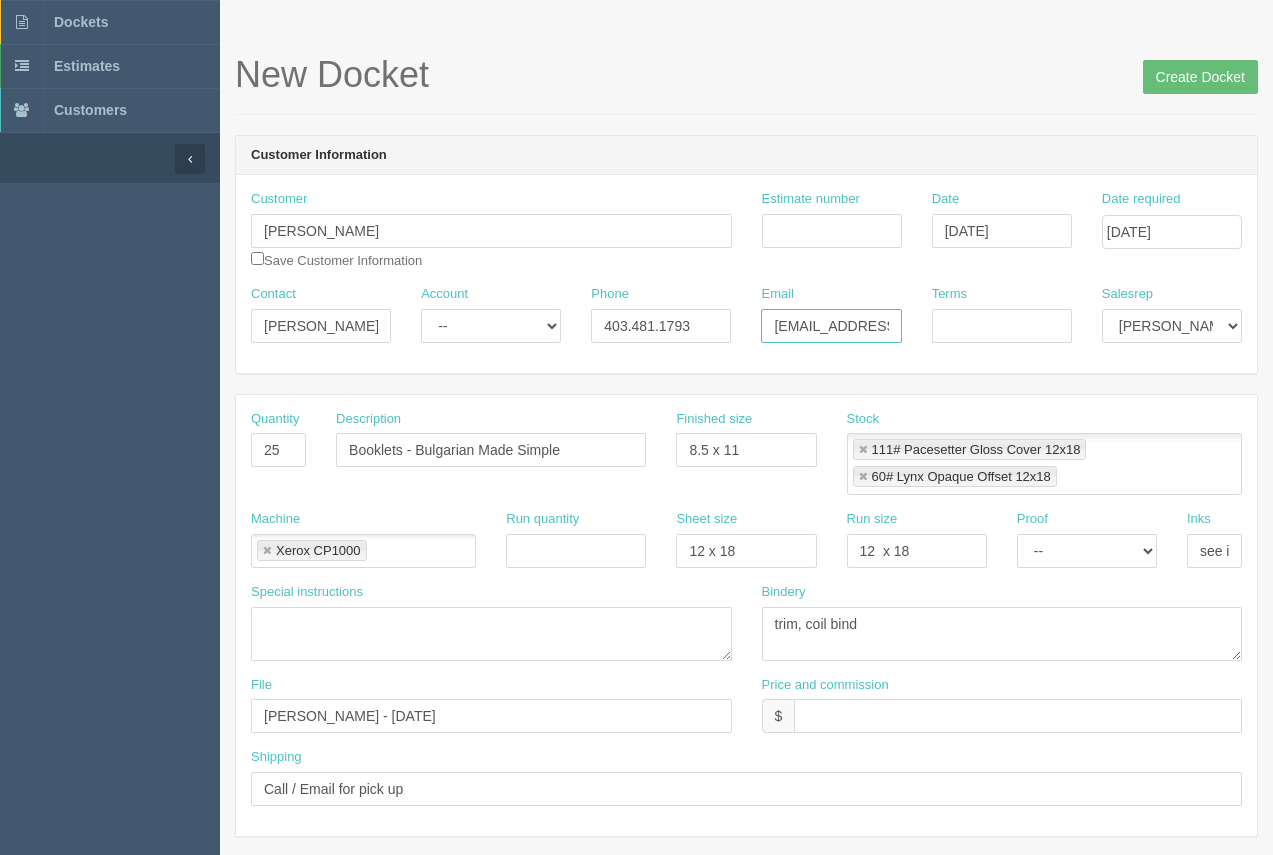 scroll, scrollTop: 0, scrollLeft: 51, axis: horizontal 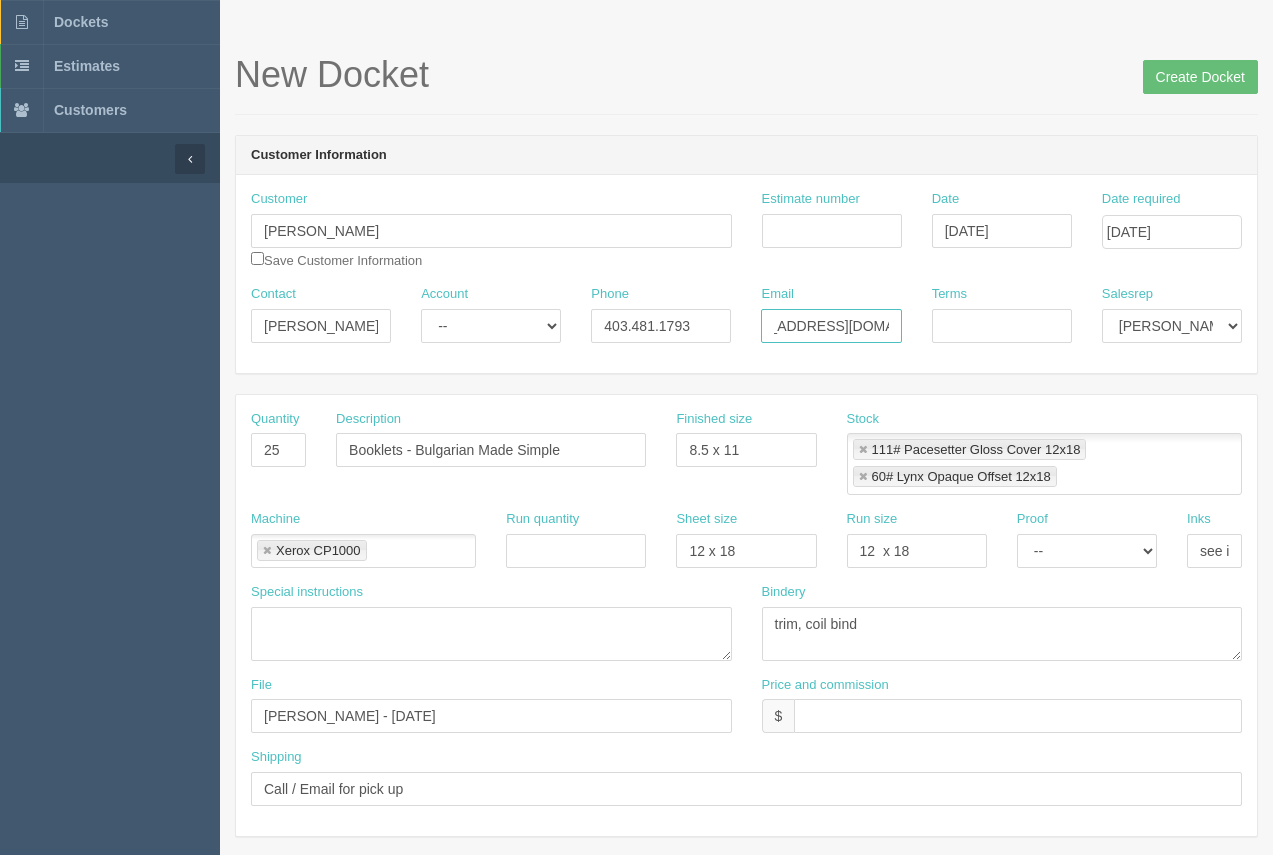 type on "elenataneva@outlook.com" 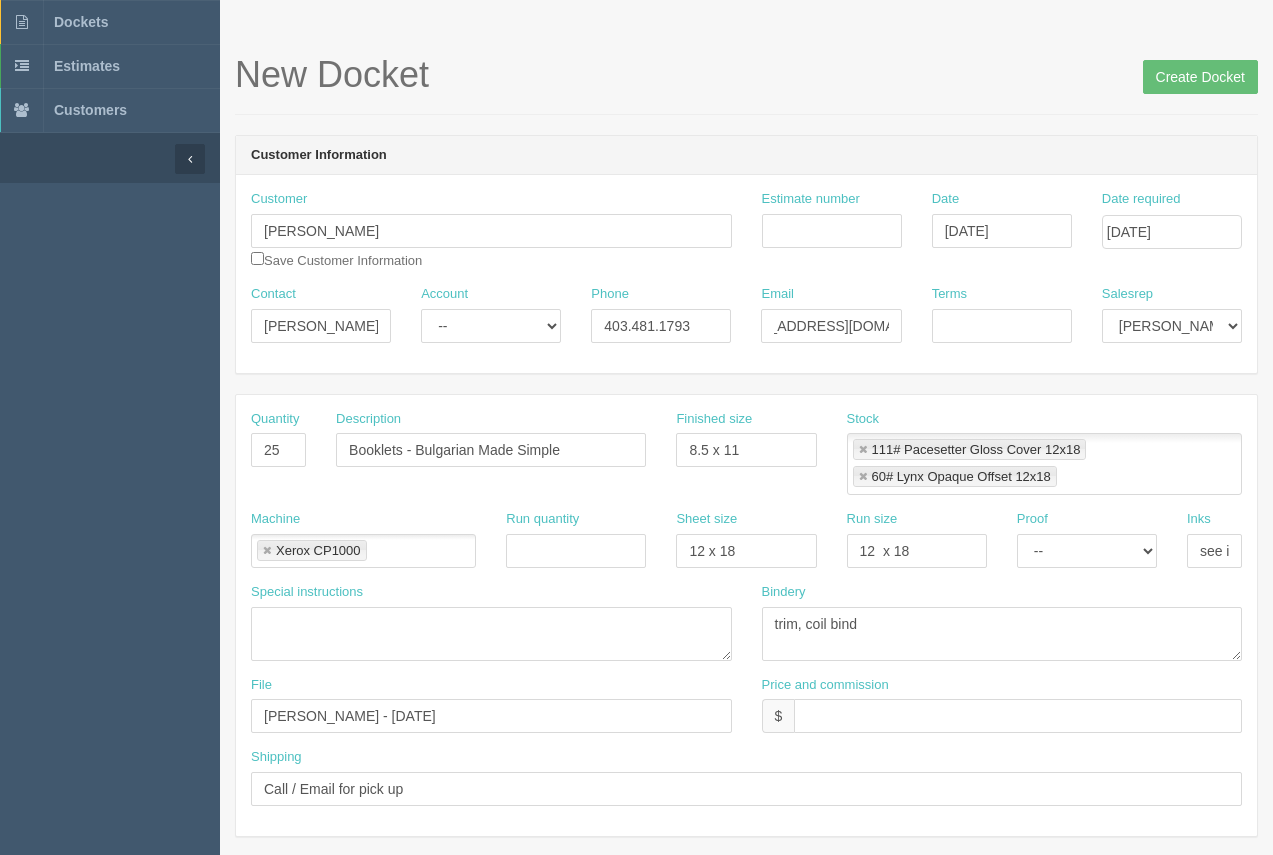 scroll, scrollTop: 0, scrollLeft: 0, axis: both 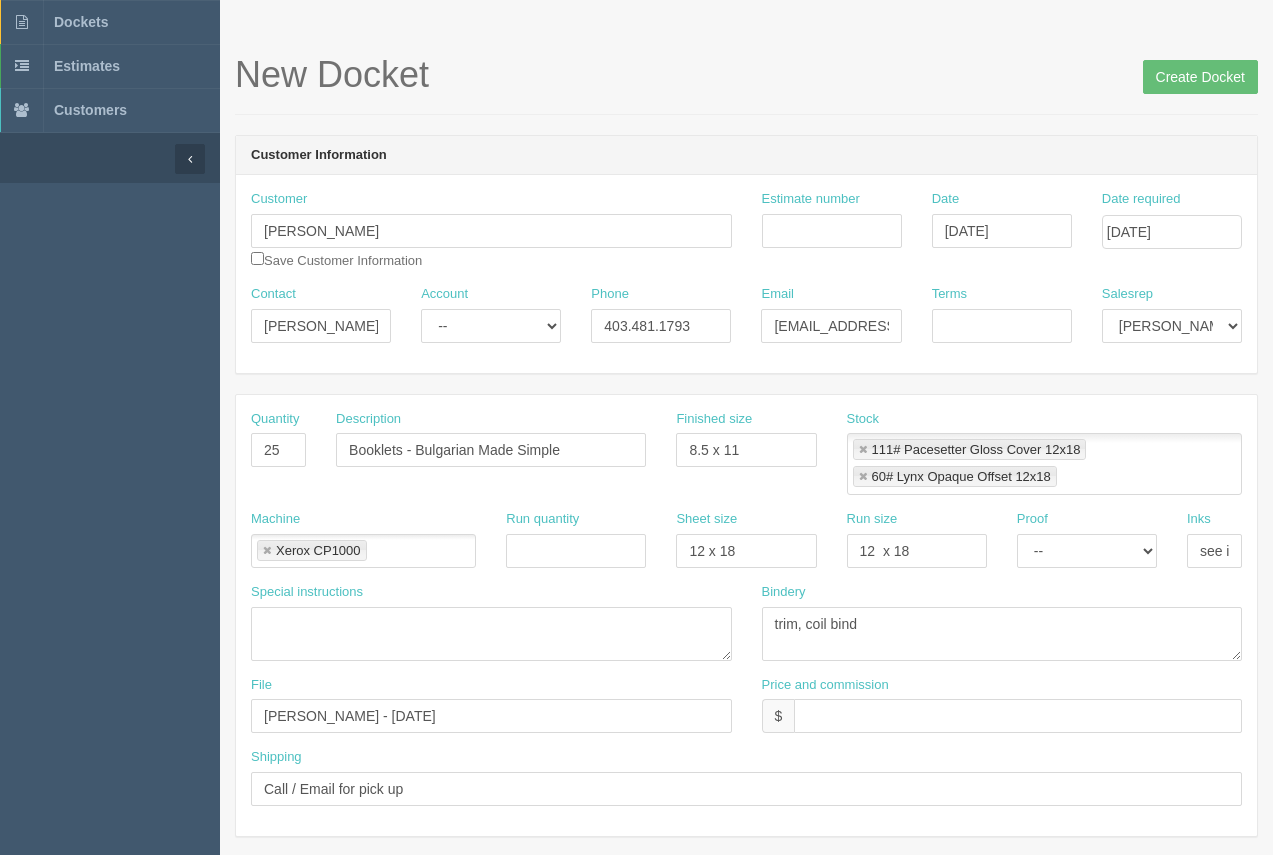 click on "Terms" at bounding box center (1002, 321) 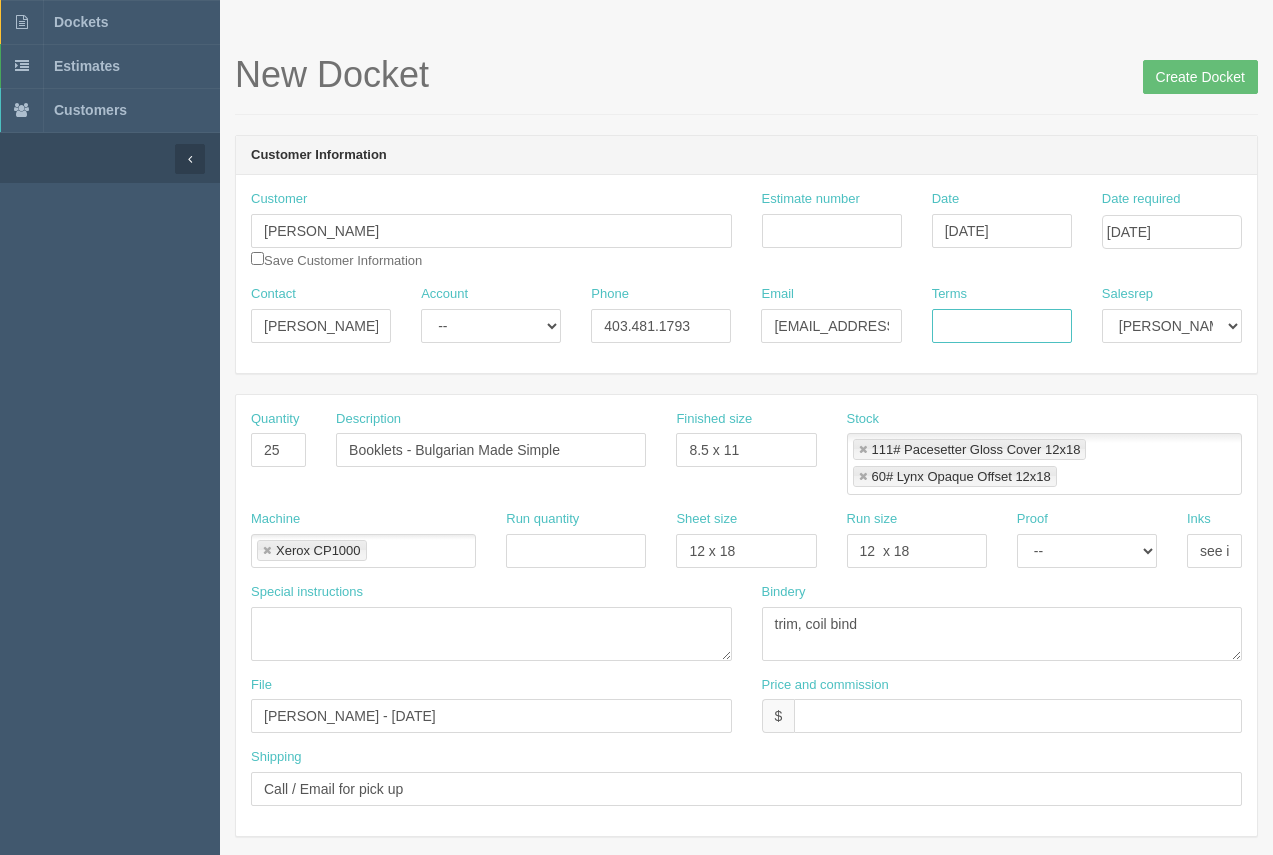 click on "Terms" at bounding box center [1002, 326] 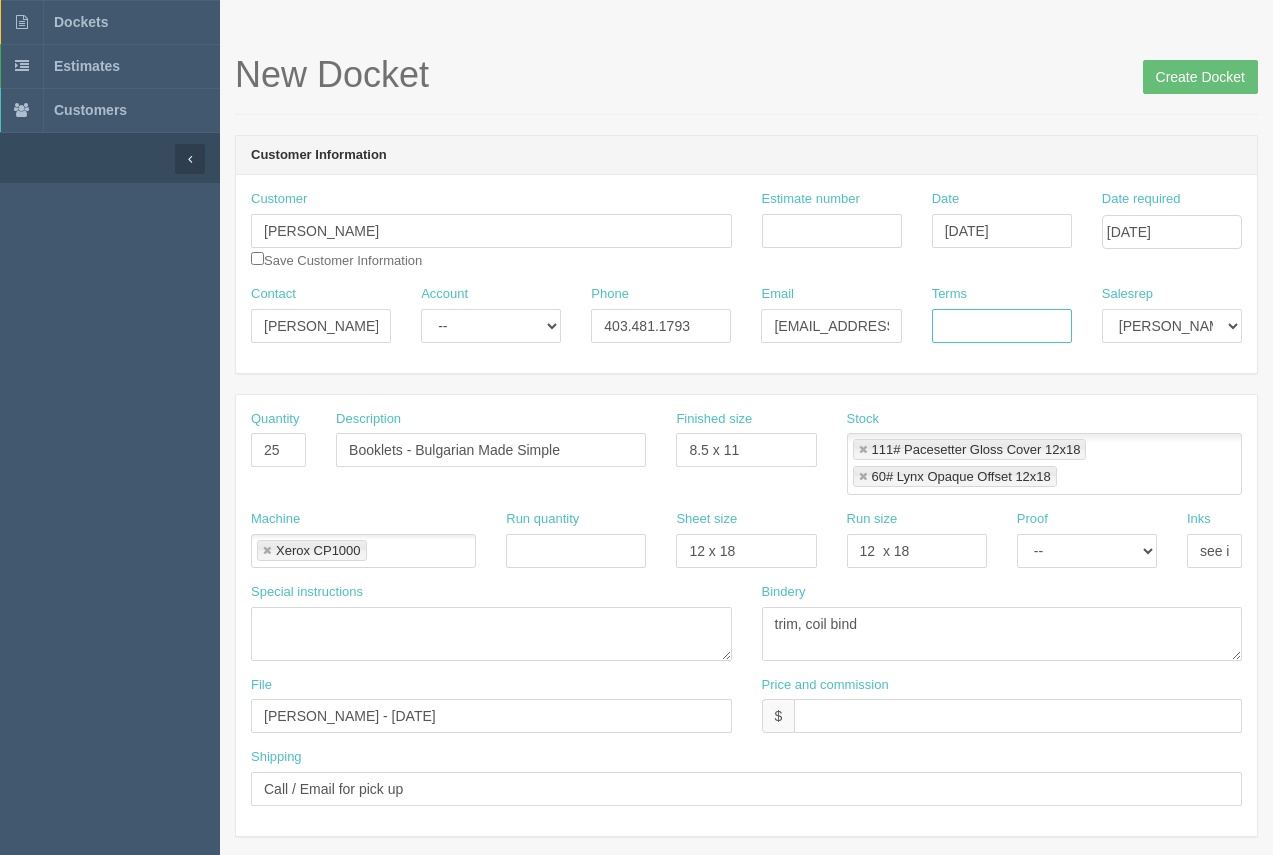 type on "50/50" 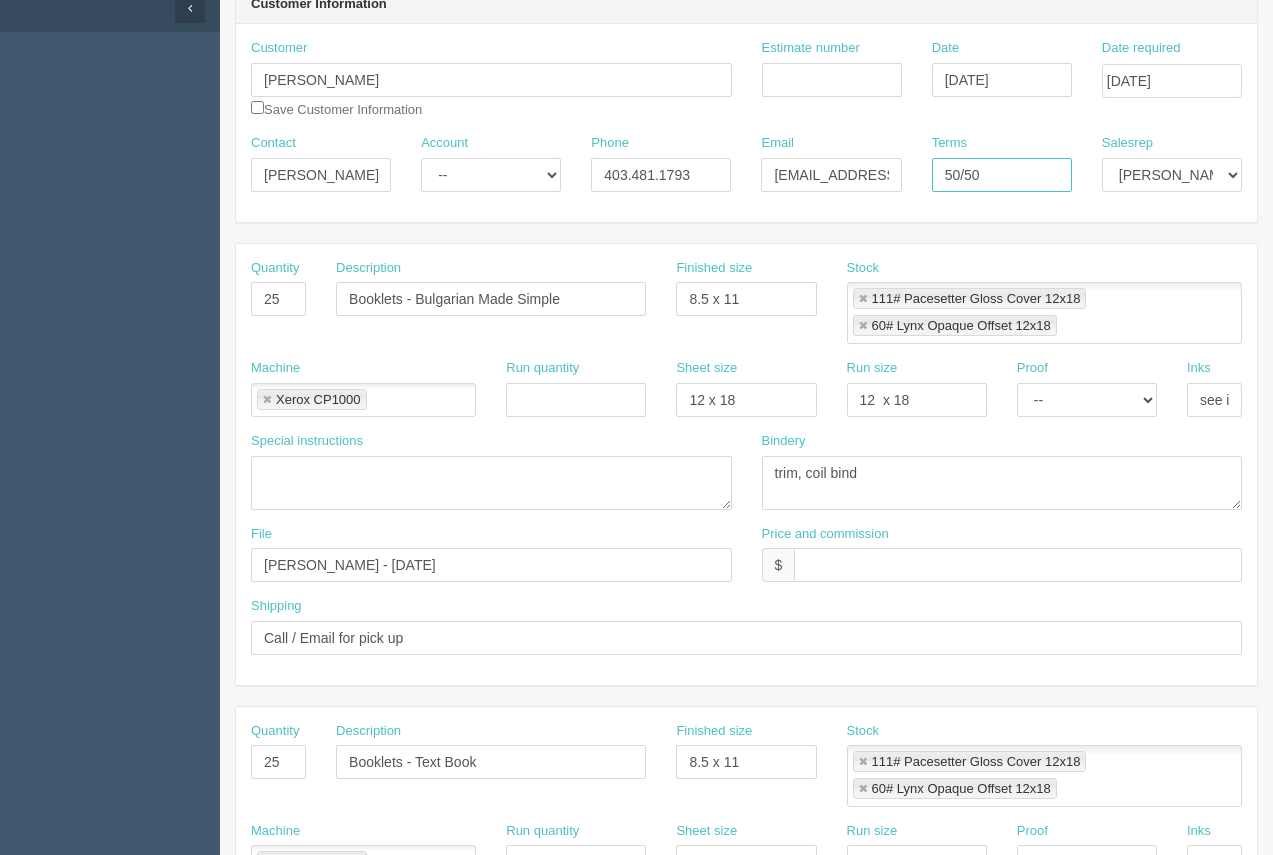 scroll, scrollTop: 261, scrollLeft: 0, axis: vertical 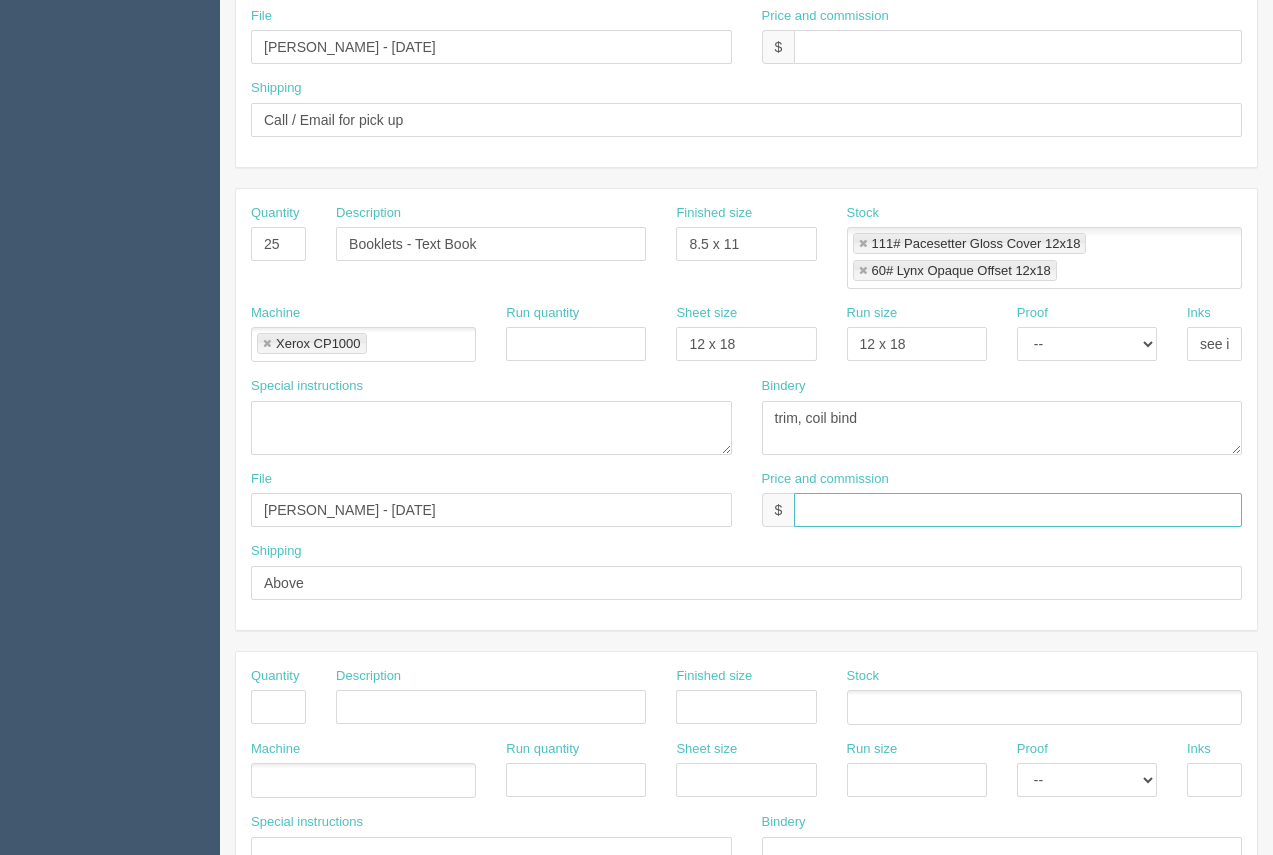 click at bounding box center [1018, 510] 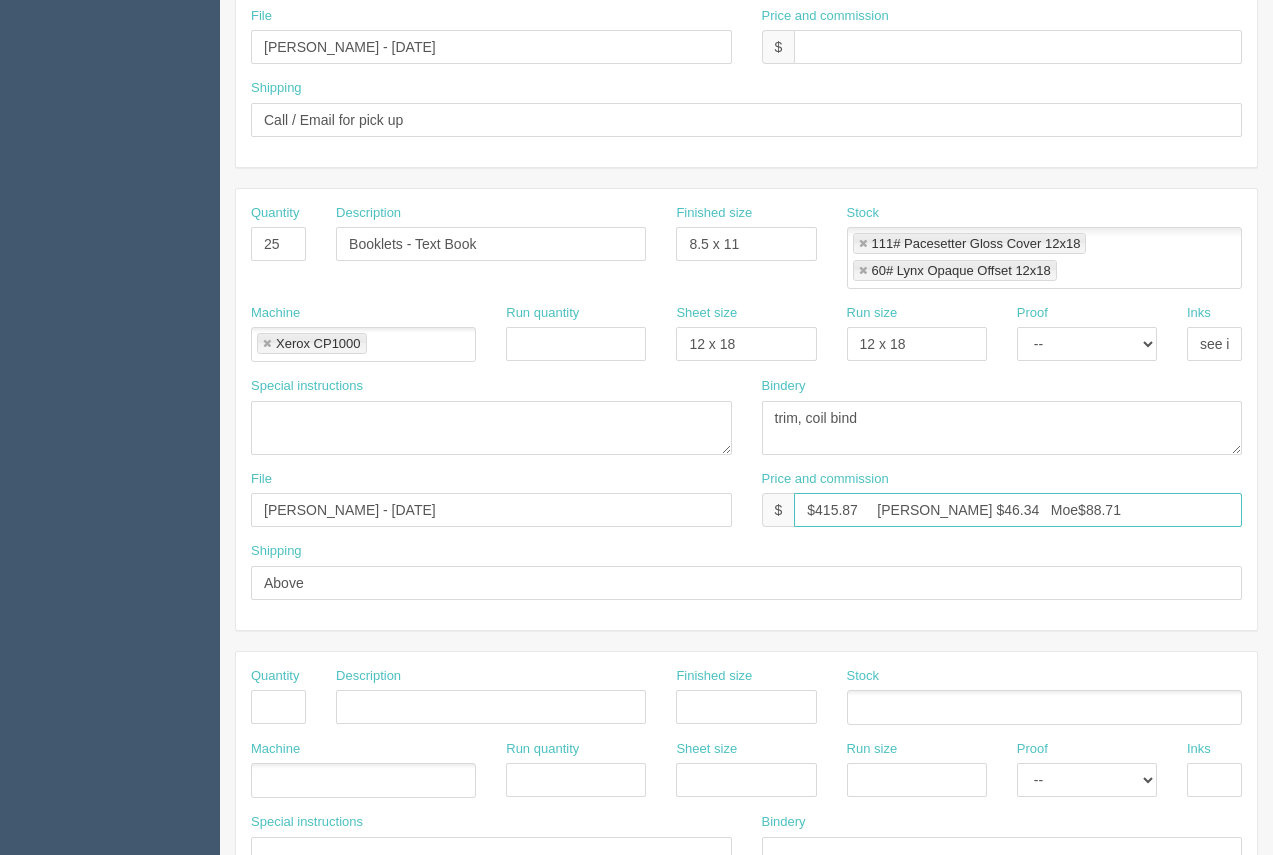 drag, startPoint x: 1042, startPoint y: 515, endPoint x: 814, endPoint y: 507, distance: 228.1403 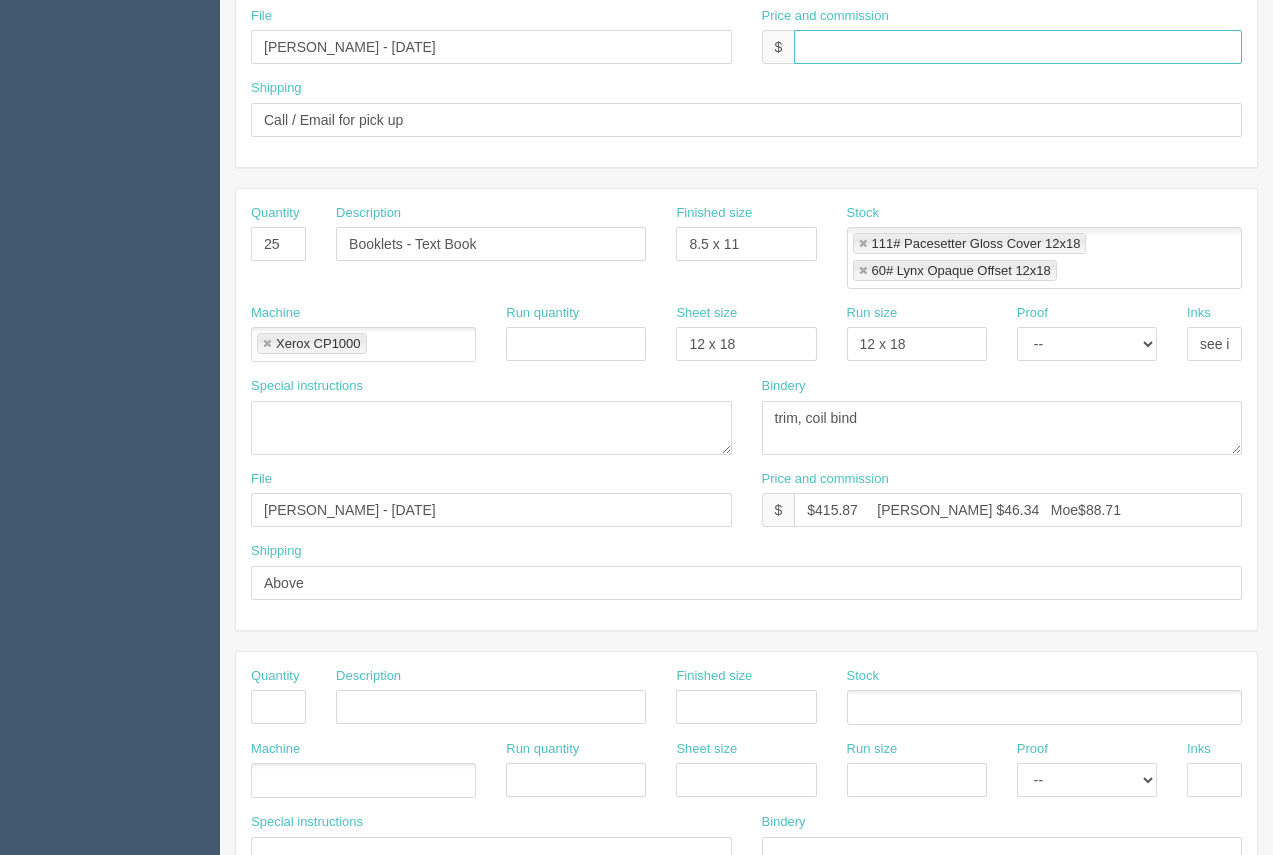 paste on "$415.87     Arif $46.34   Moe$88.71" 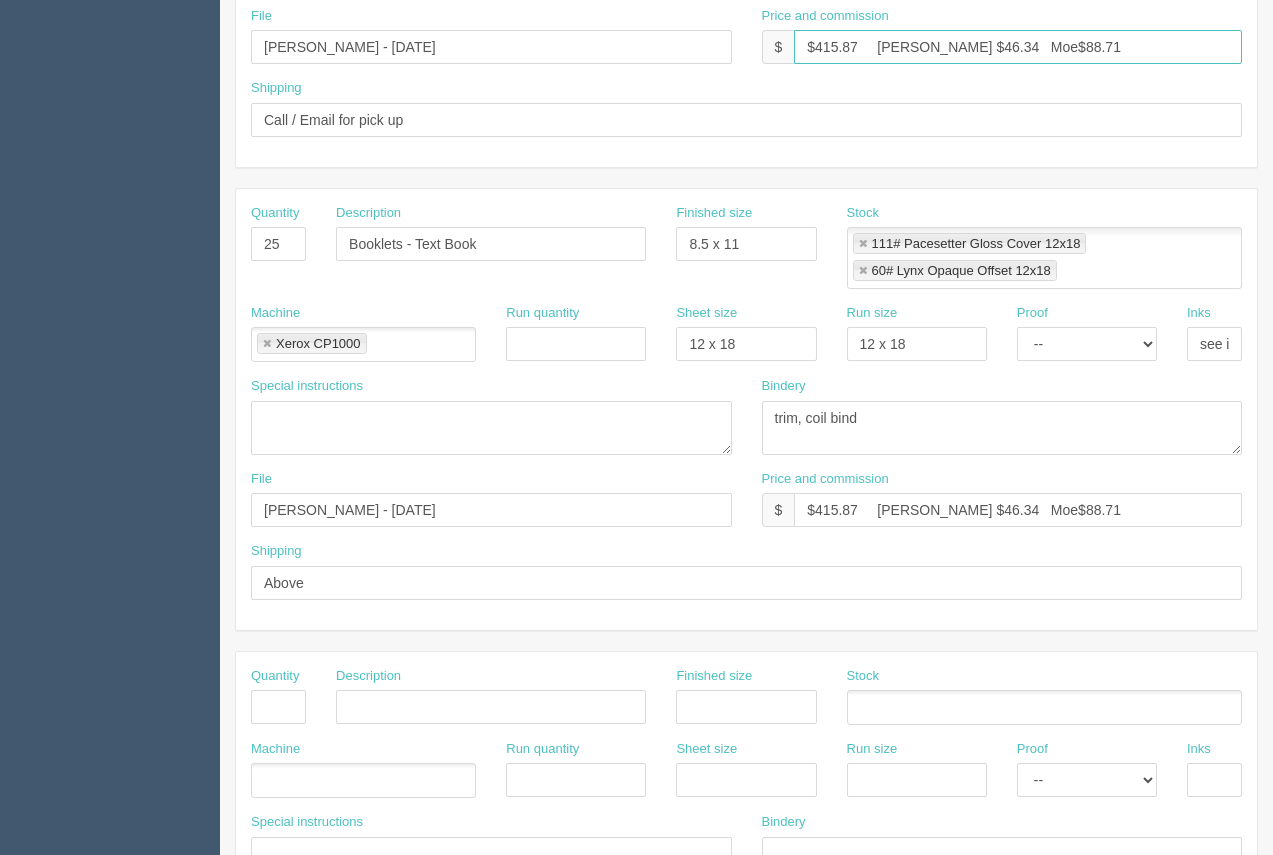type on "$415.87     Arif $46.34   Moe$88.71" 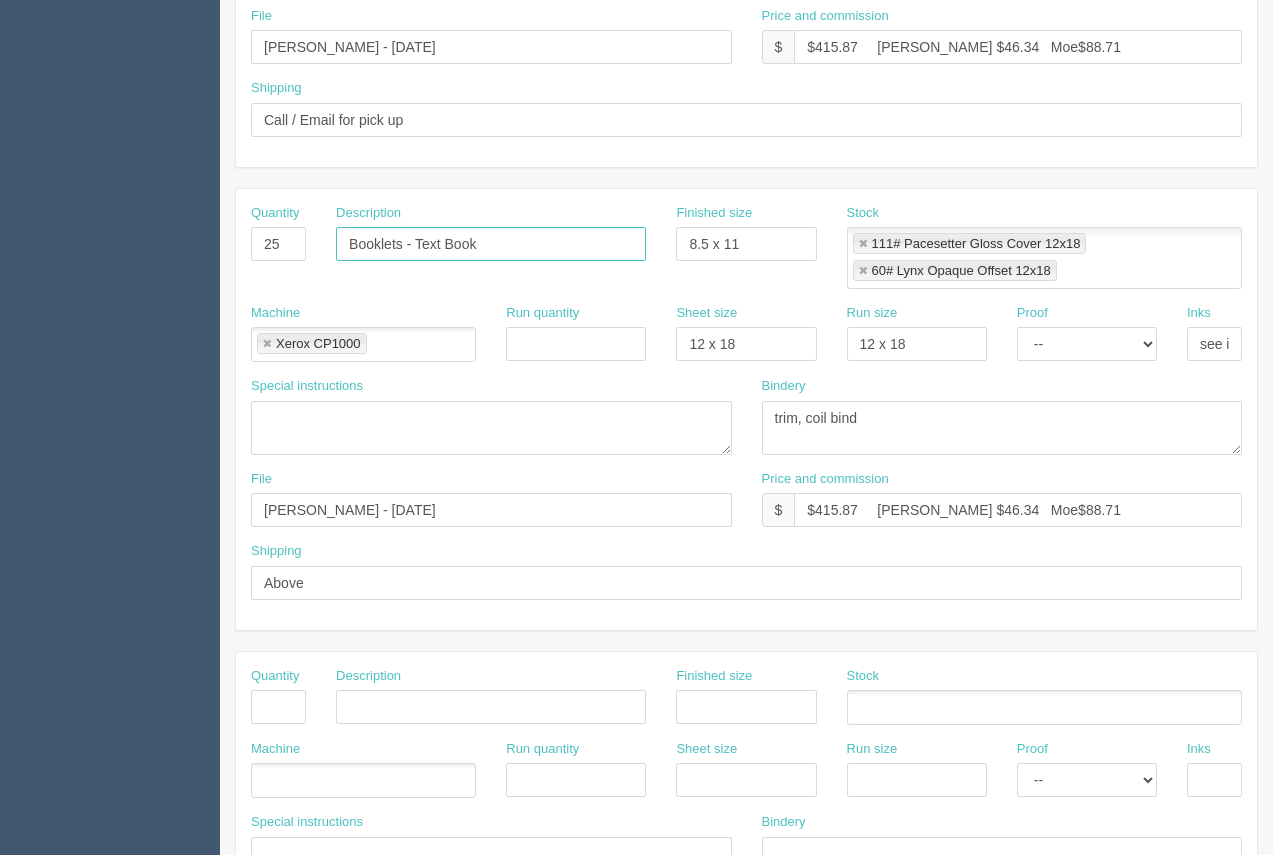 click on "Booklets - Text Book" at bounding box center [491, 244] 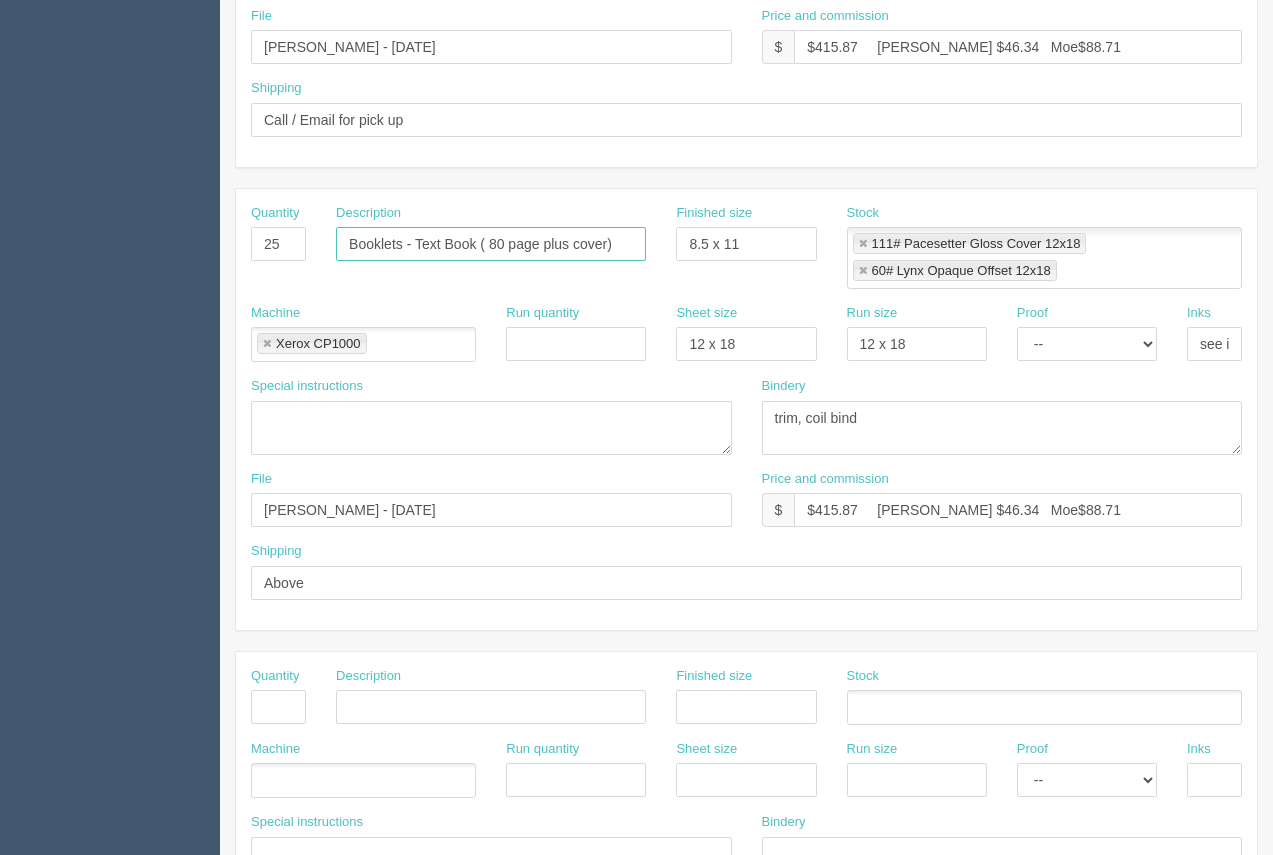 type on "Booklets - Text Book ( 80 page plus cover)" 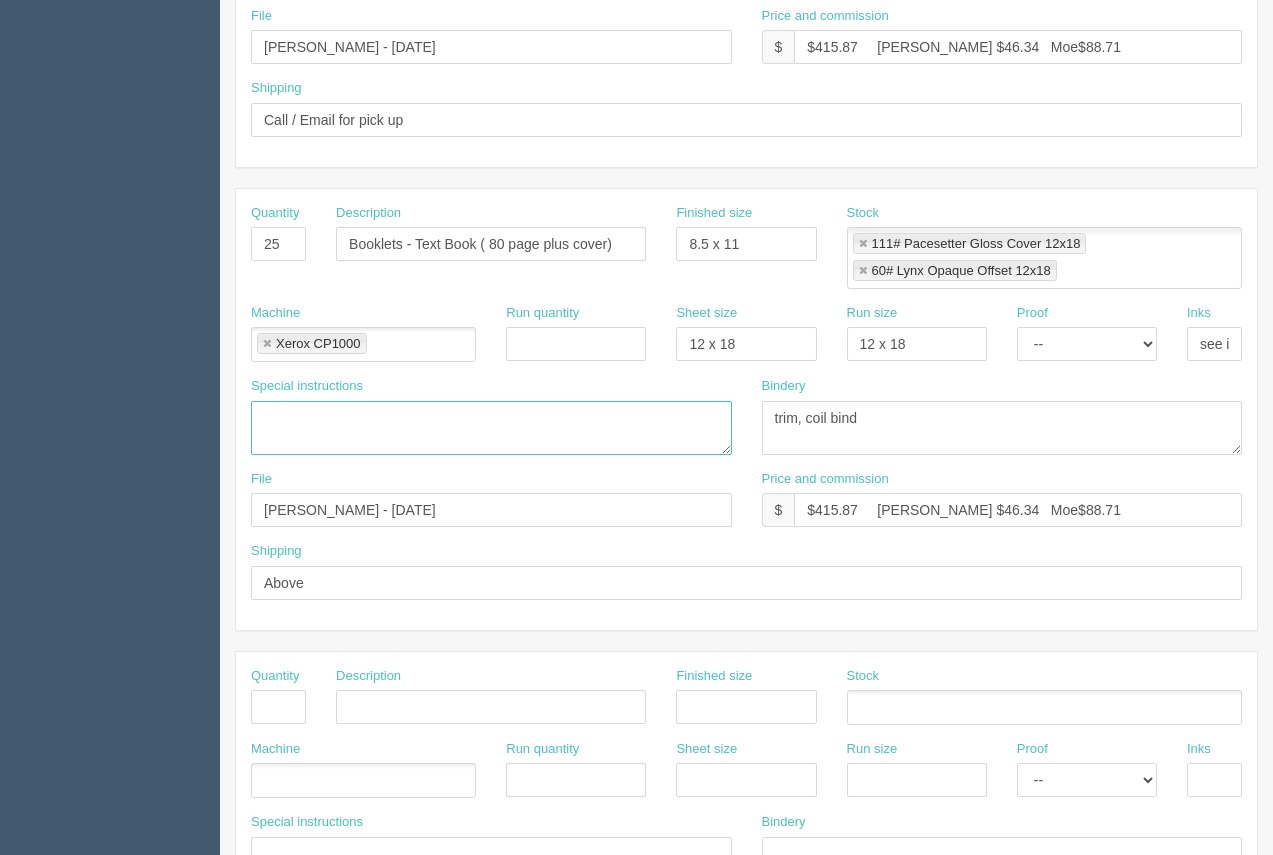 click at bounding box center [491, 428] 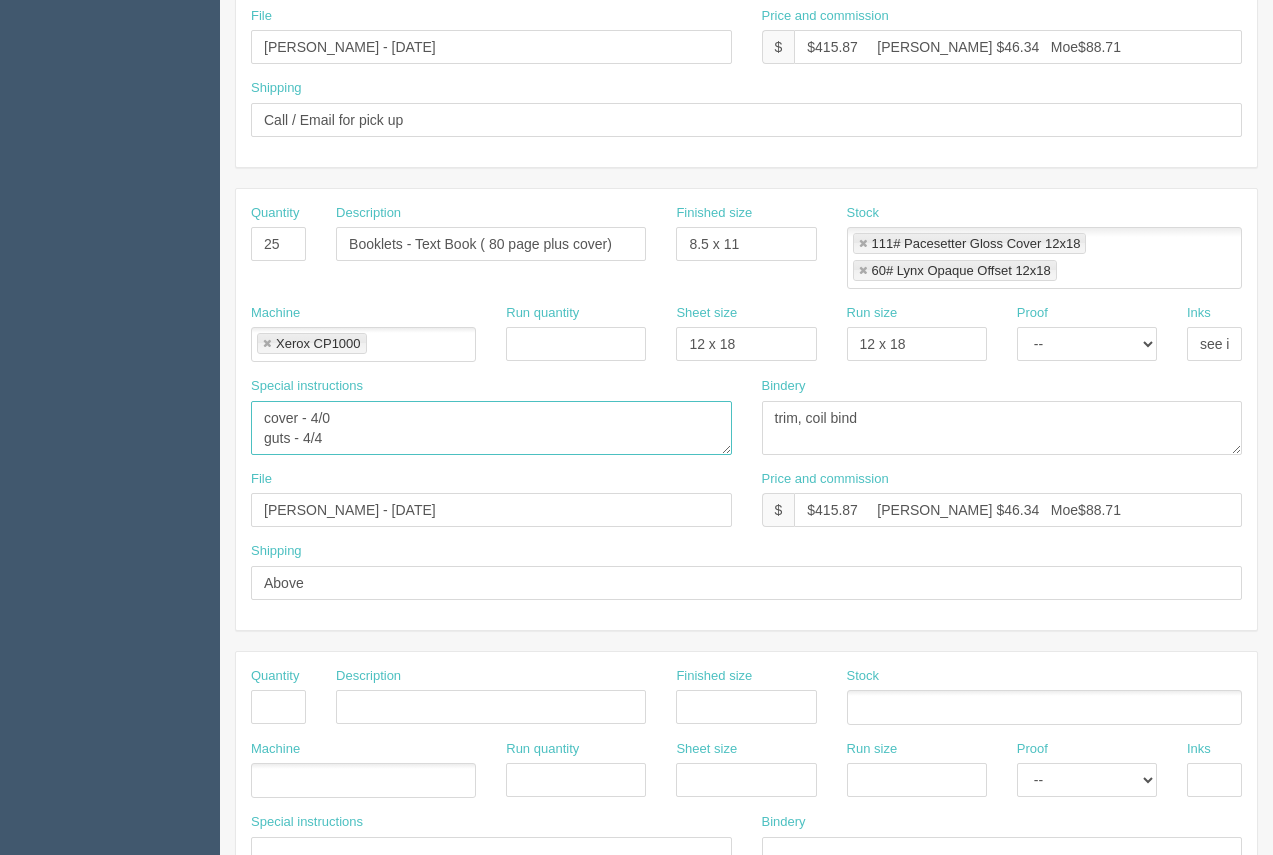 drag, startPoint x: 260, startPoint y: 447, endPoint x: 278, endPoint y: 425, distance: 28.42534 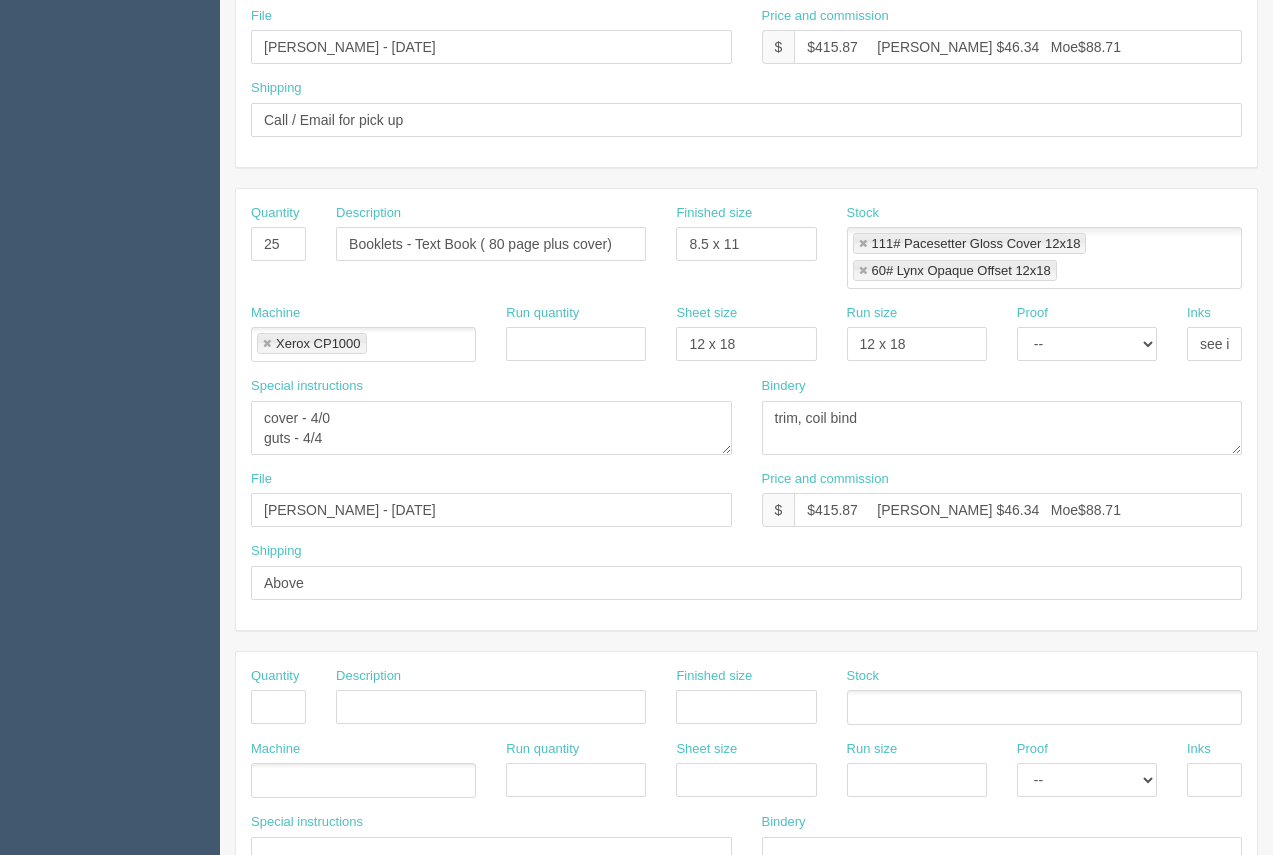 click on "PrintPing
Arif
Edit account ( arif@allrush.ca )
Logout
Dockets
Estimates" at bounding box center [636, 216] 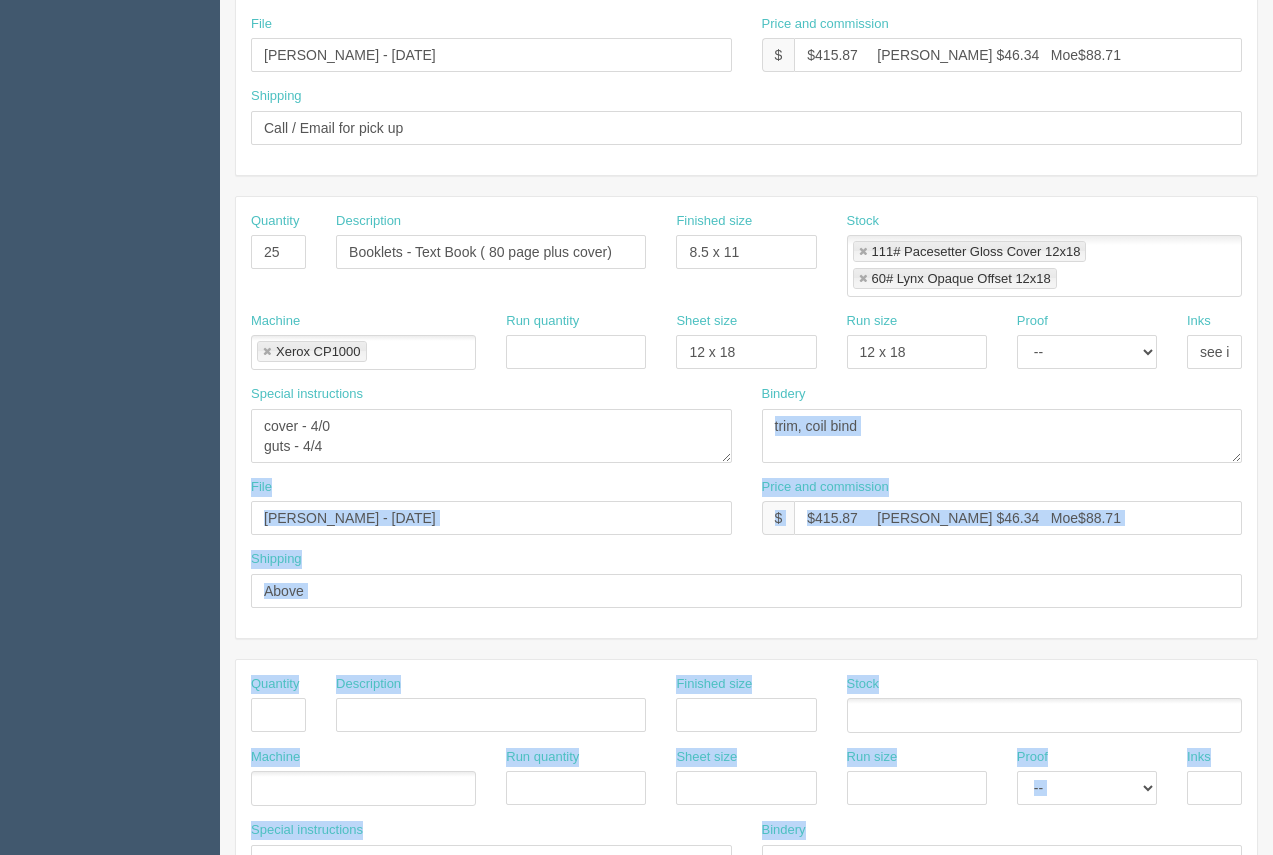 scroll, scrollTop: 722, scrollLeft: 0, axis: vertical 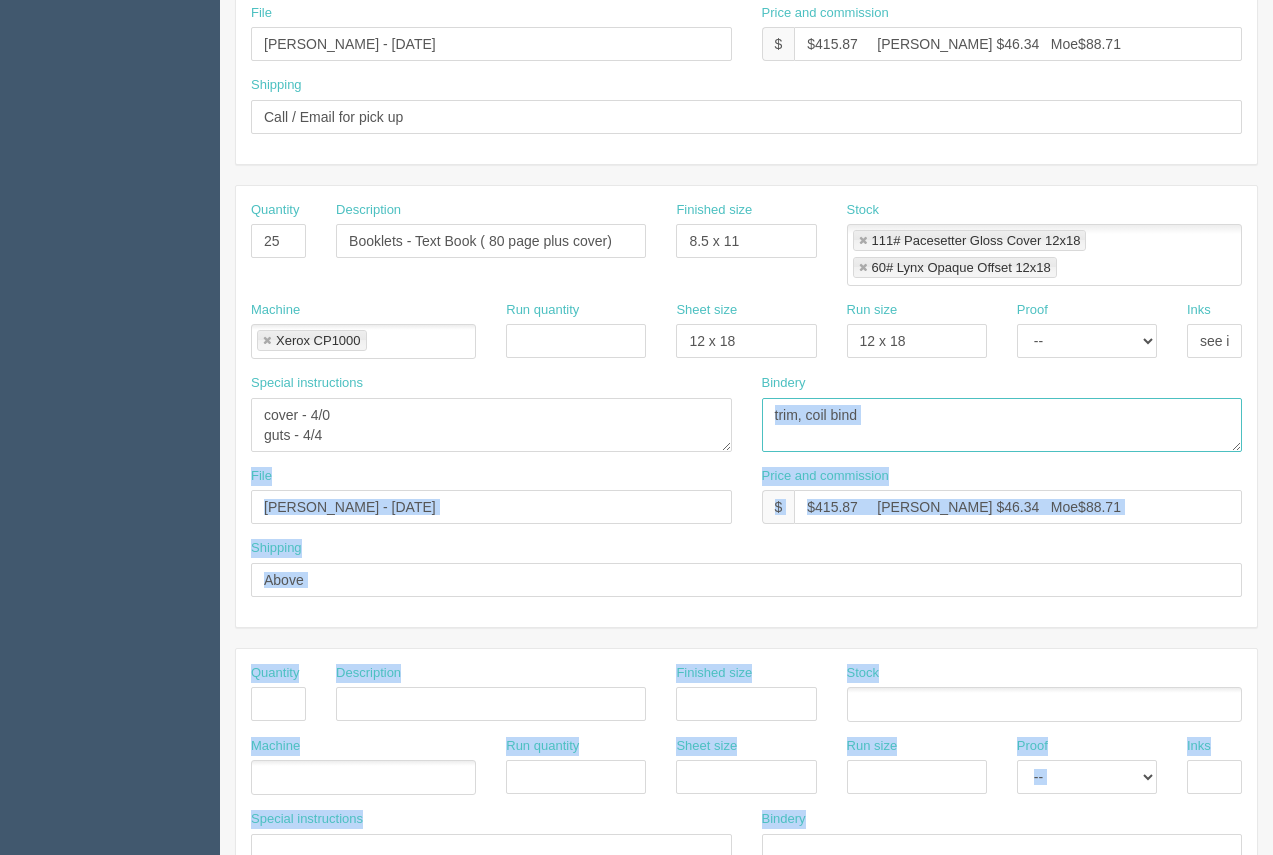 click on "trim, coil bind" at bounding box center (1002, 425) 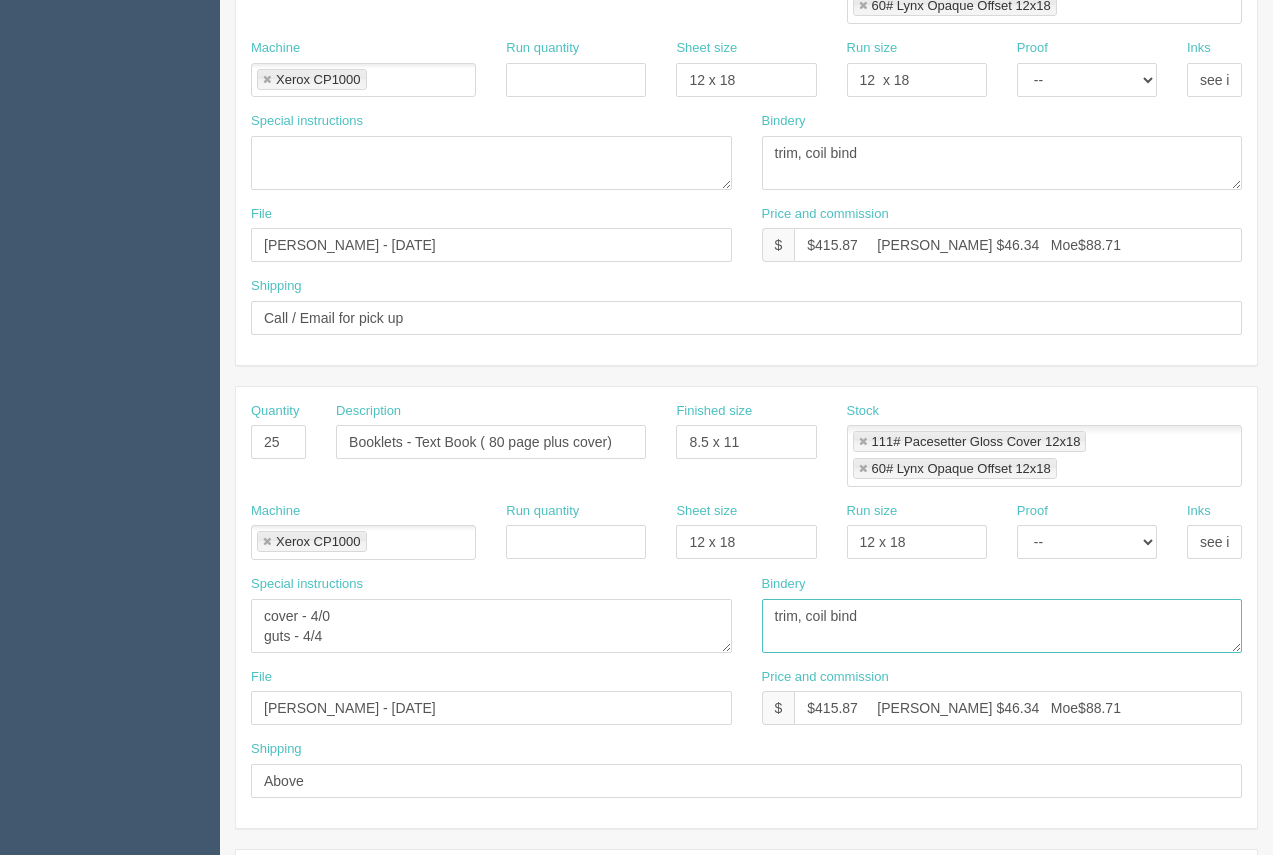 scroll, scrollTop: 512, scrollLeft: 0, axis: vertical 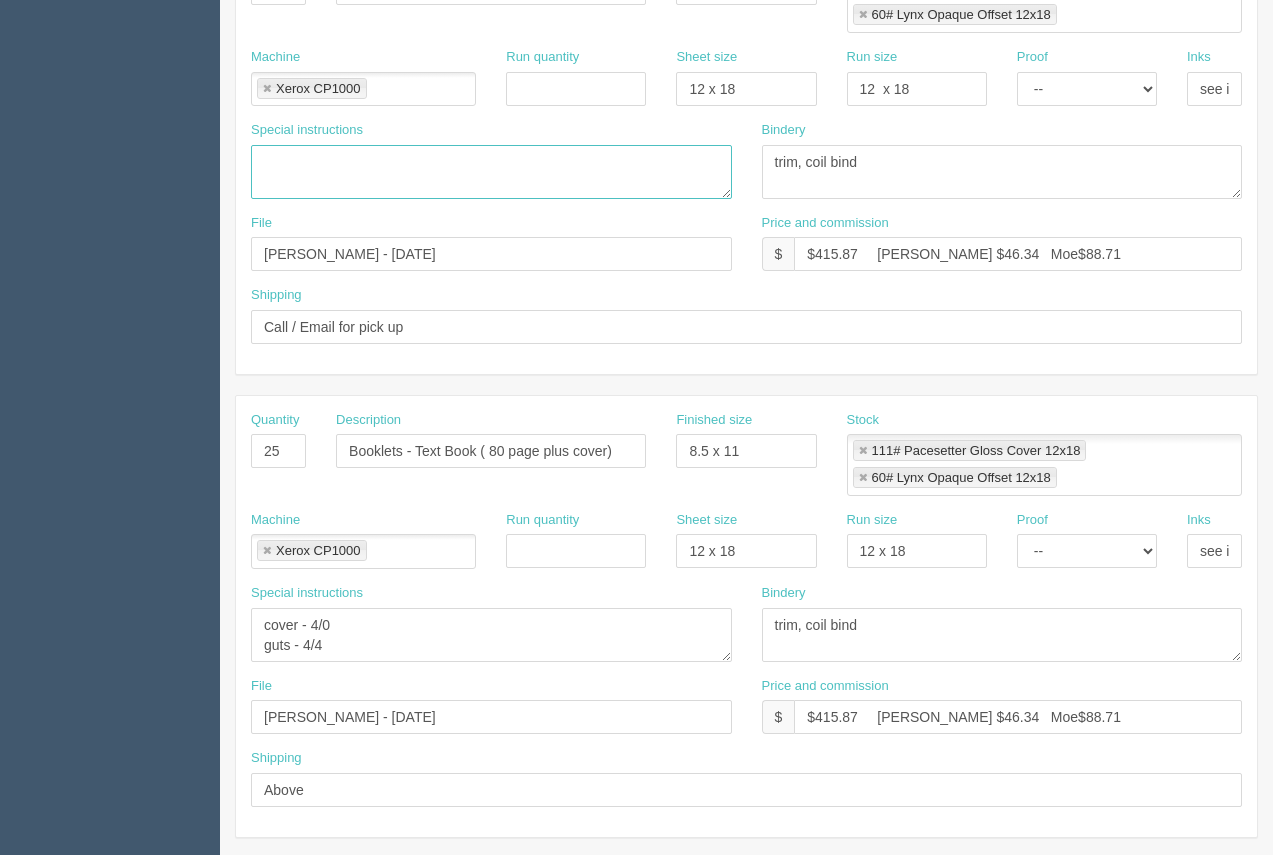 paste on "cover - 4/0
guts - 4/4" 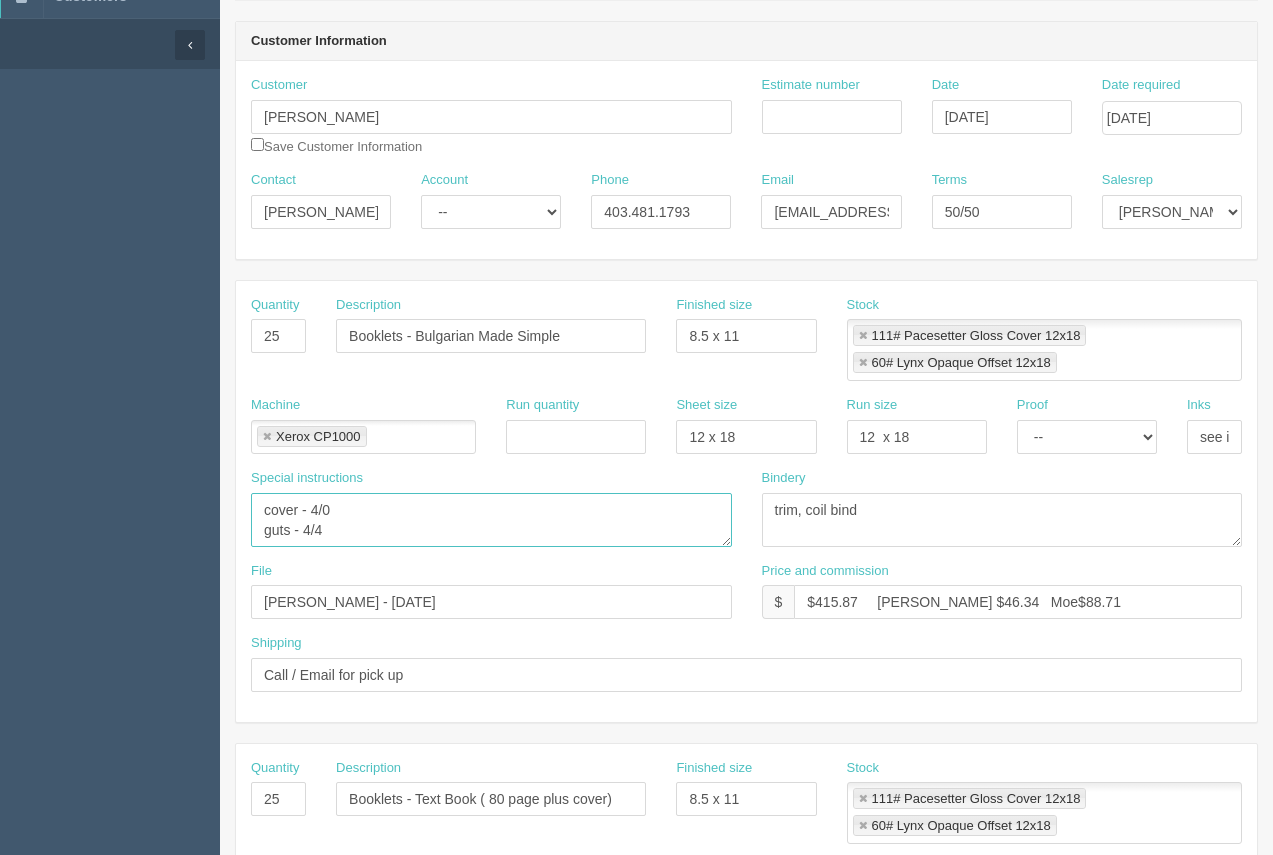 scroll, scrollTop: 166, scrollLeft: 0, axis: vertical 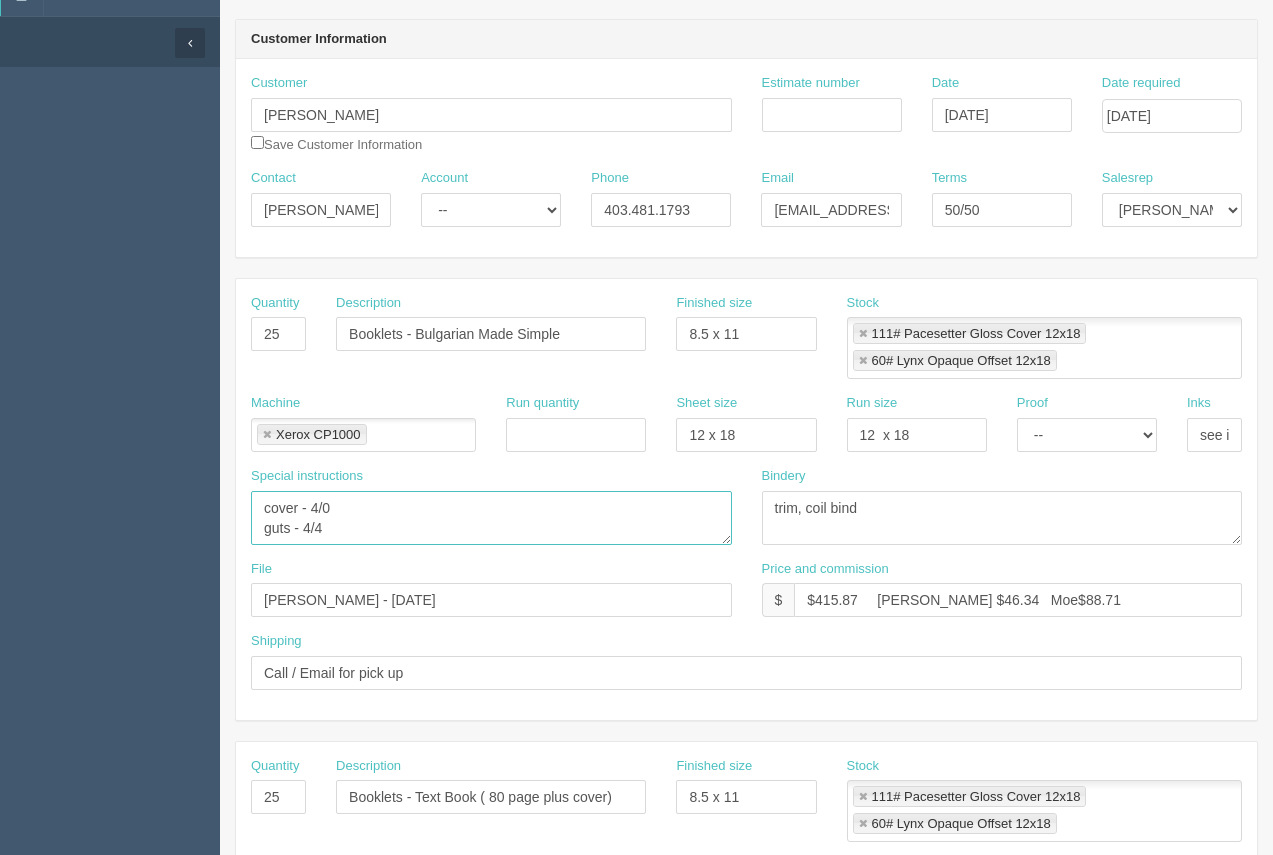 type on "cover - 4/0
guts - 4/4" 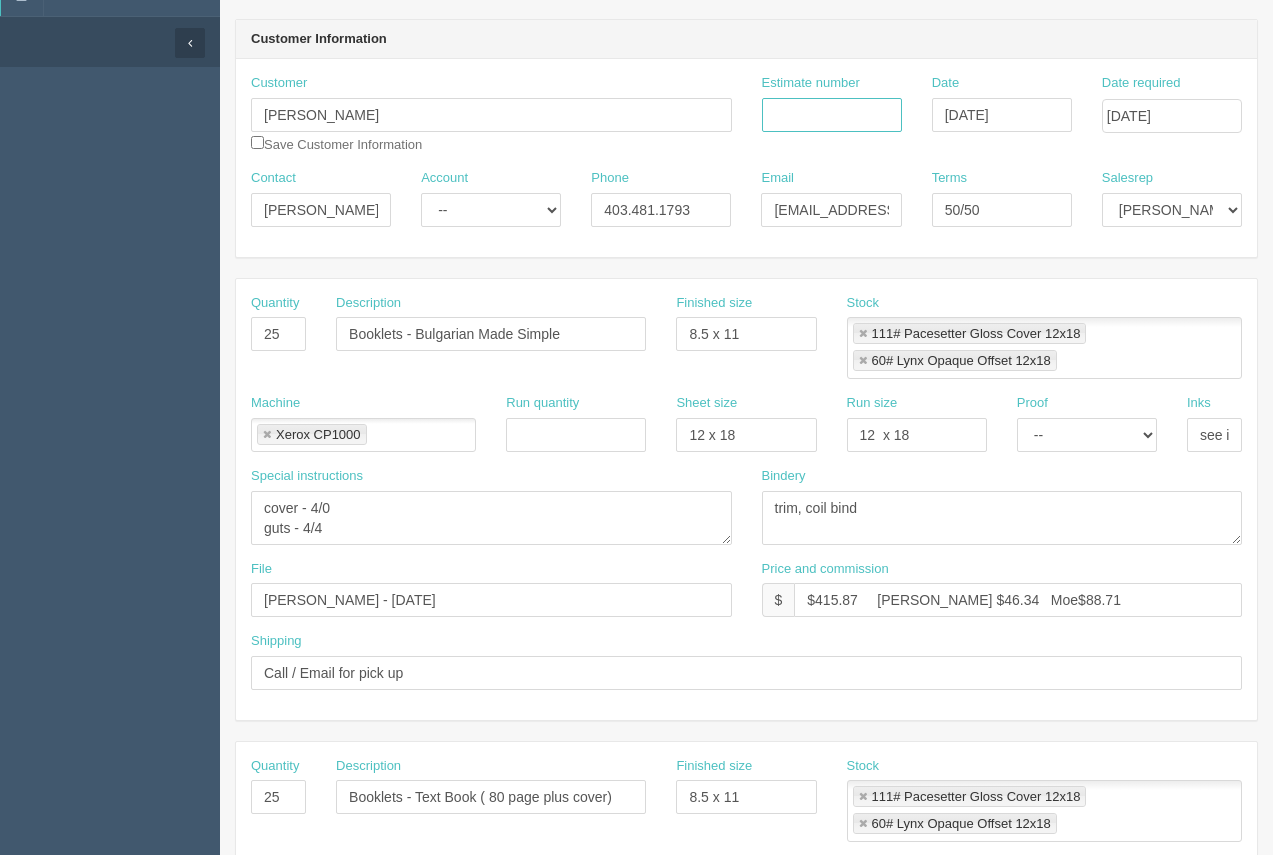 click on "Estimate number" at bounding box center (832, 115) 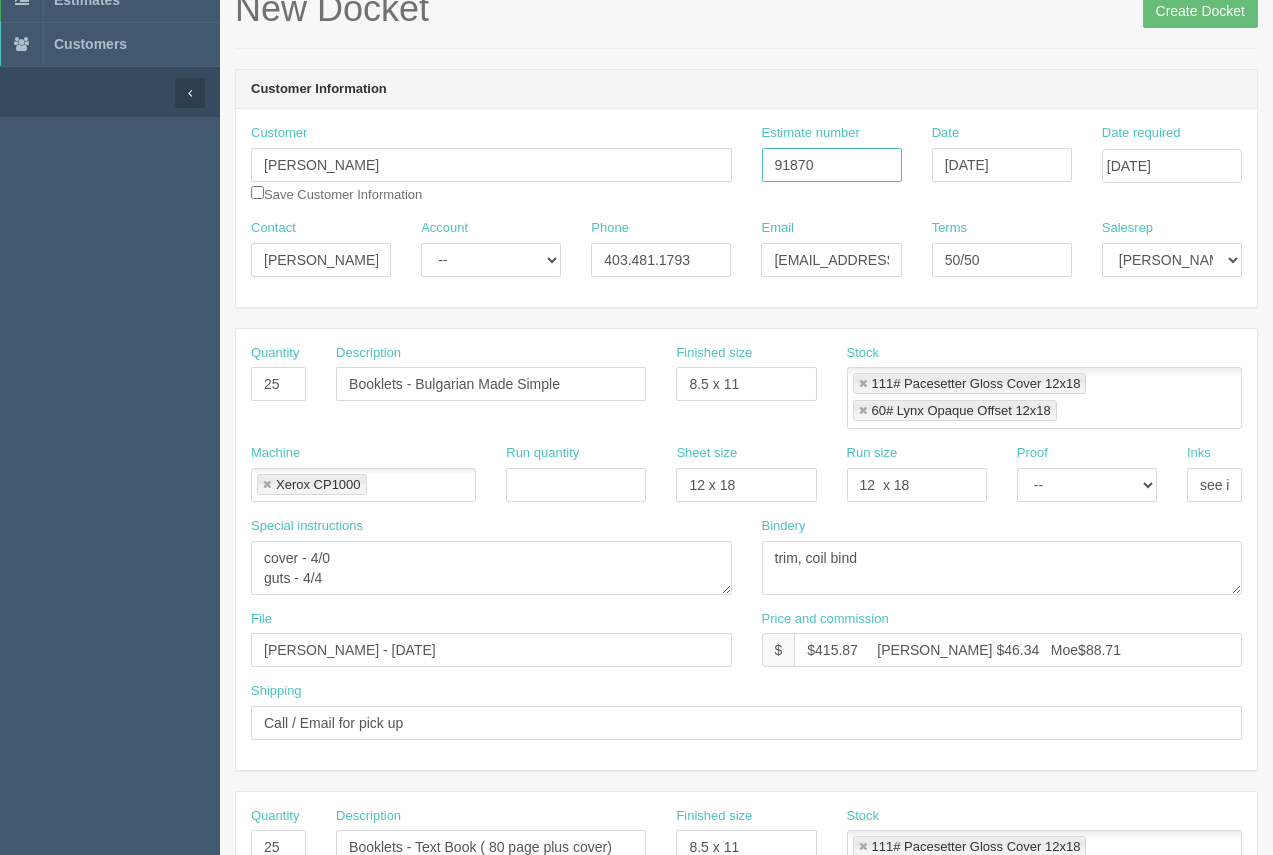 scroll, scrollTop: 125, scrollLeft: 0, axis: vertical 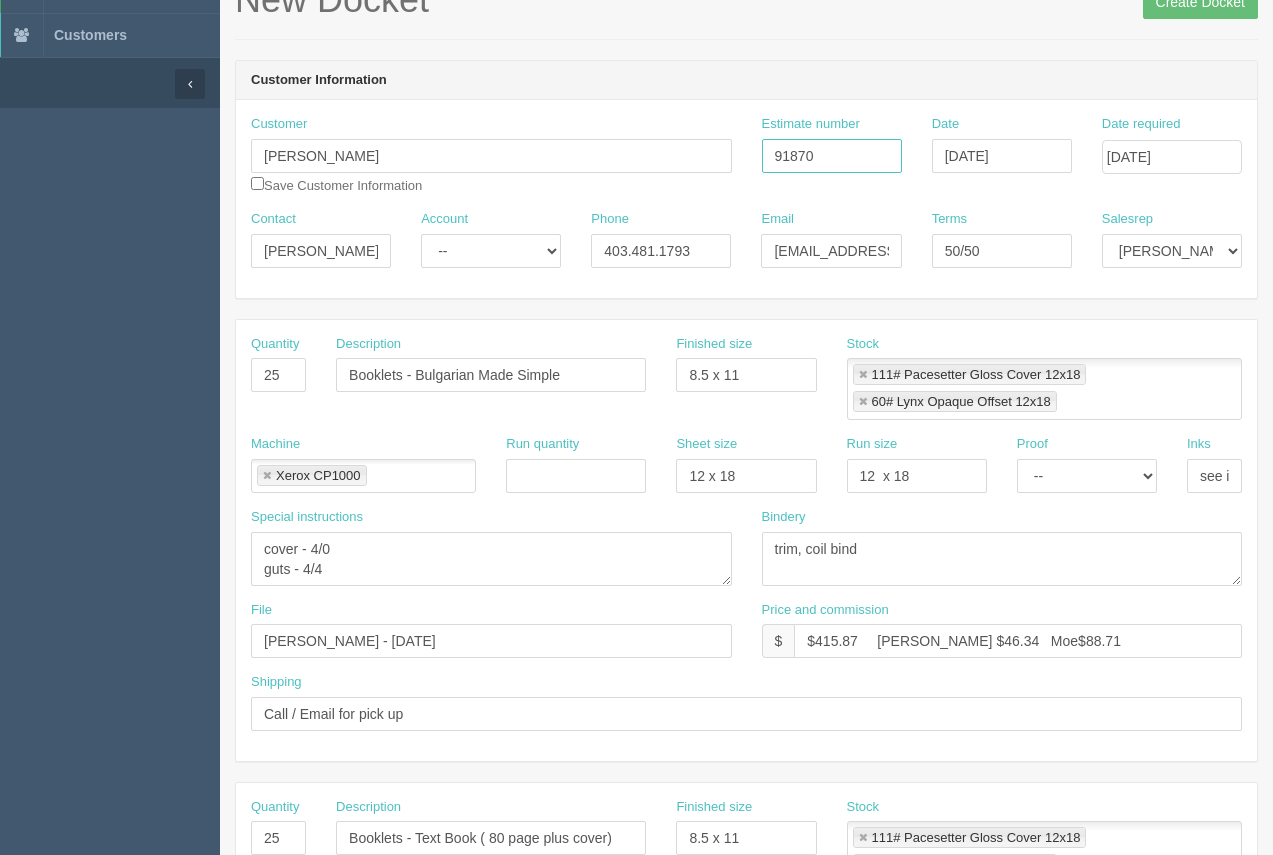 click on "91870" at bounding box center (832, 156) 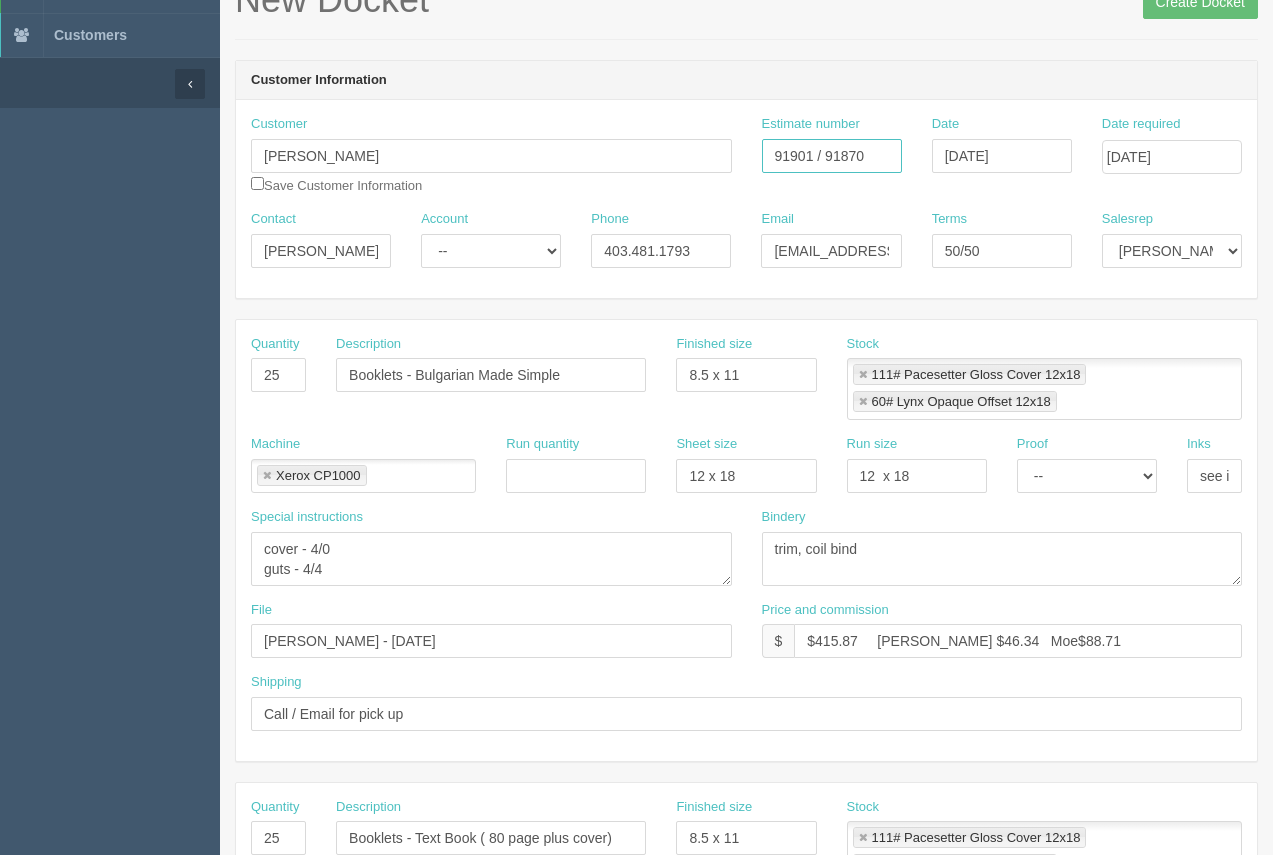 type on "91901 / 91870" 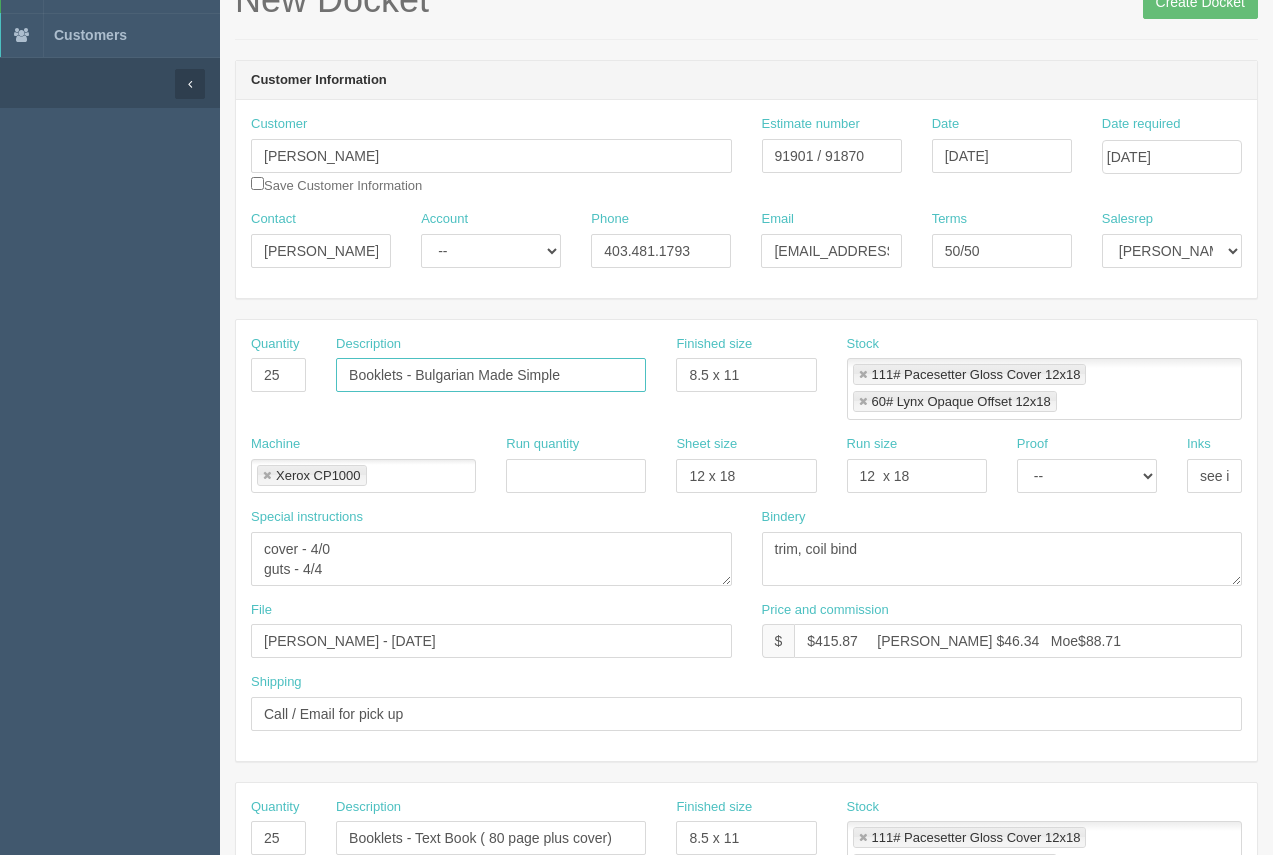 click on "Booklets - Bulgarian Made Simple" at bounding box center [491, 375] 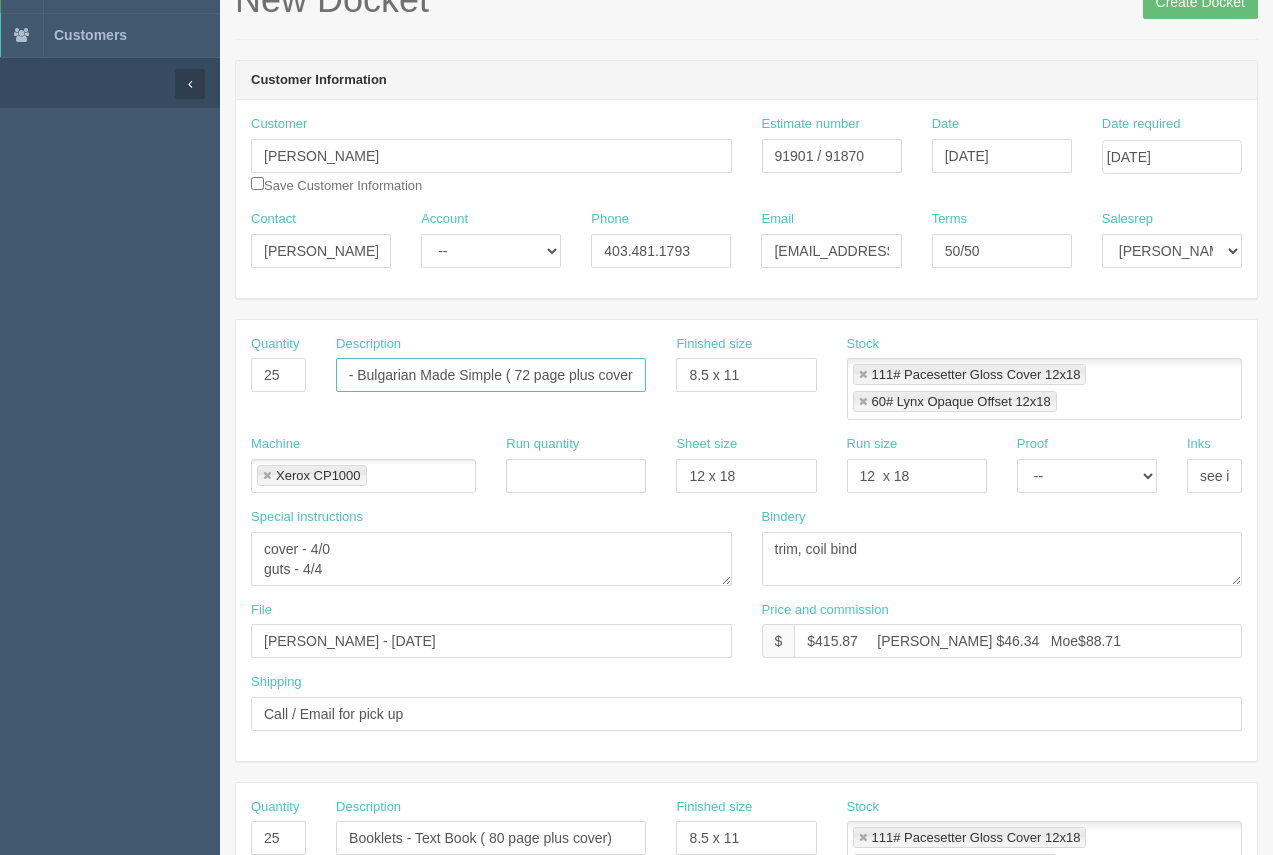 scroll, scrollTop: 0, scrollLeft: 62, axis: horizontal 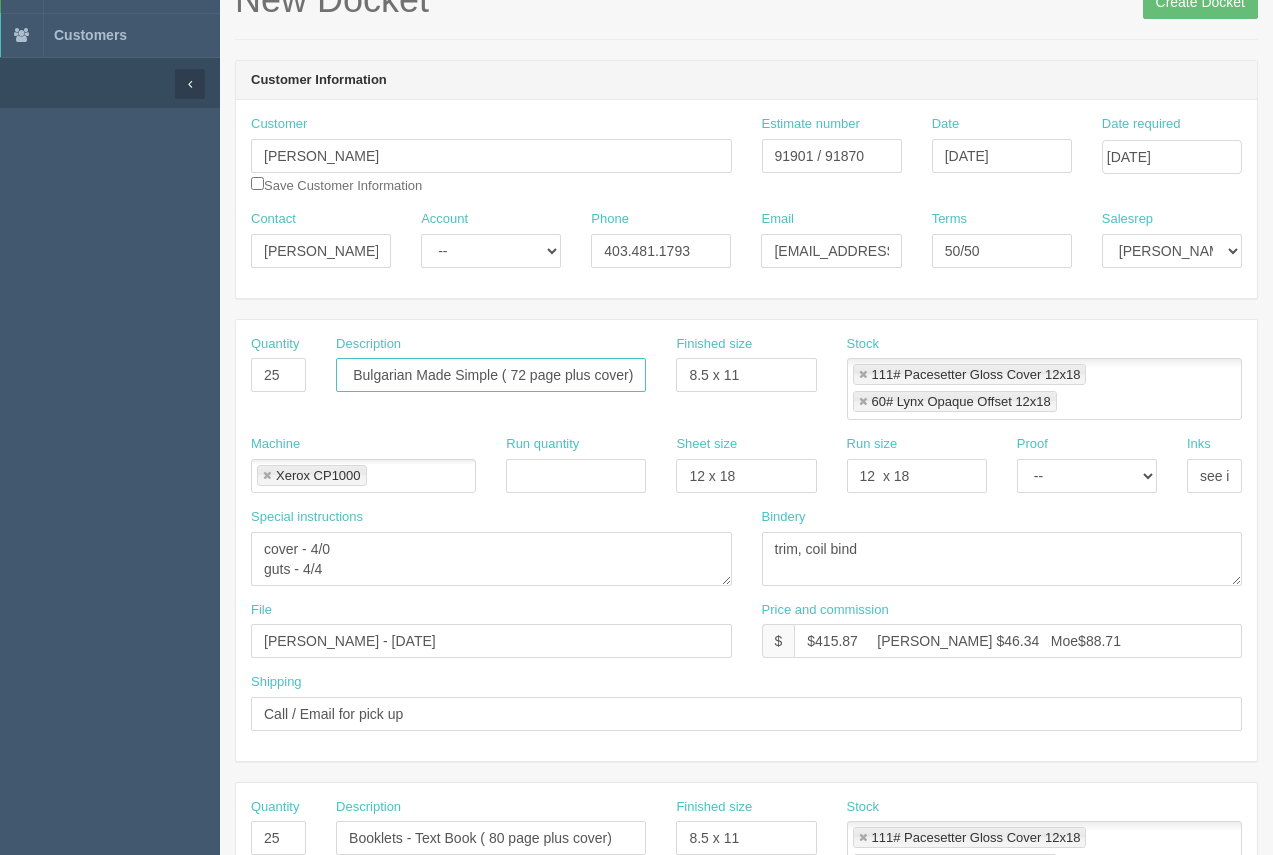 type on "Booklets - Bulgarian Made Simple ( 72 page plus cover)" 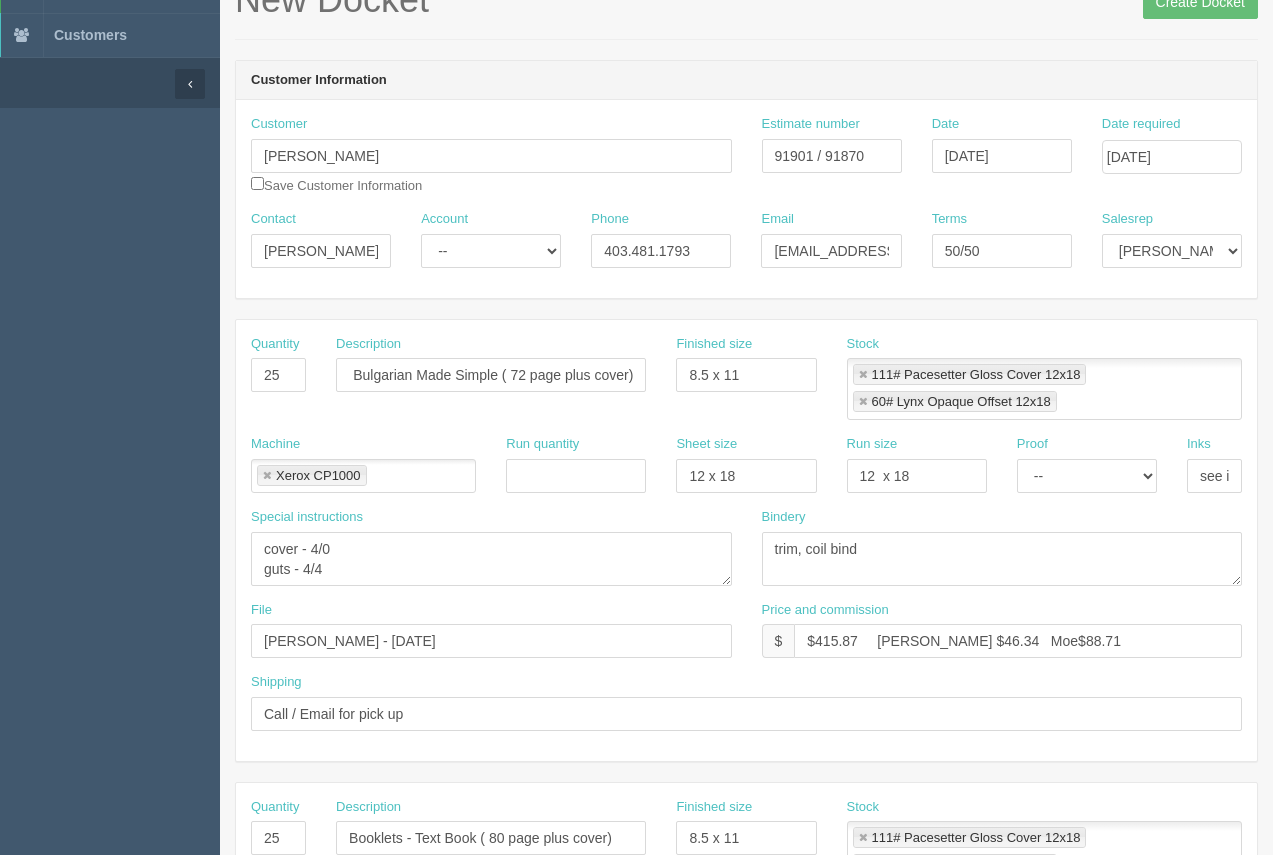 scroll, scrollTop: 0, scrollLeft: 0, axis: both 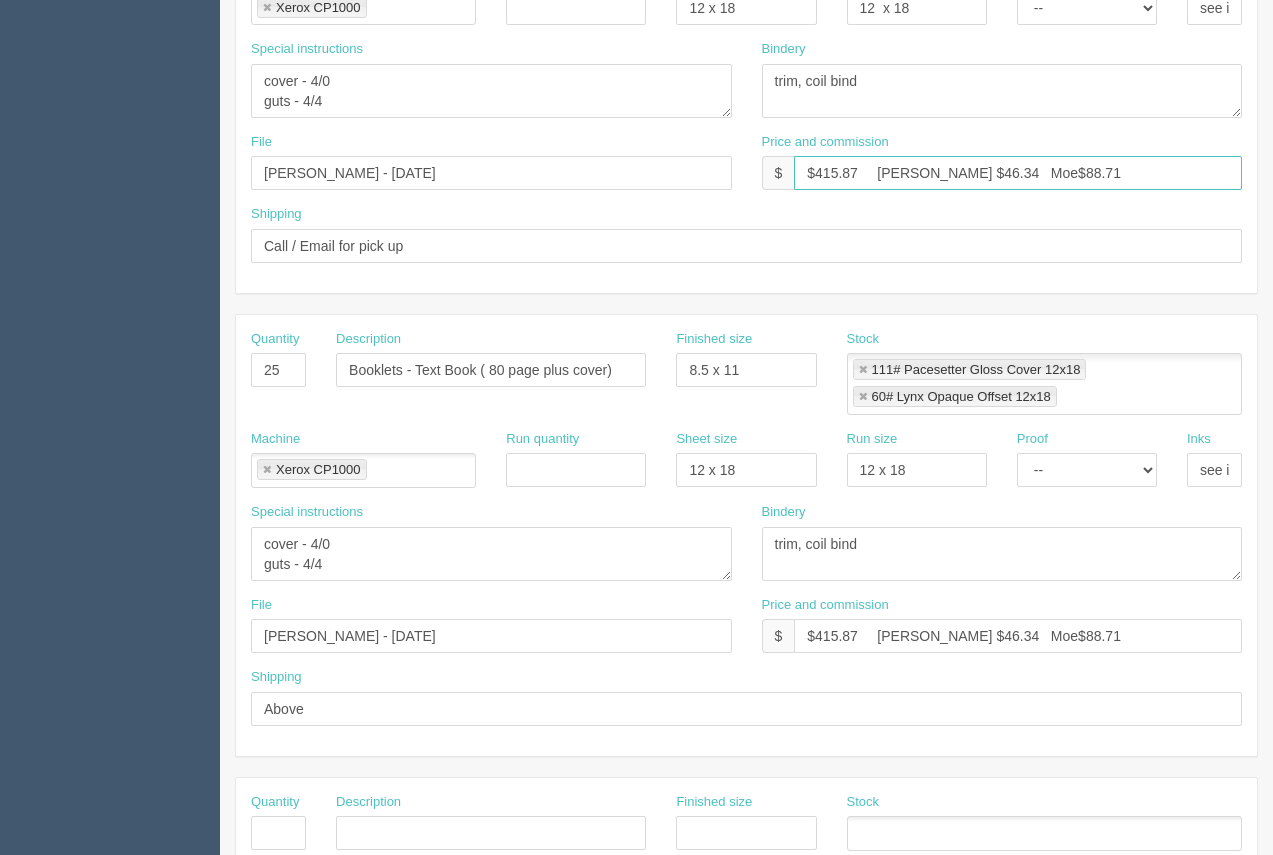 drag, startPoint x: 948, startPoint y: 172, endPoint x: 924, endPoint y: 177, distance: 24.5153 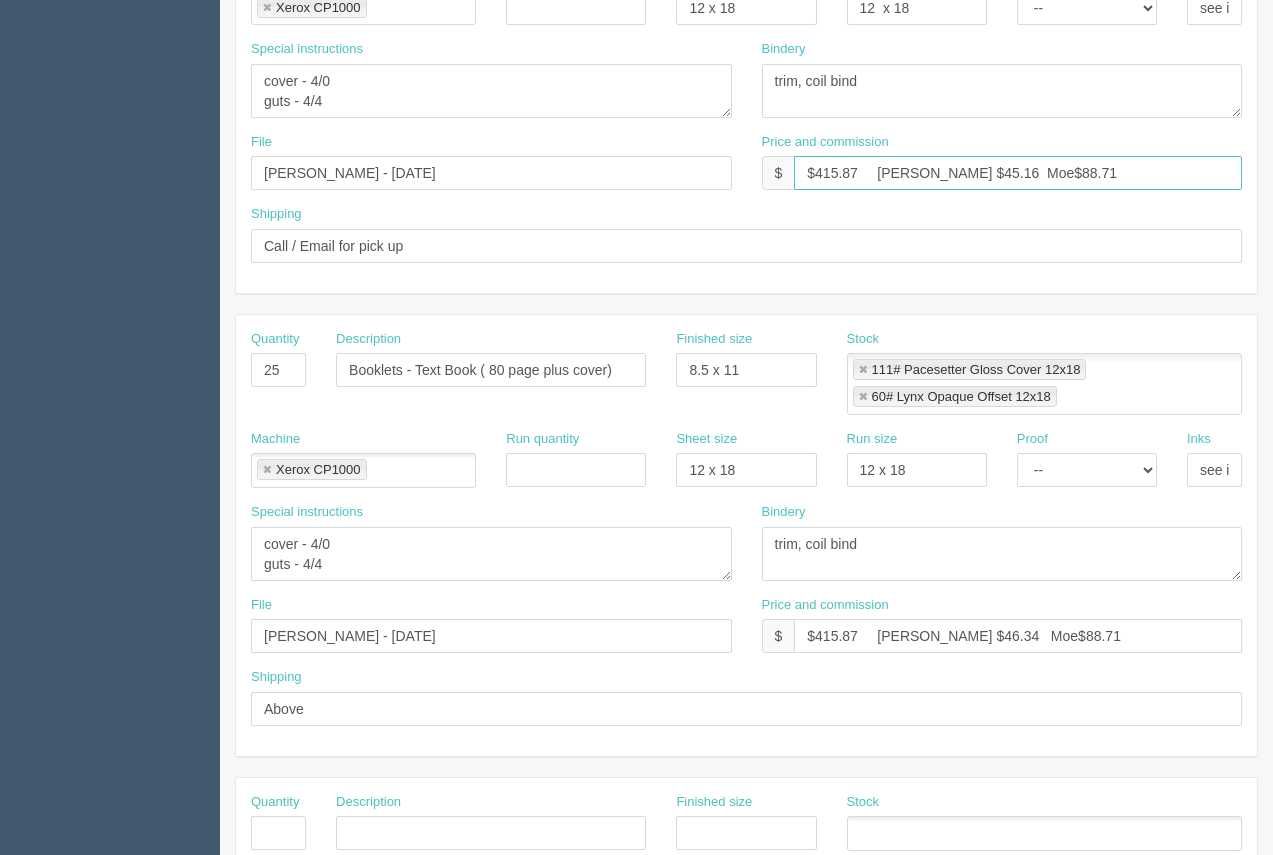 drag, startPoint x: 860, startPoint y: 172, endPoint x: 814, endPoint y: 171, distance: 46.010868 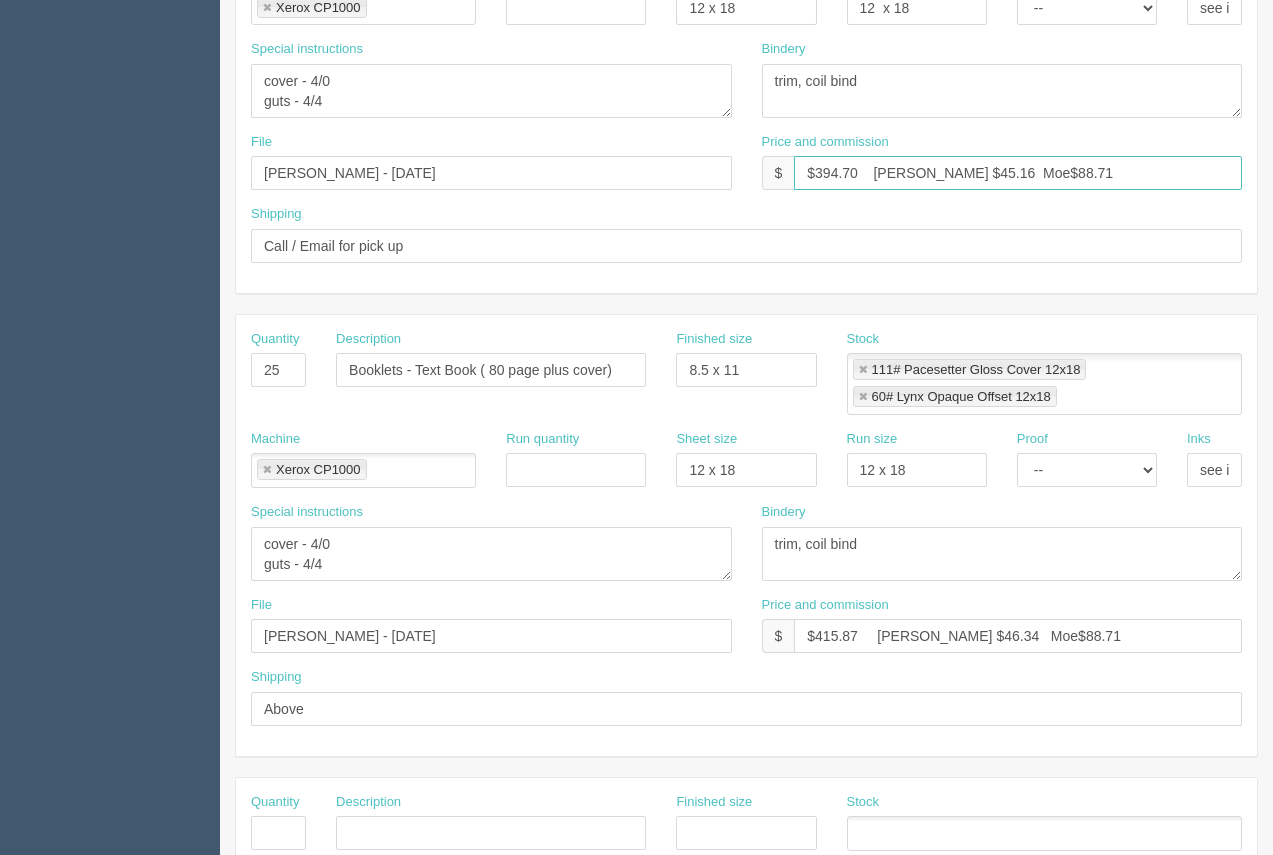 drag, startPoint x: 1051, startPoint y: 182, endPoint x: 996, endPoint y: 179, distance: 55.081757 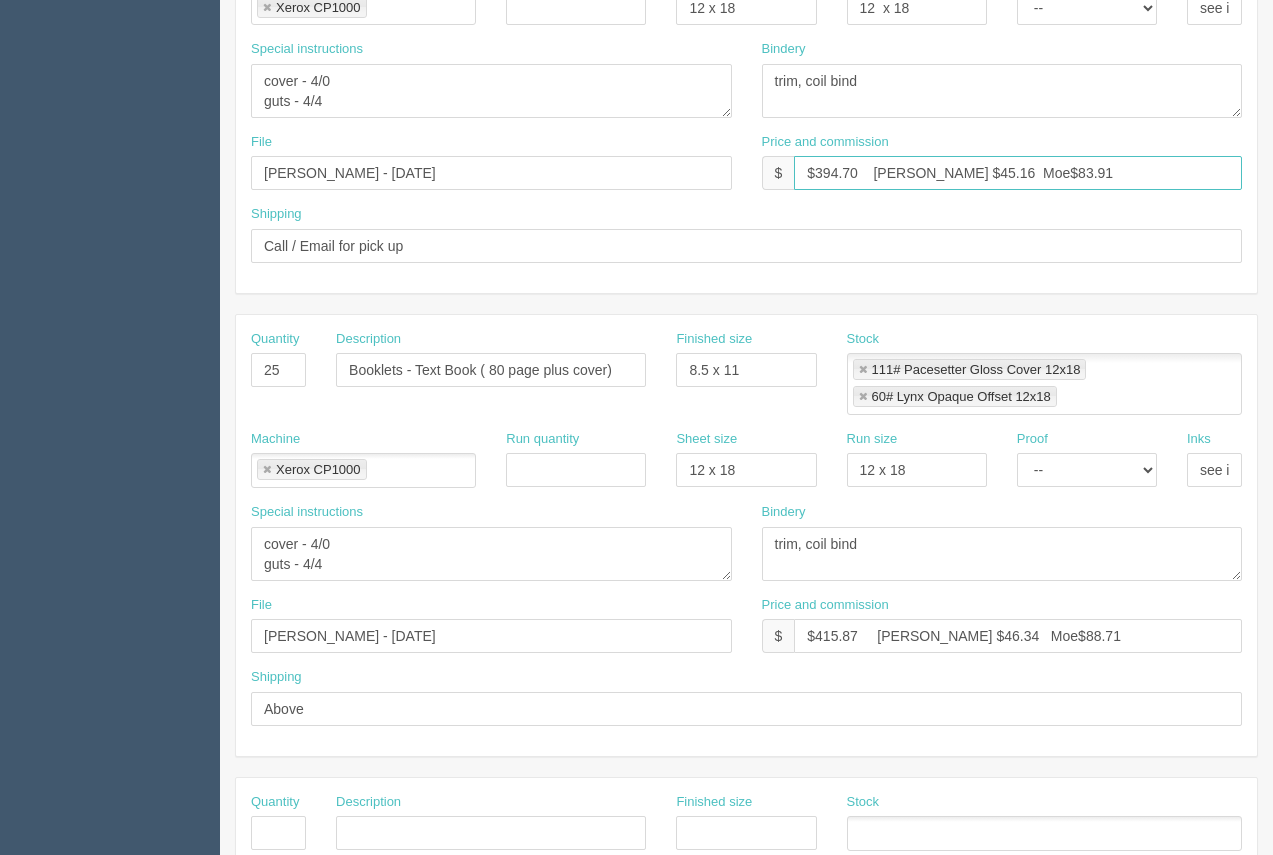 drag, startPoint x: 860, startPoint y: 170, endPoint x: 834, endPoint y: 167, distance: 26.172504 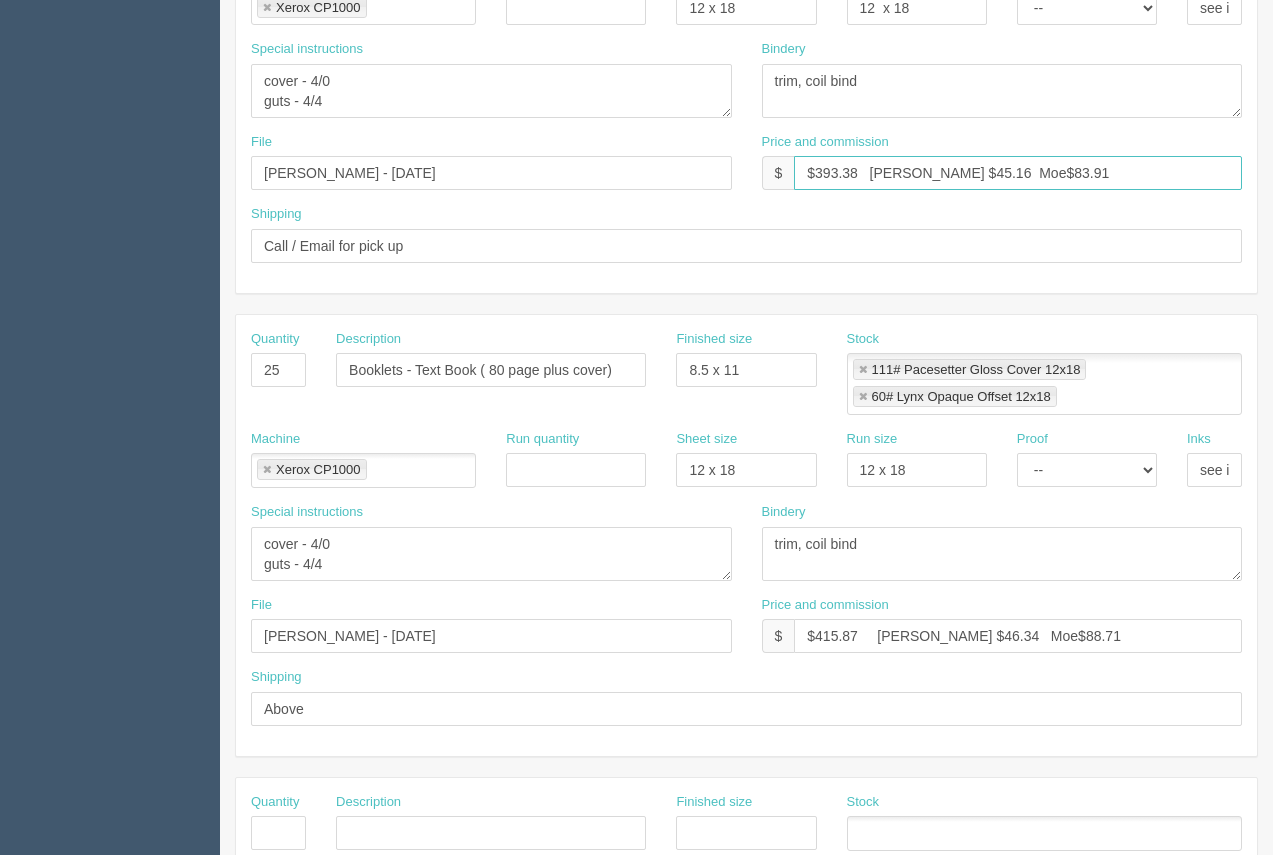 drag, startPoint x: 936, startPoint y: 175, endPoint x: 911, endPoint y: 175, distance: 25 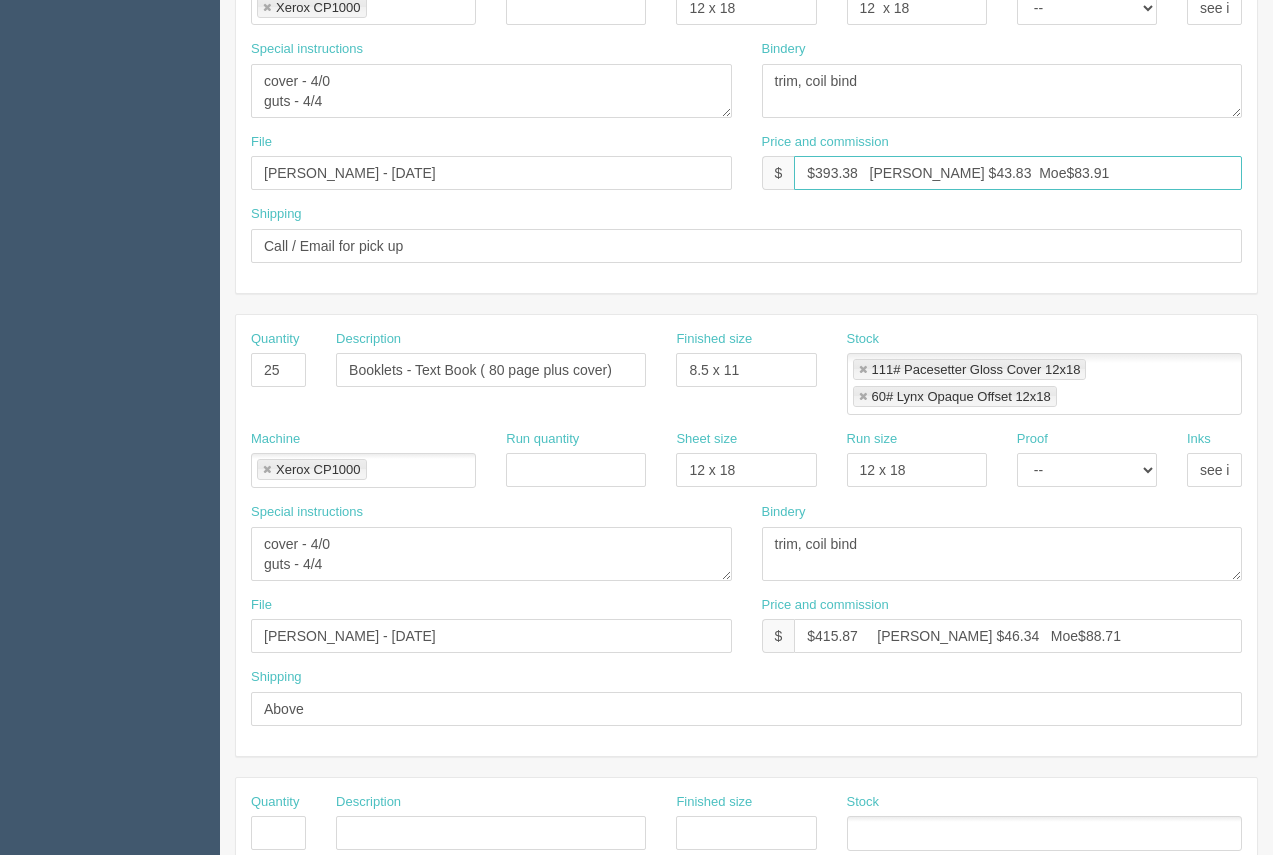 drag, startPoint x: 1018, startPoint y: 176, endPoint x: 989, endPoint y: 176, distance: 29 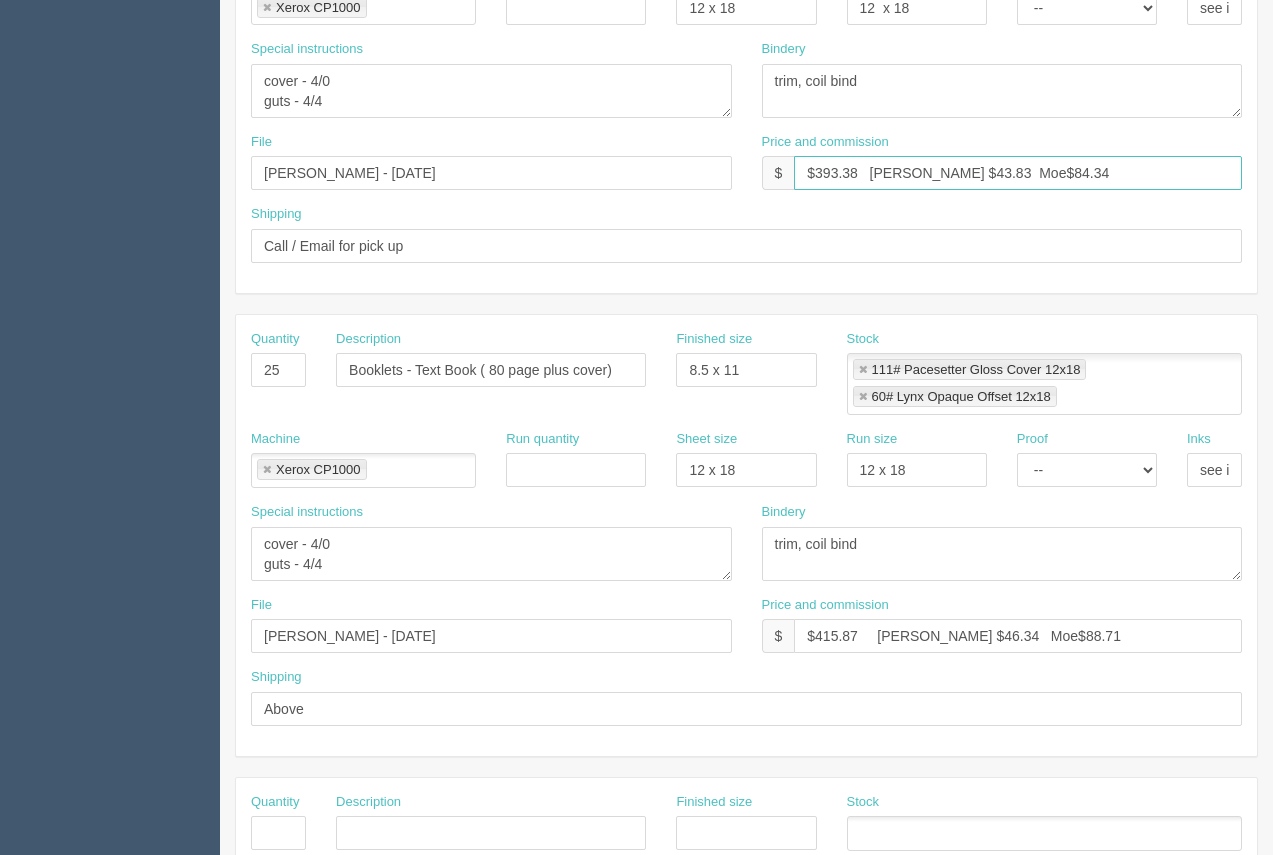 click on "$393.38   Arif $43.83  Moe$84.34" at bounding box center [1018, 173] 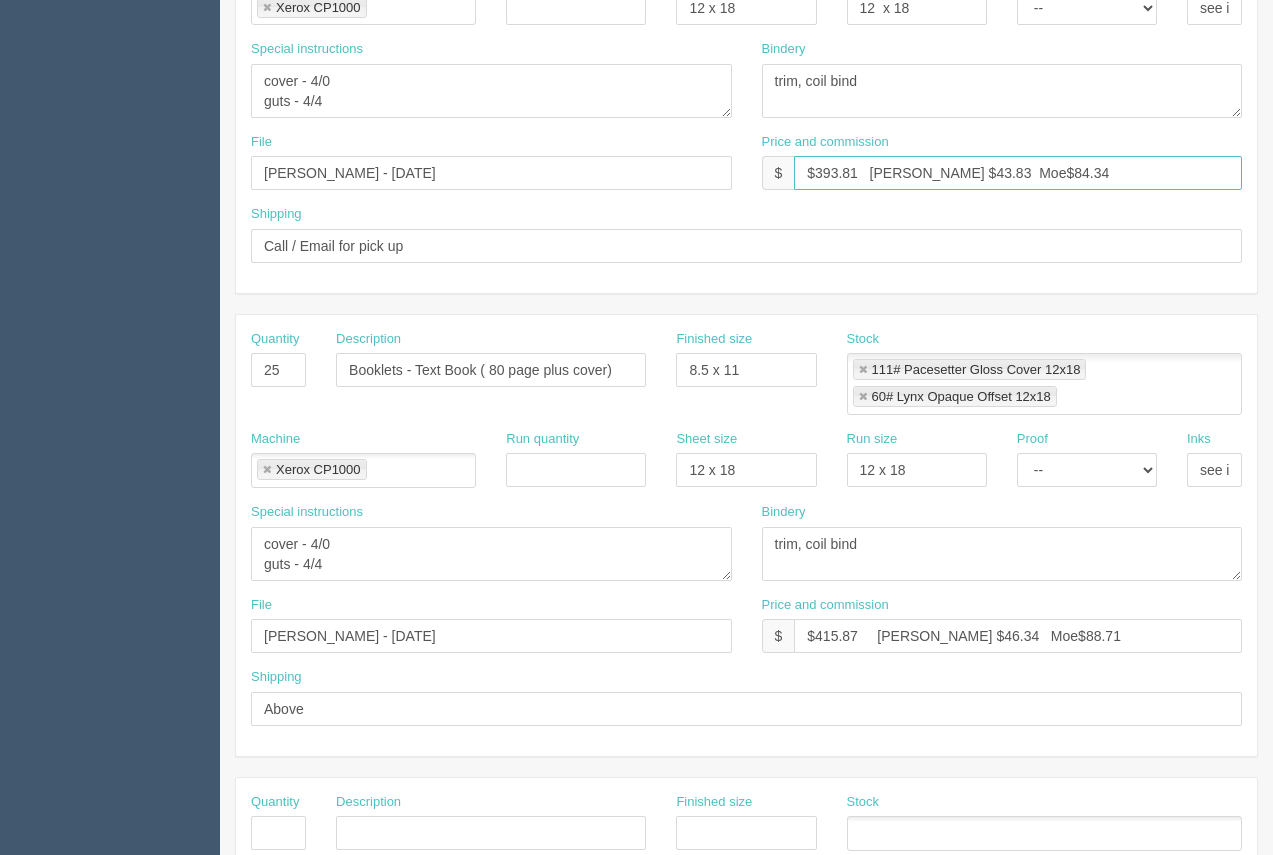 scroll, scrollTop: 88, scrollLeft: 0, axis: vertical 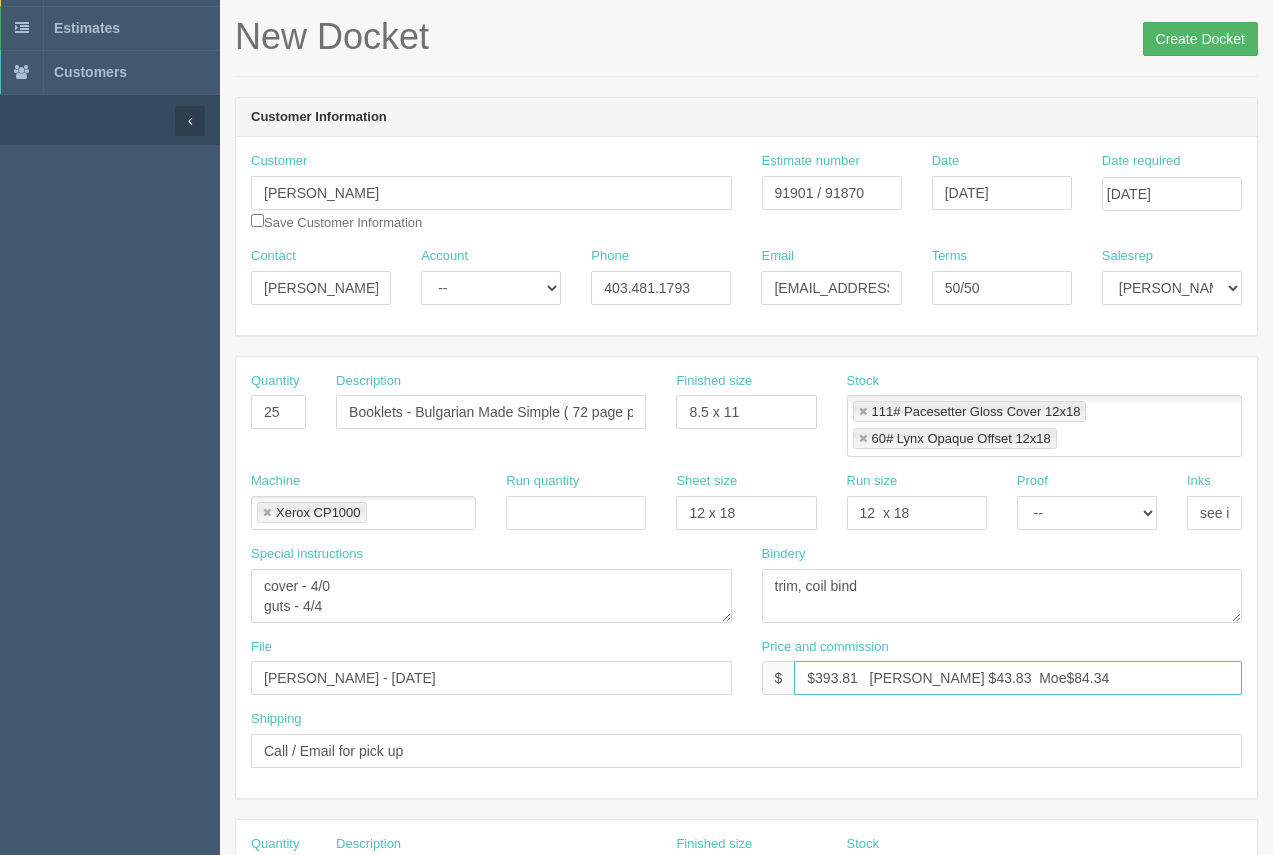 type on "$393.81   Arif $43.83  Moe$84.34" 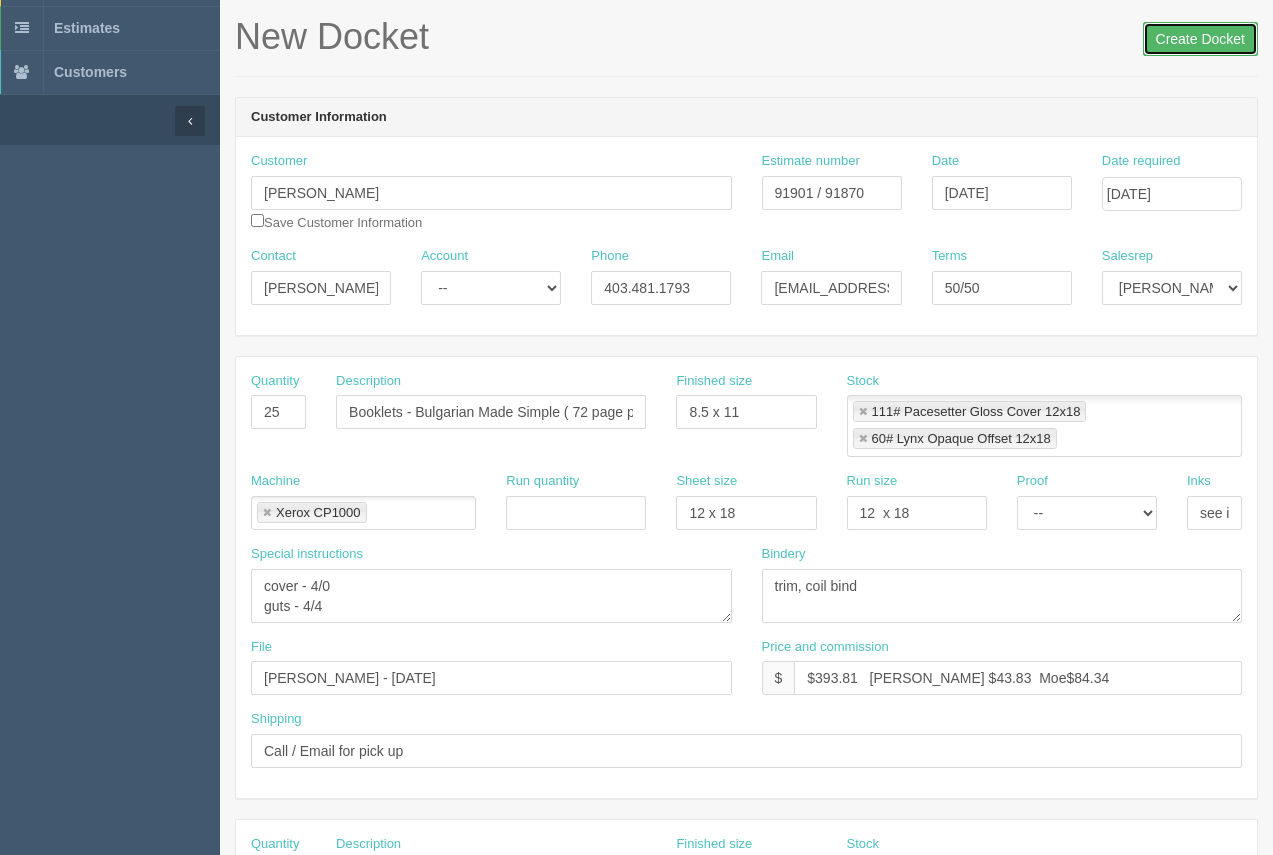 click on "Create Docket" at bounding box center (1200, 39) 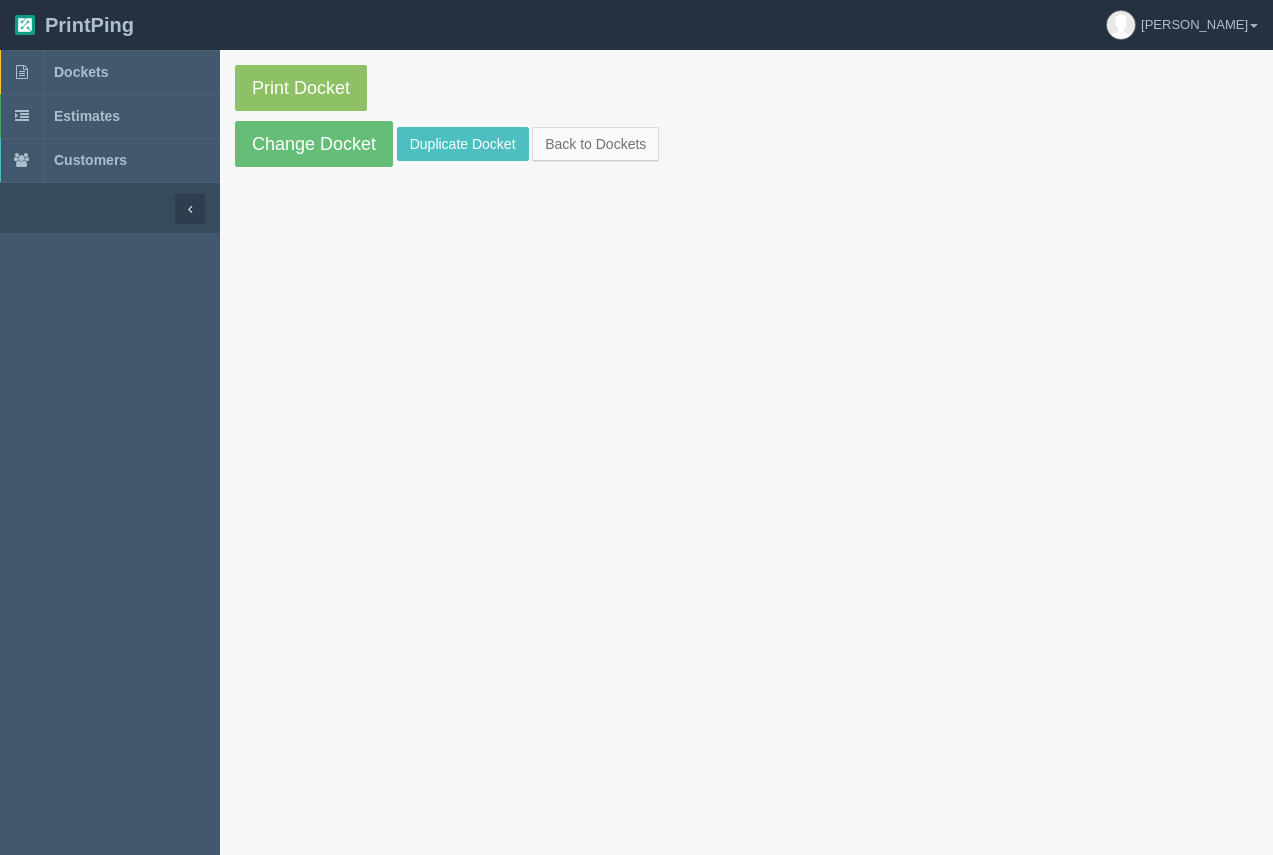 scroll, scrollTop: 0, scrollLeft: 0, axis: both 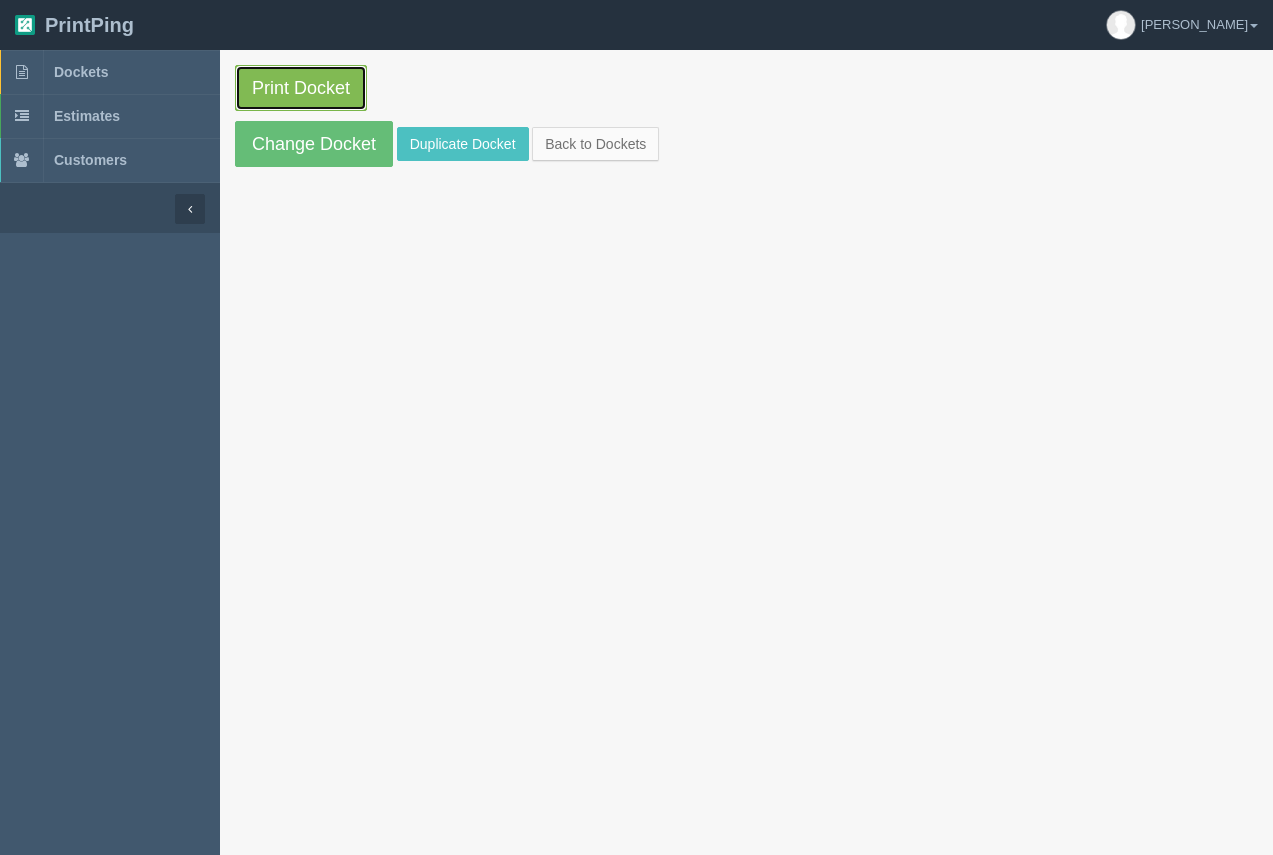 click on "Print Docket" at bounding box center (301, 88) 